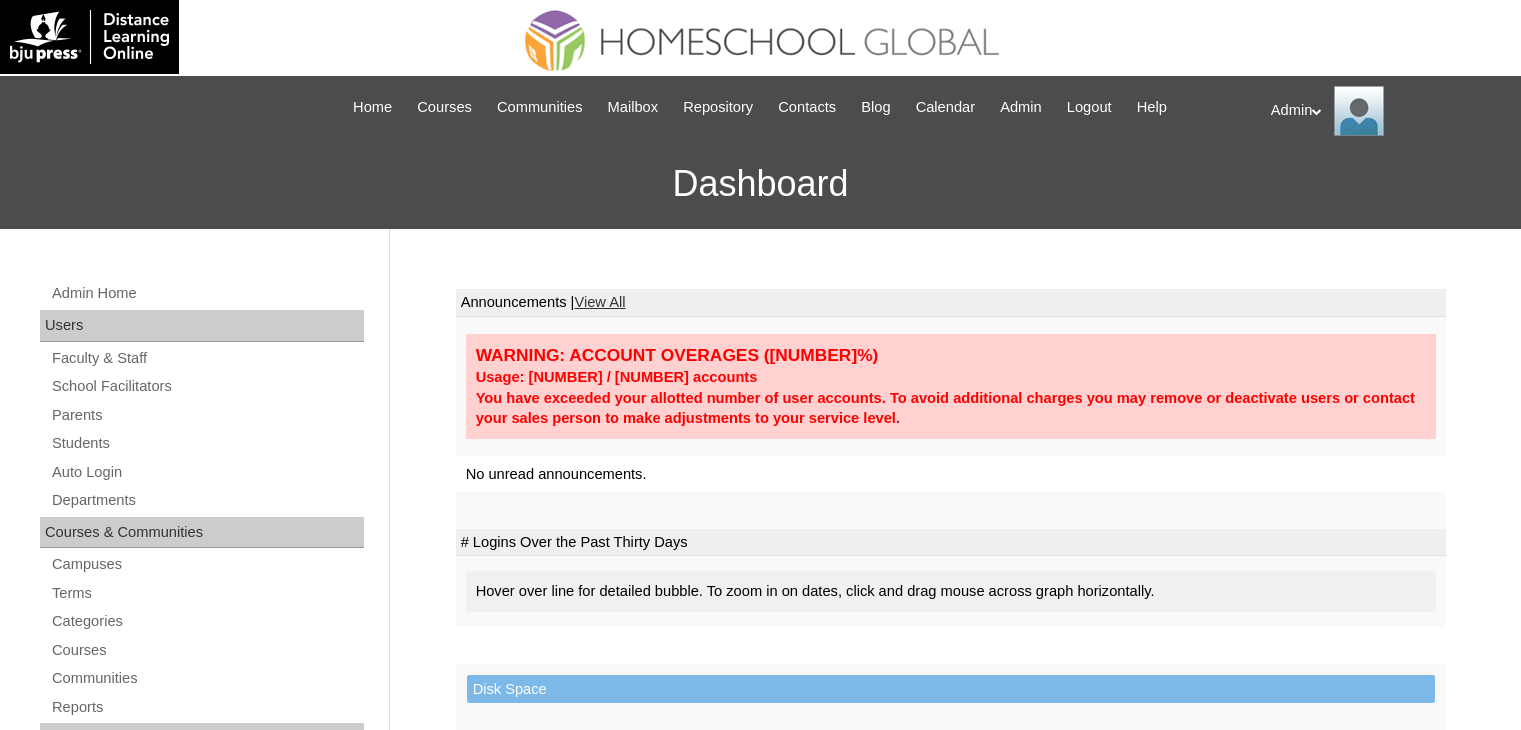 scroll, scrollTop: 0, scrollLeft: 0, axis: both 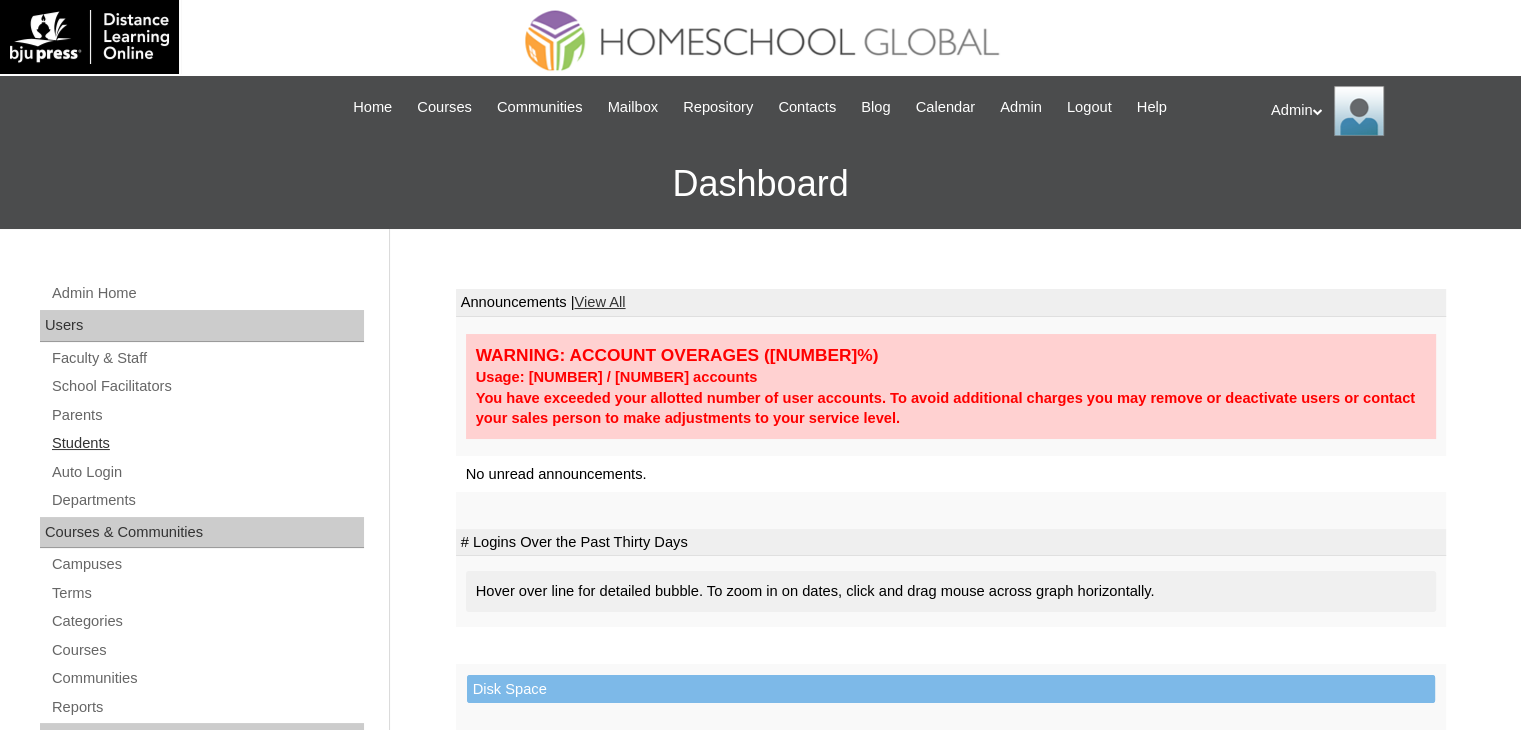 click on "Students" at bounding box center [207, 443] 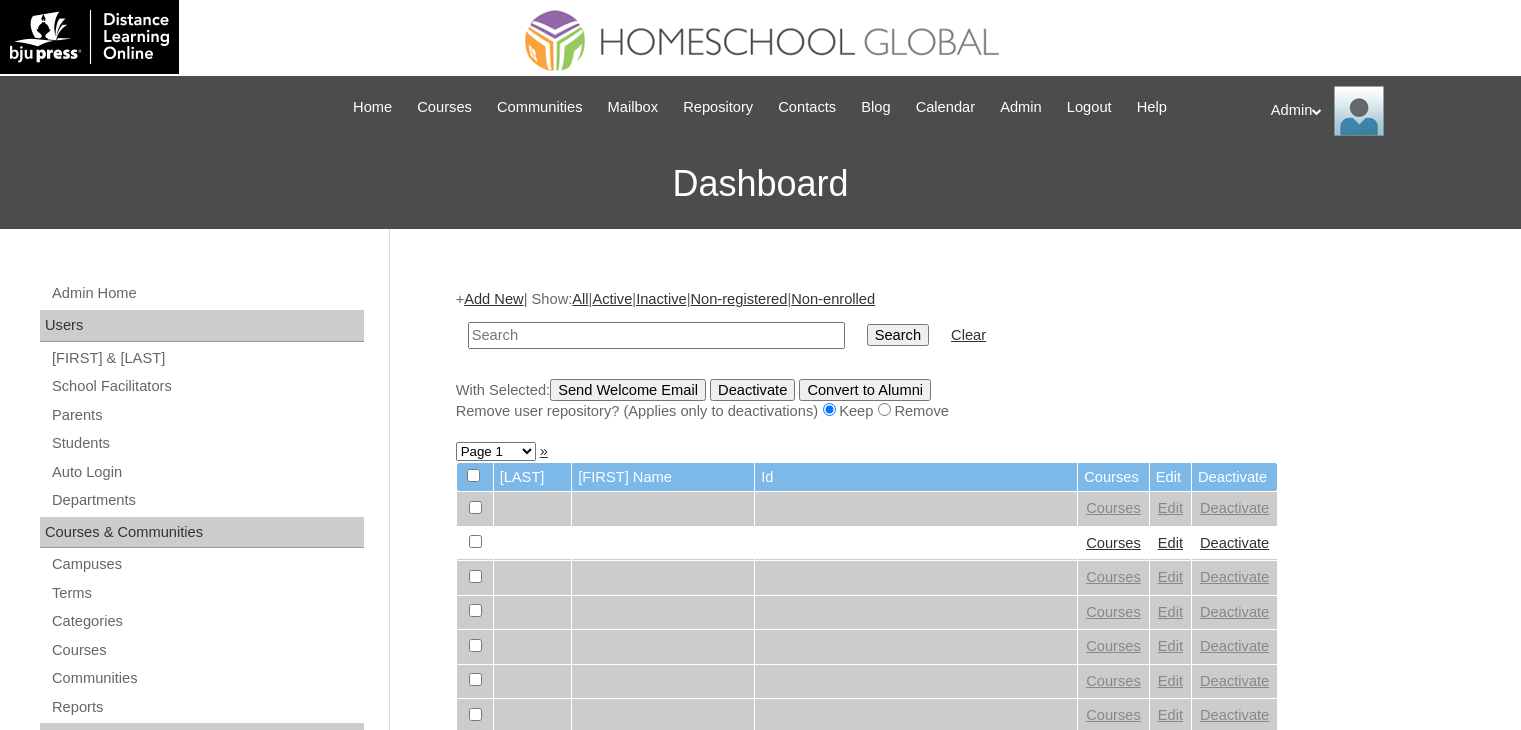 scroll, scrollTop: 0, scrollLeft: 0, axis: both 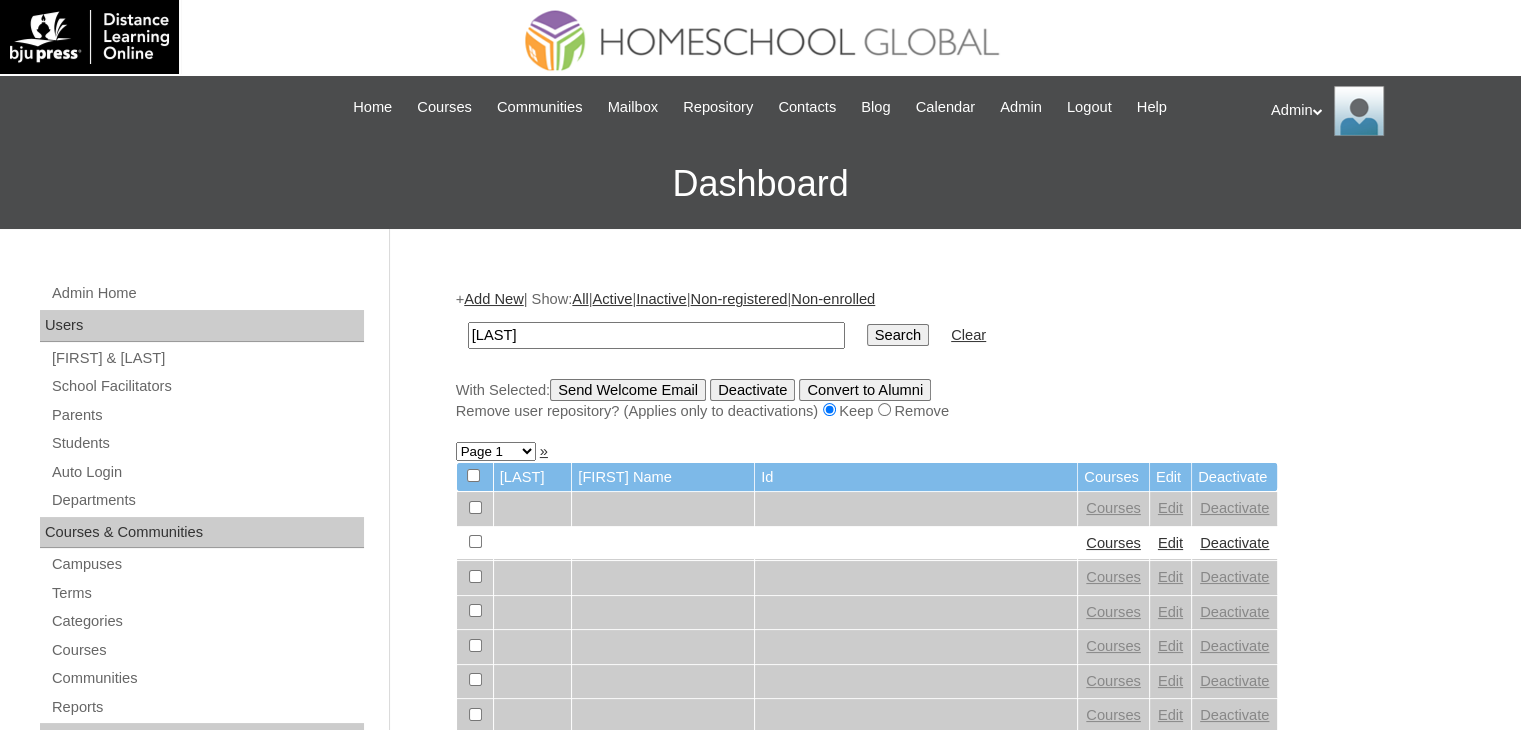 type on "Ramirez" 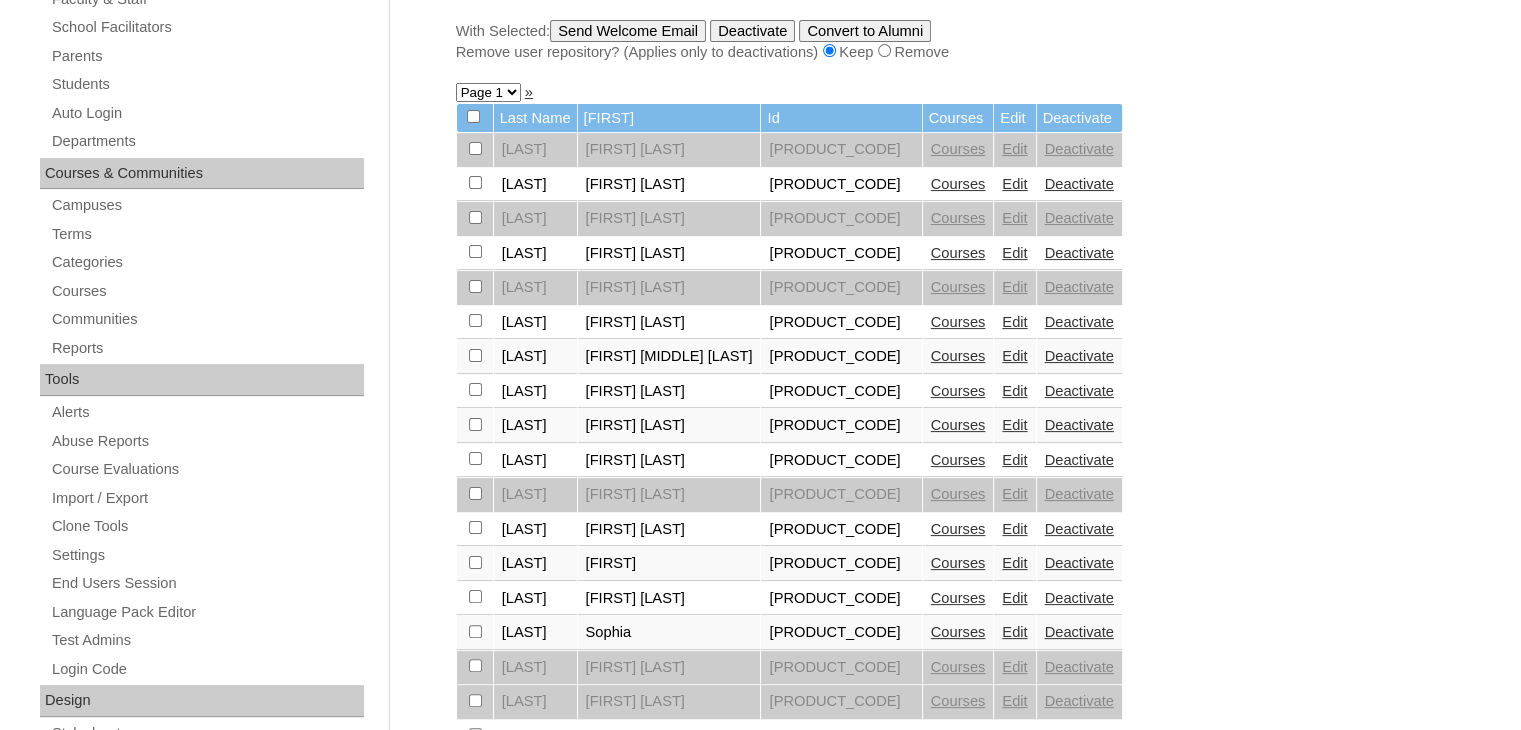 scroll, scrollTop: 364, scrollLeft: 0, axis: vertical 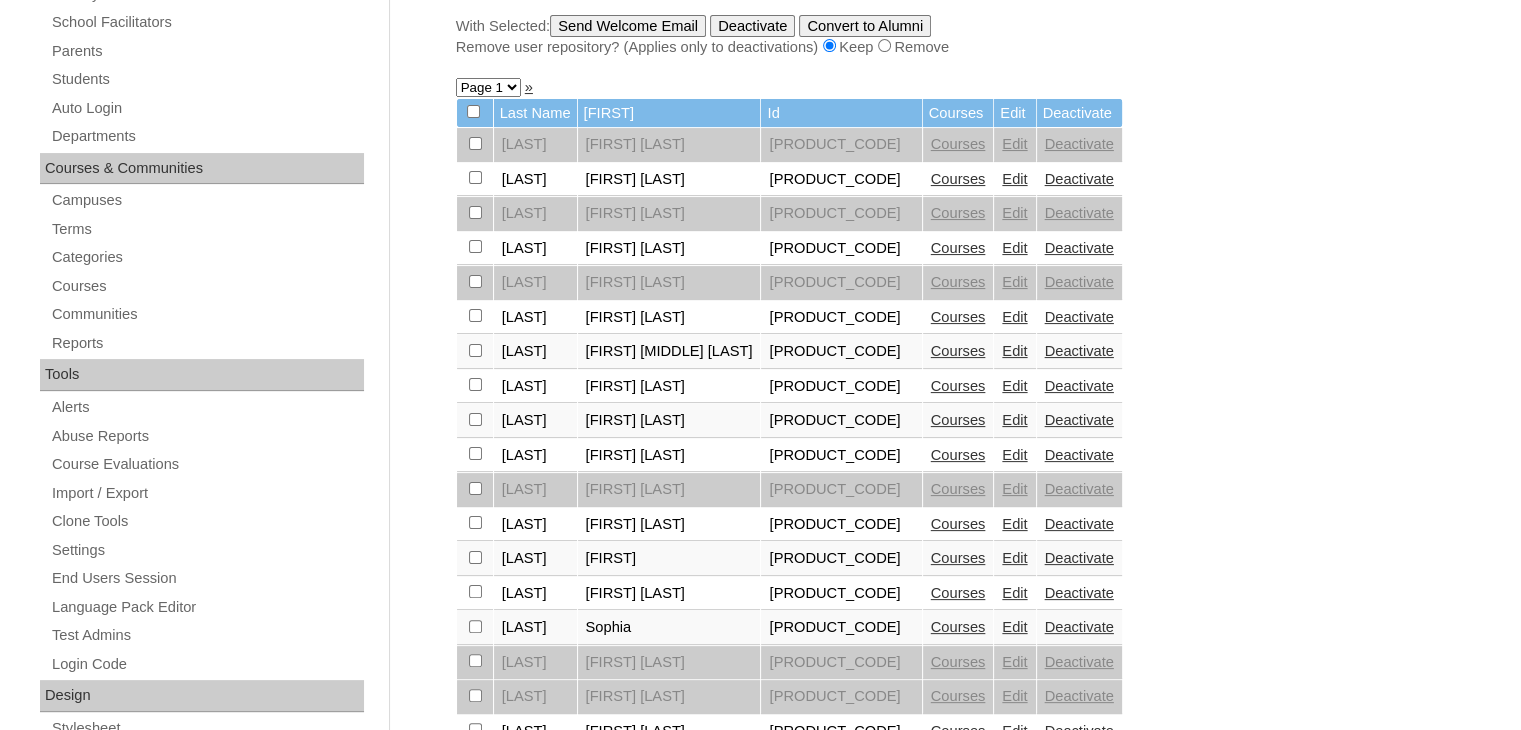 click on "Edit" at bounding box center (1014, 558) 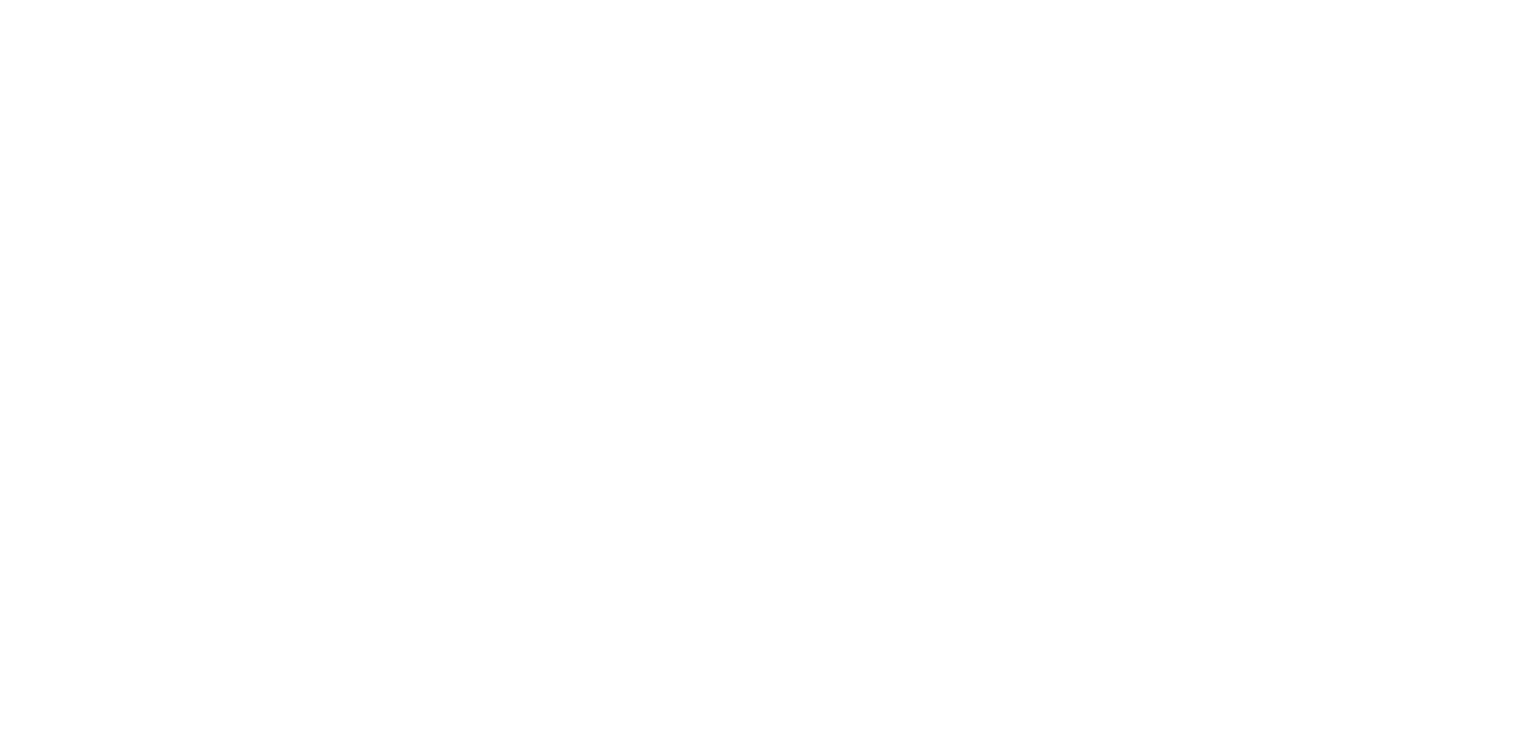 scroll, scrollTop: 0, scrollLeft: 0, axis: both 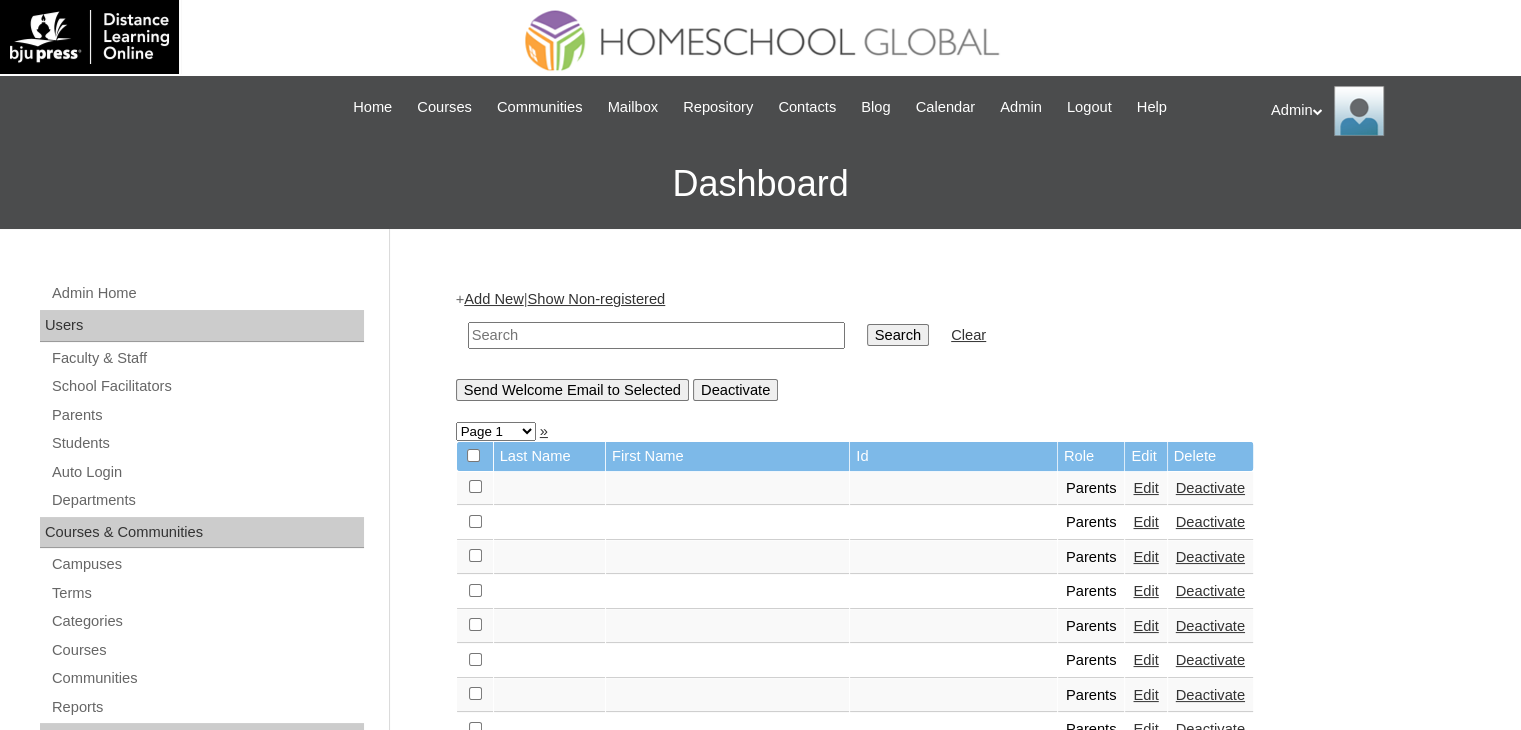 drag, startPoint x: 0, startPoint y: 0, endPoint x: 586, endPoint y: 330, distance: 672.52954 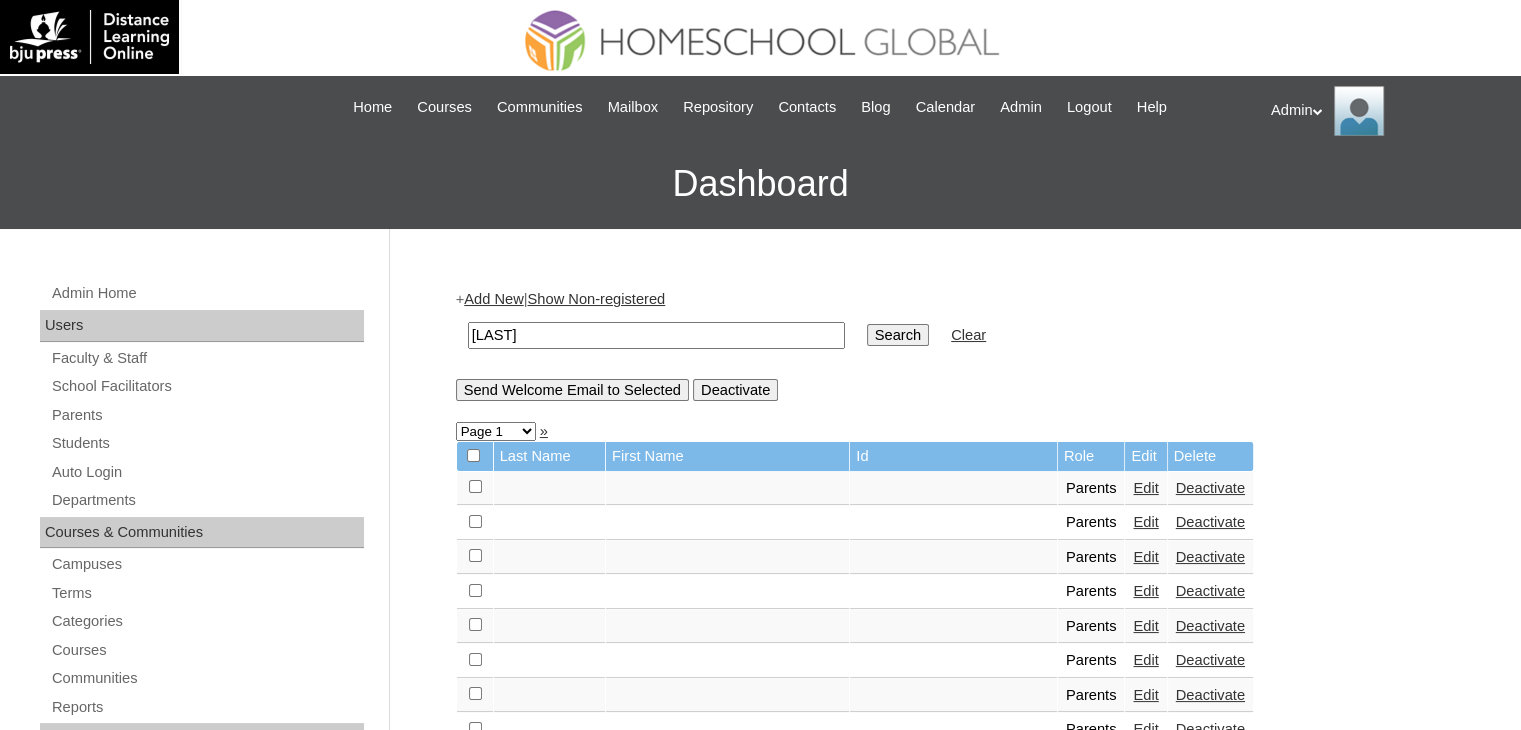 type on "[LAST]" 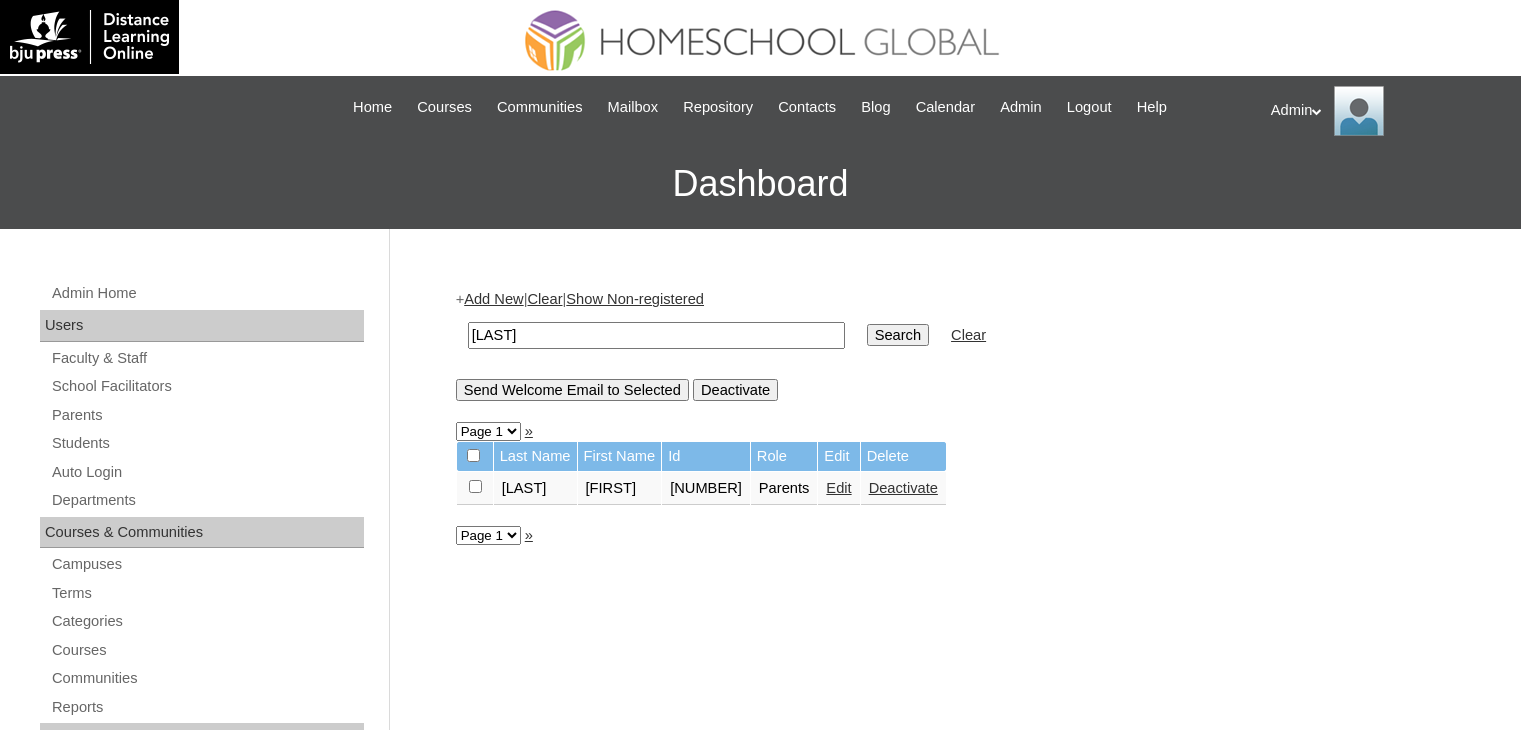 scroll, scrollTop: 0, scrollLeft: 0, axis: both 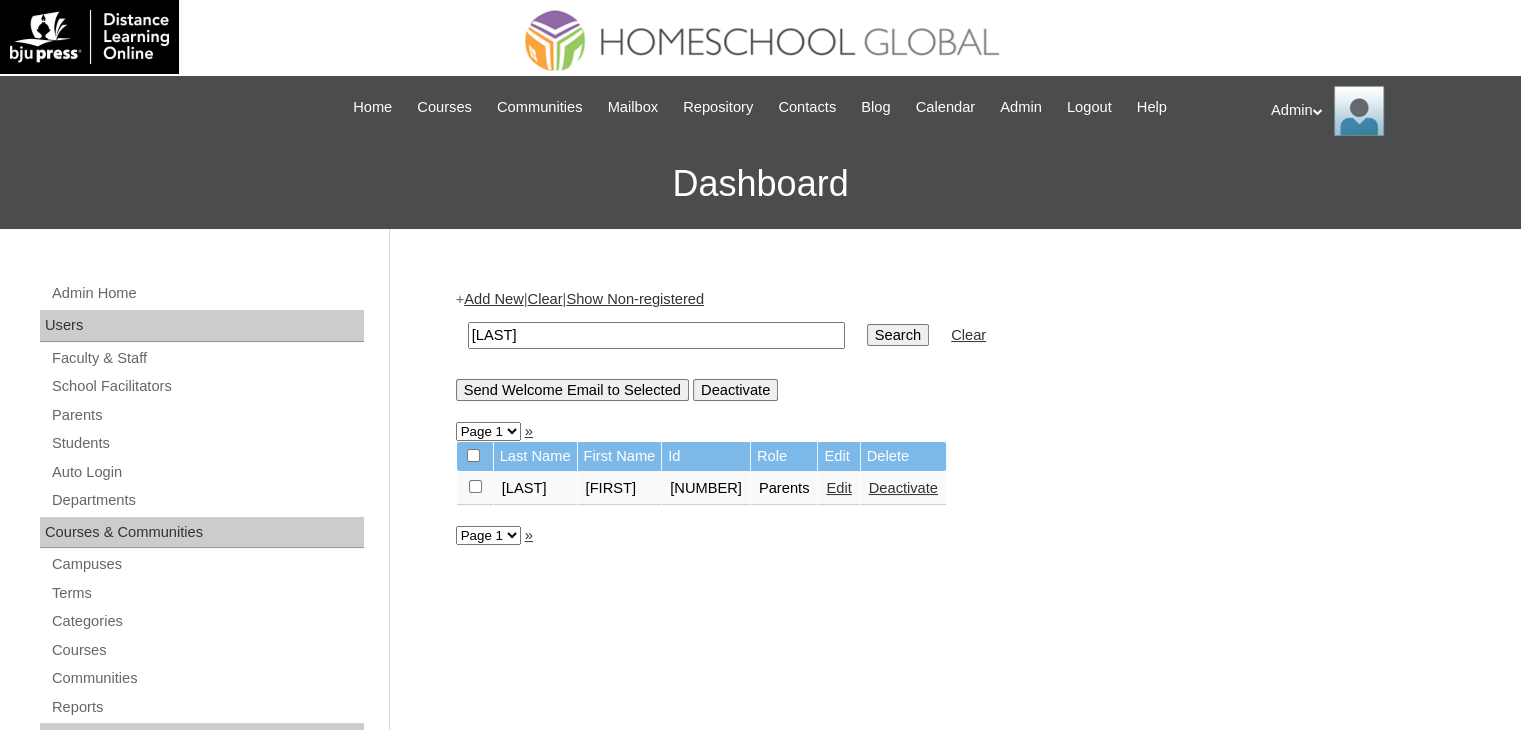 click on "Edit" at bounding box center (838, 488) 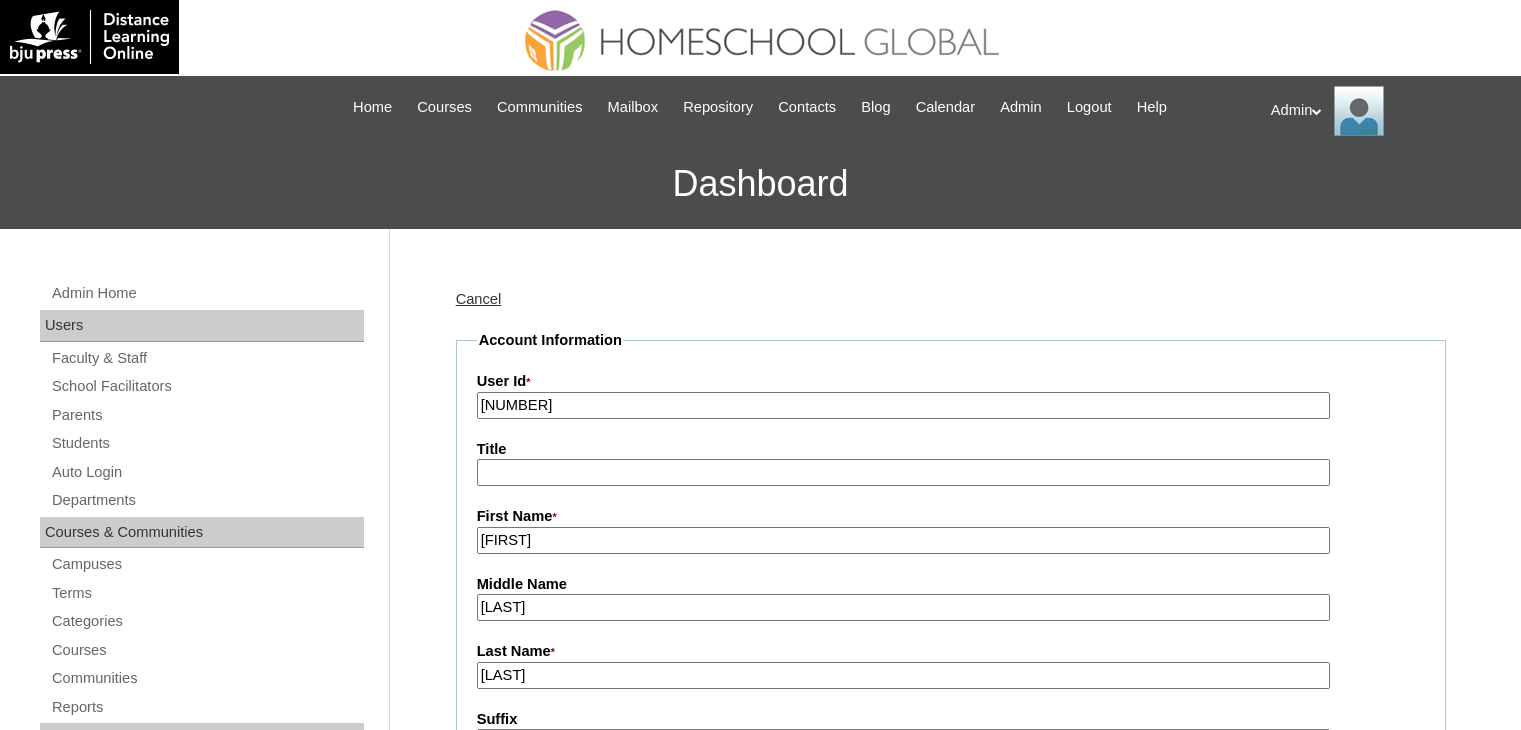 scroll, scrollTop: 0, scrollLeft: 0, axis: both 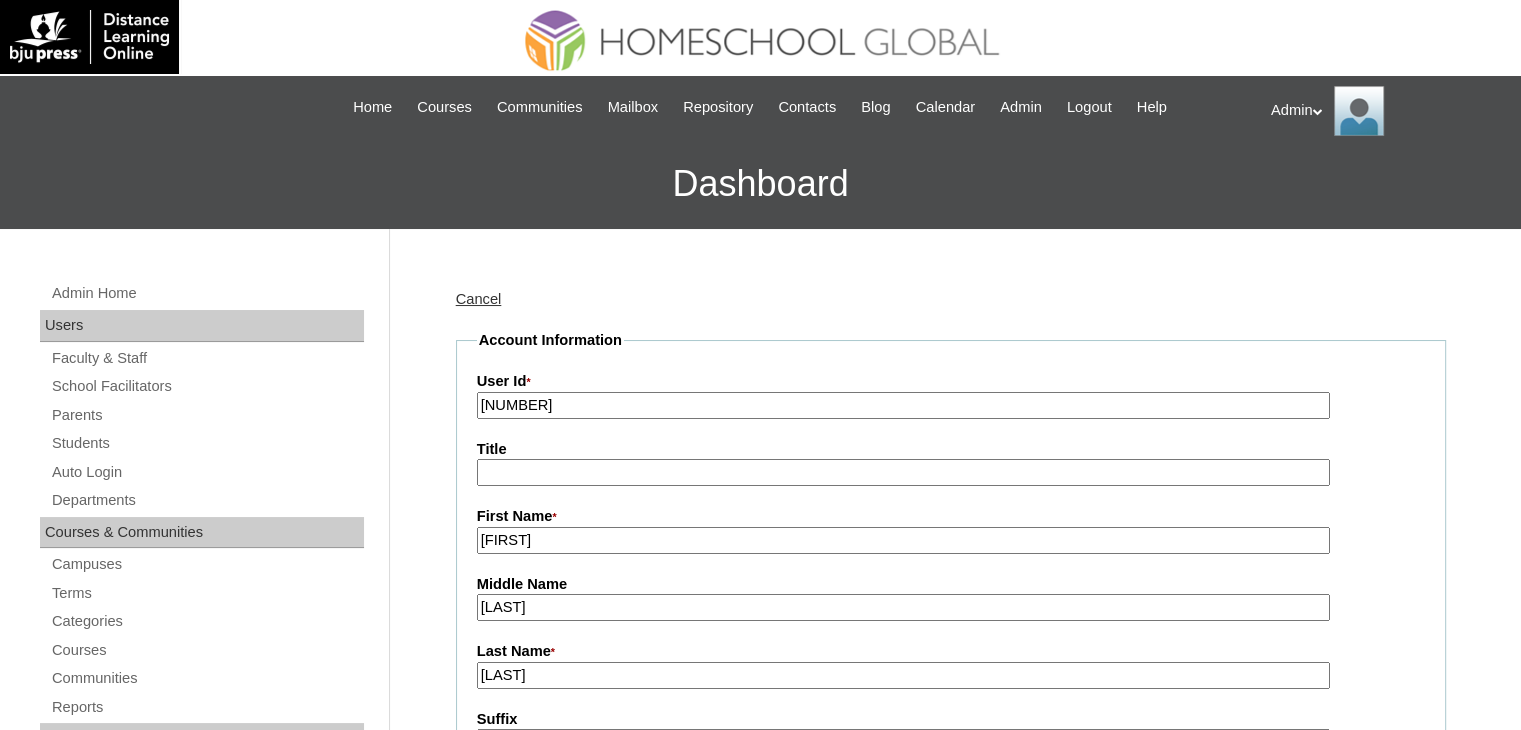 click on "2024-2403361" at bounding box center (903, 405) 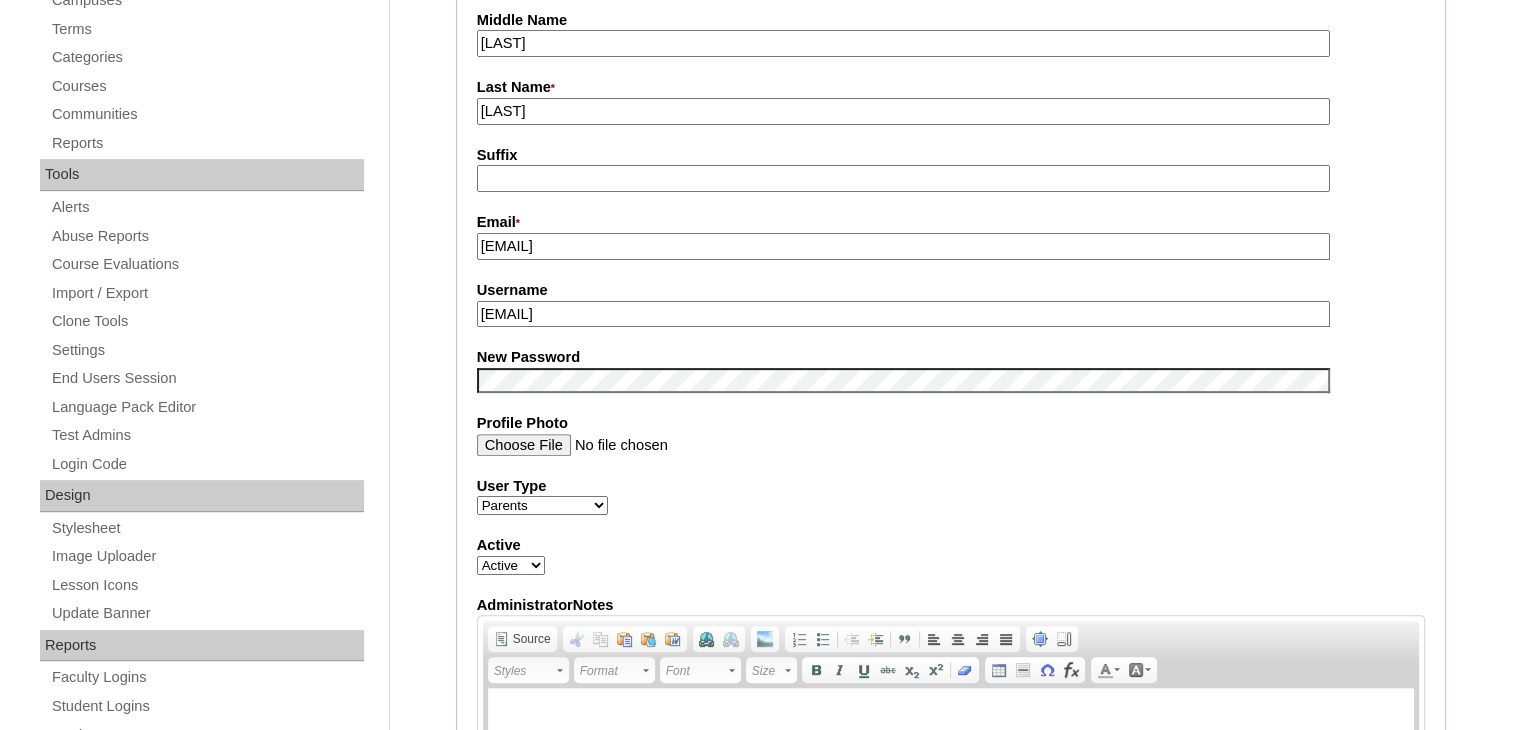 scroll, scrollTop: 564, scrollLeft: 0, axis: vertical 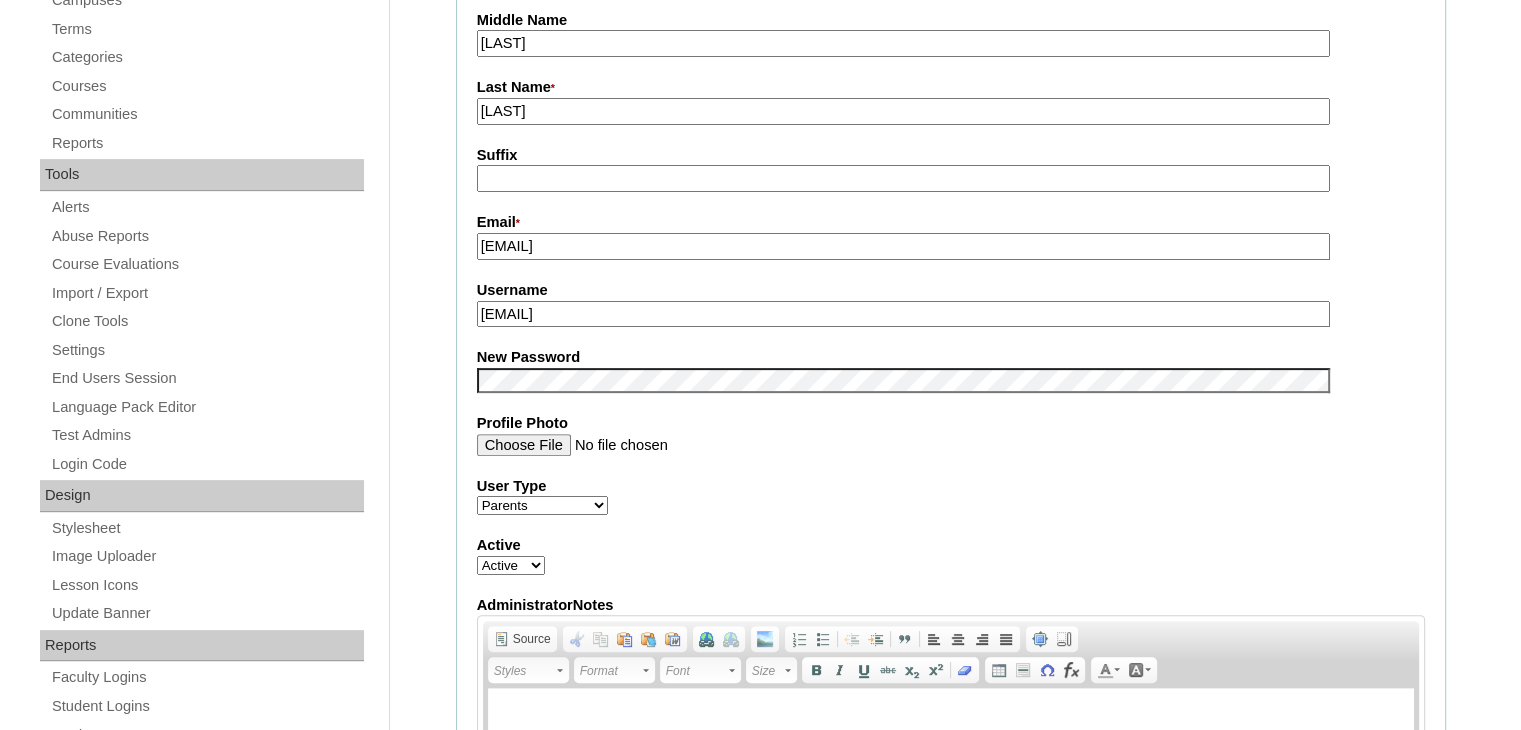 type on "2025-2403361" 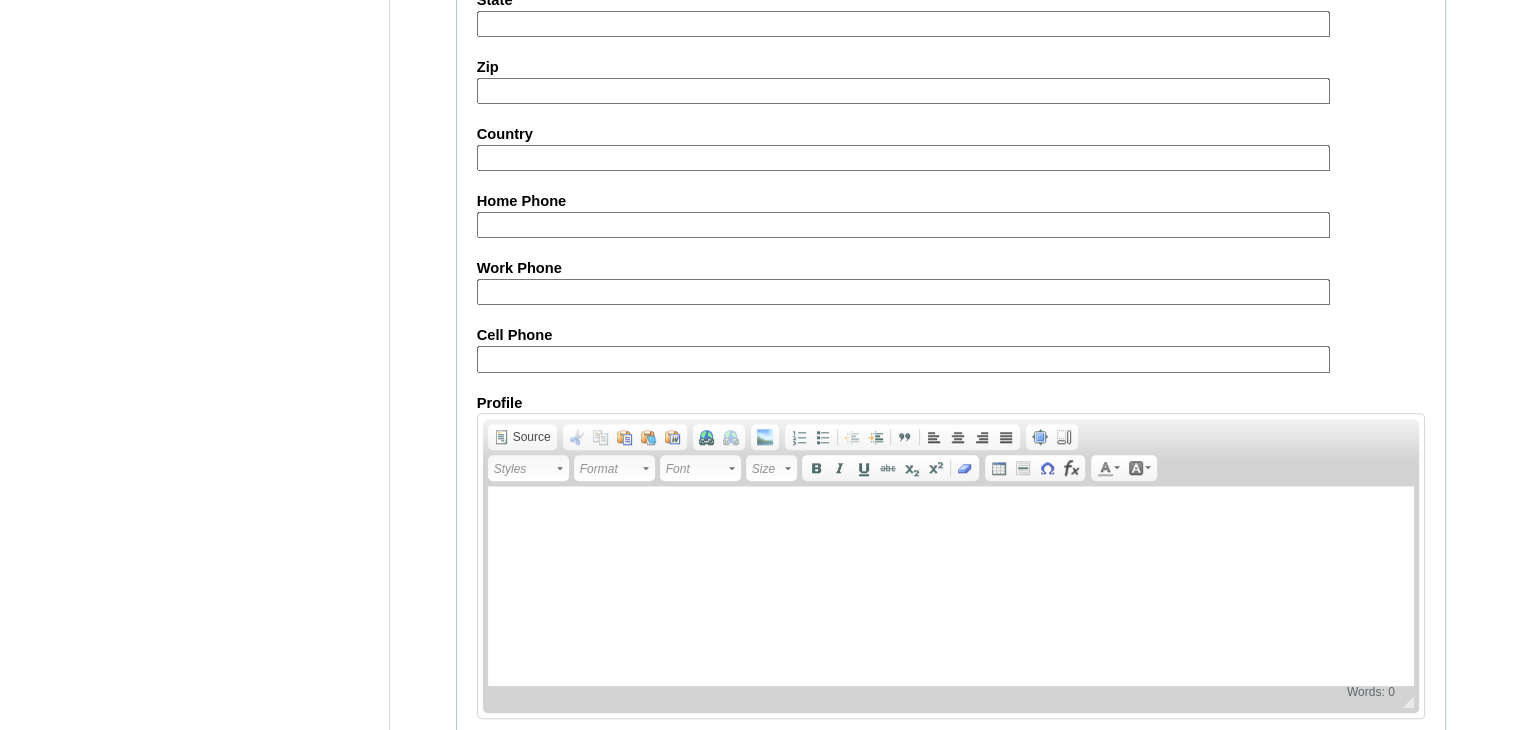 scroll, scrollTop: 1879, scrollLeft: 0, axis: vertical 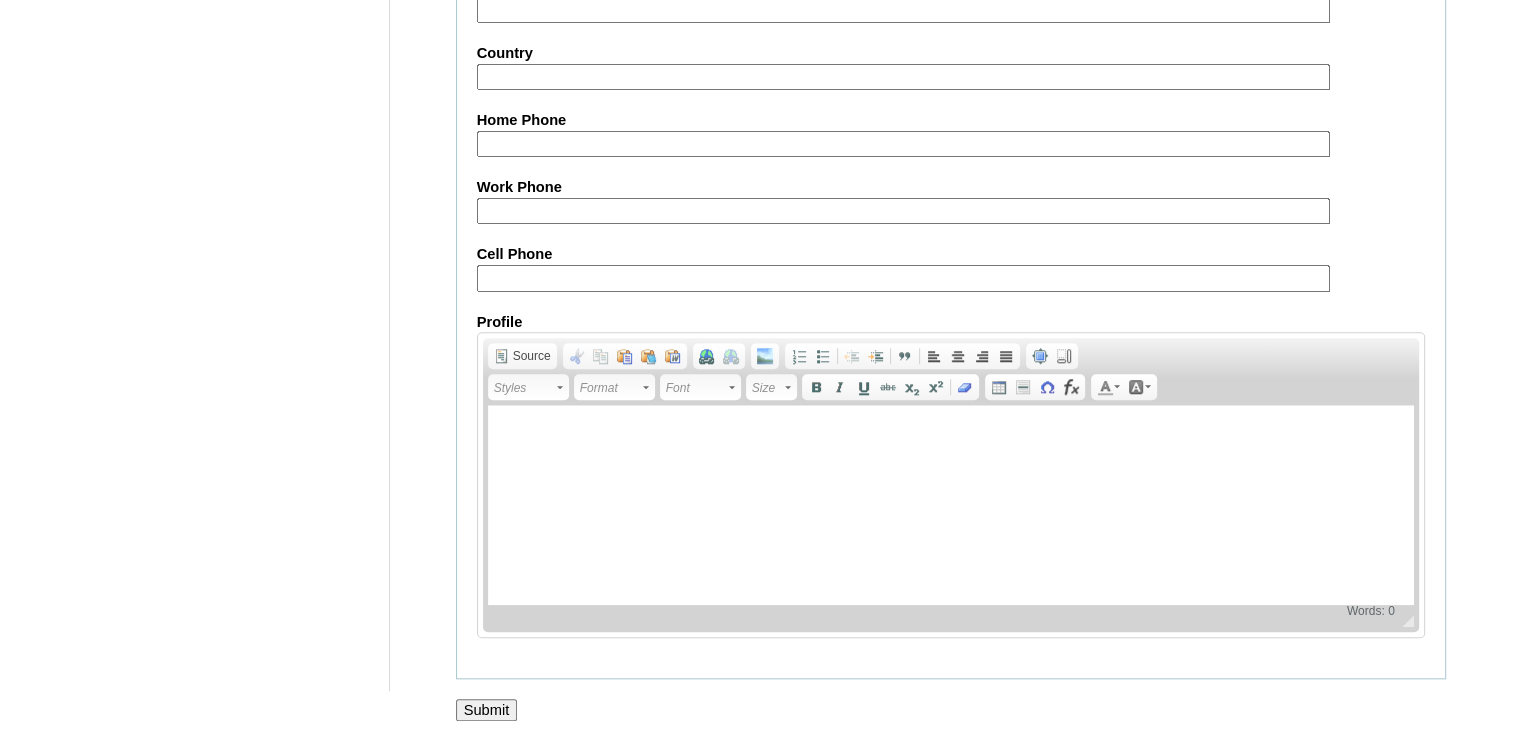 click on "Submit" at bounding box center [487, 710] 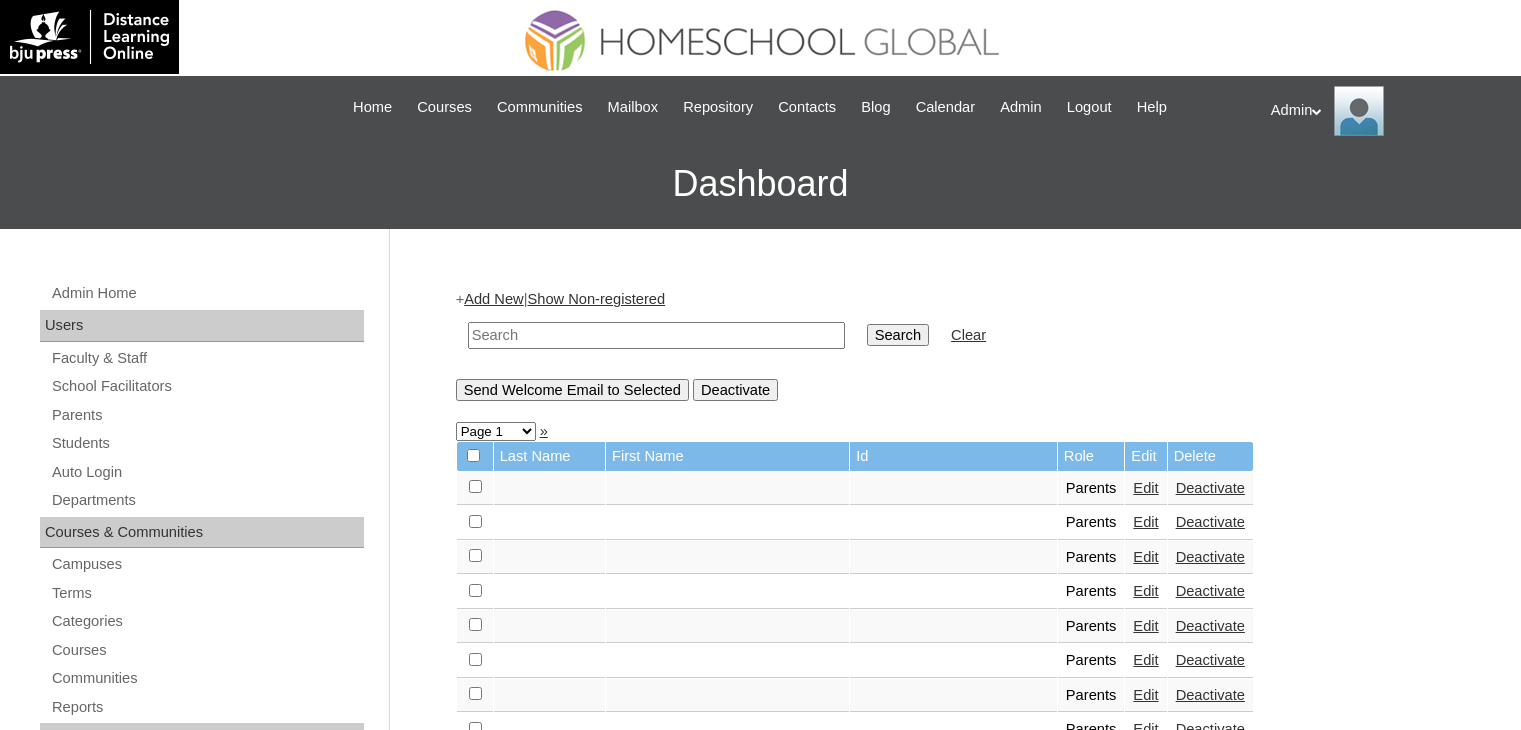 scroll, scrollTop: 0, scrollLeft: 0, axis: both 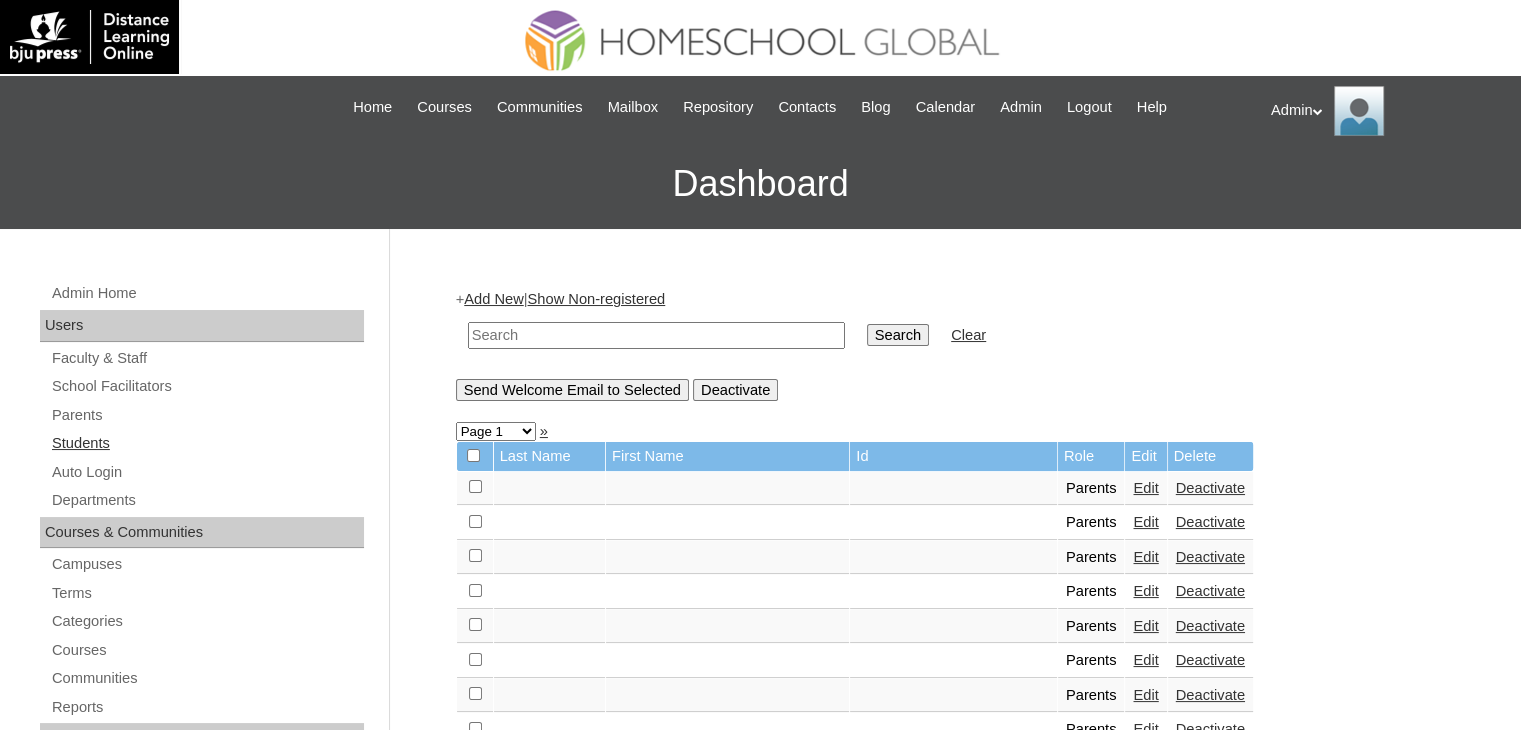 click on "Students" at bounding box center [207, 443] 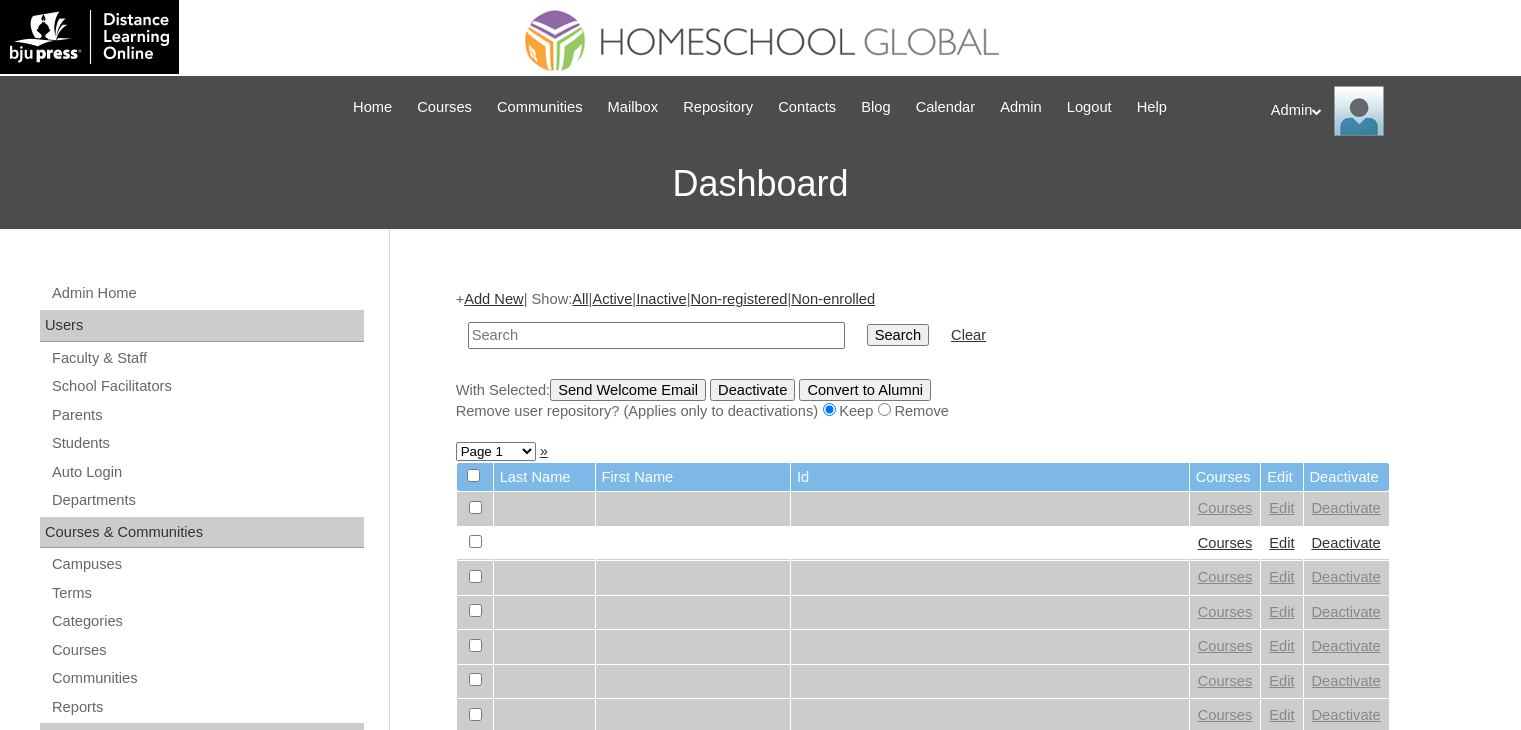 scroll, scrollTop: 0, scrollLeft: 0, axis: both 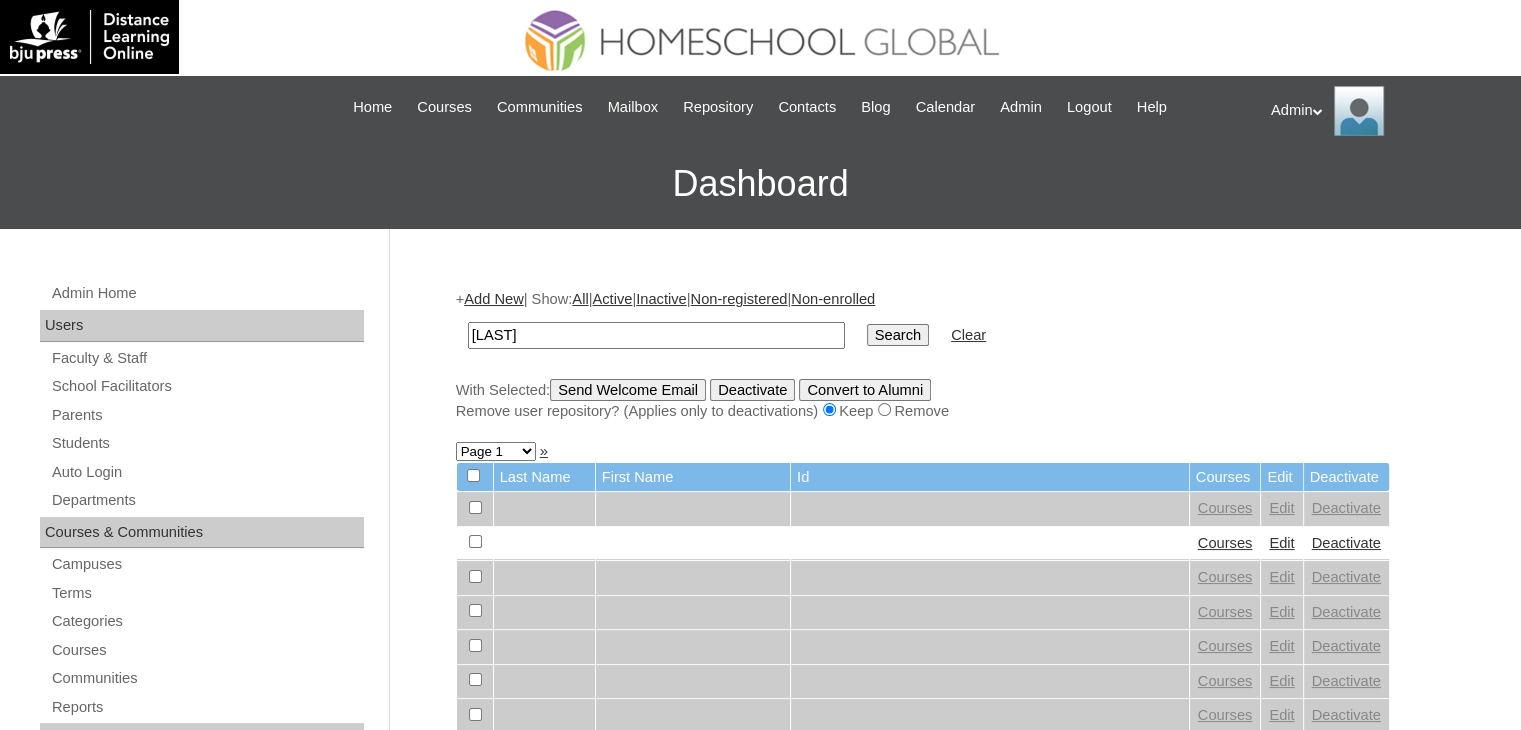 type on "[LAST]" 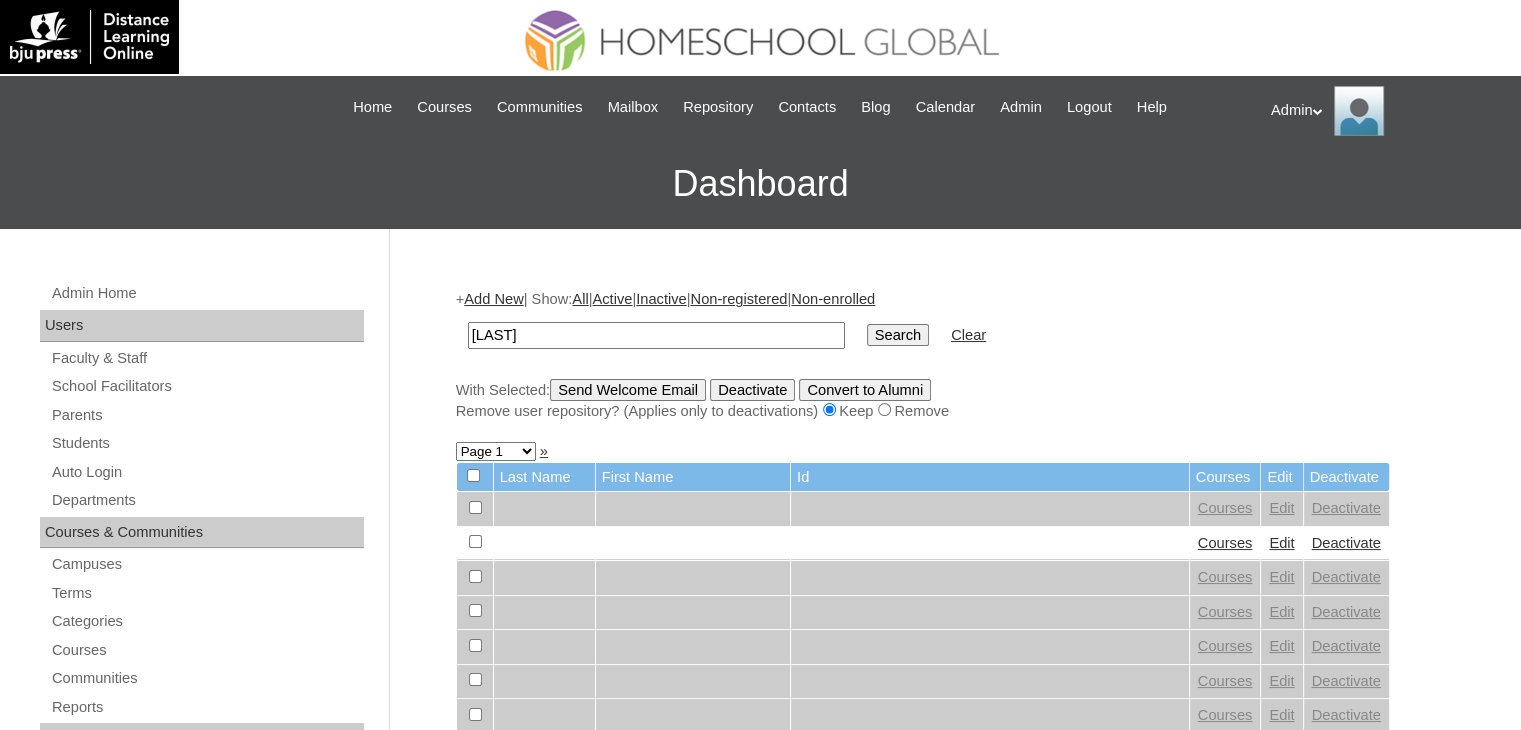 click on "Search" at bounding box center (898, 335) 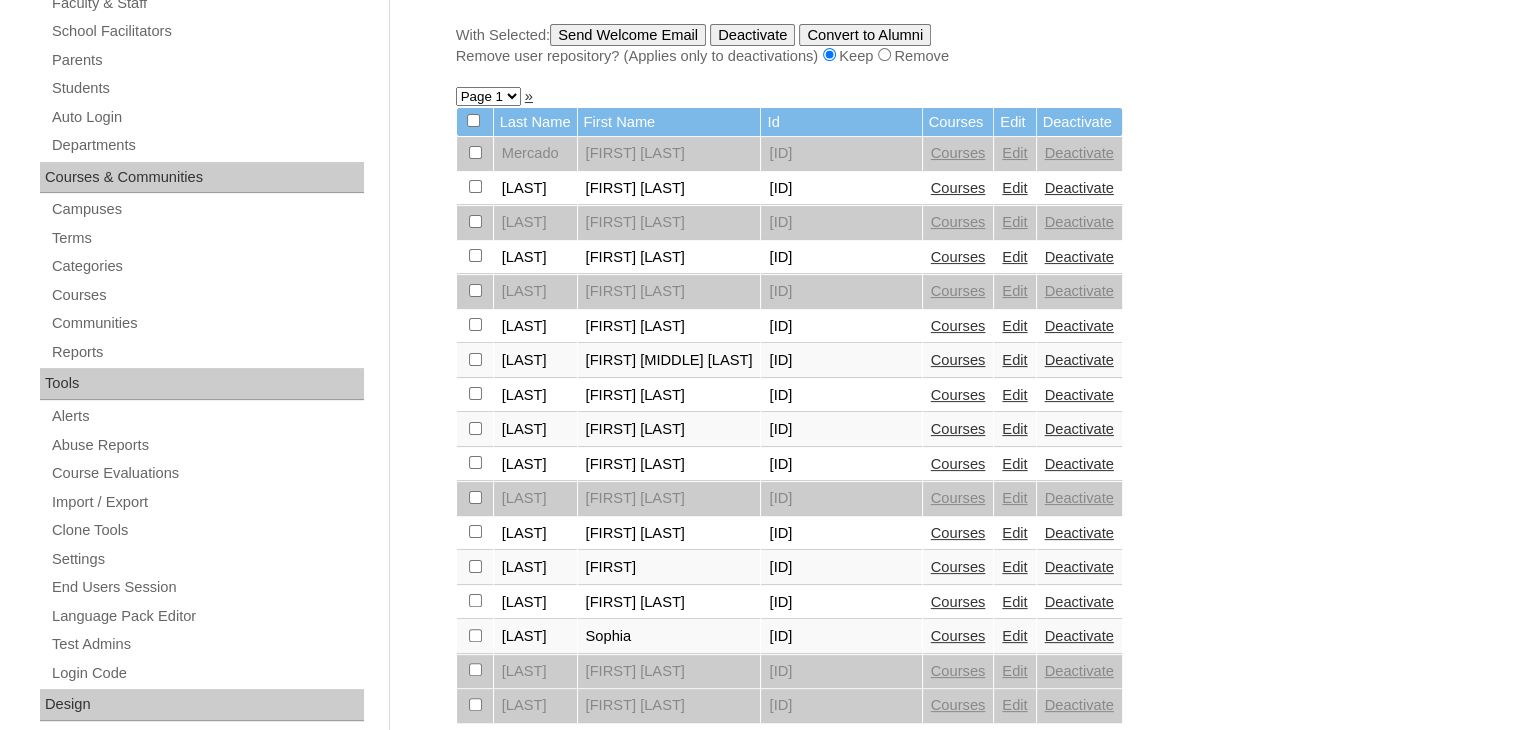 scroll, scrollTop: 364, scrollLeft: 0, axis: vertical 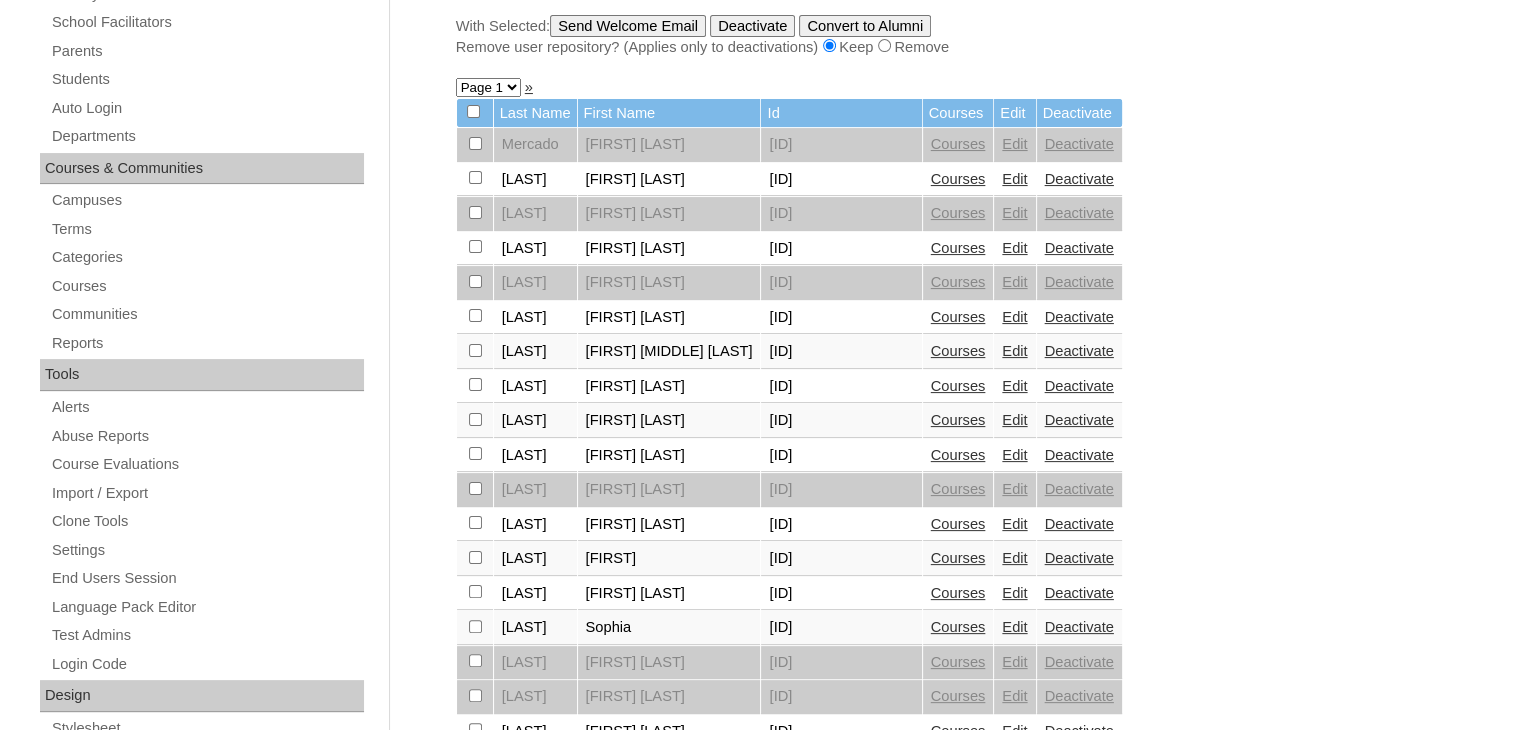 click on "Courses" at bounding box center (958, 558) 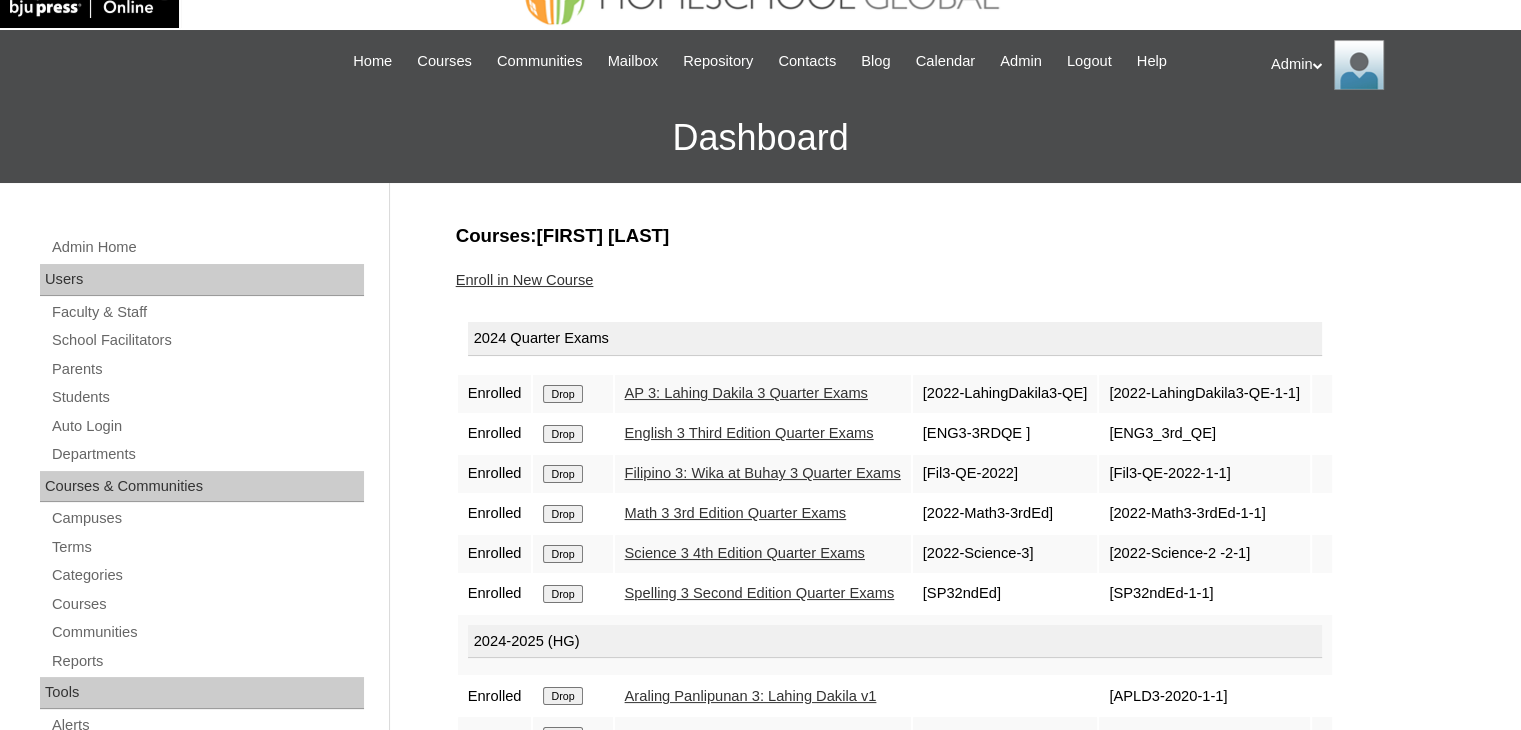 scroll, scrollTop: 44, scrollLeft: 0, axis: vertical 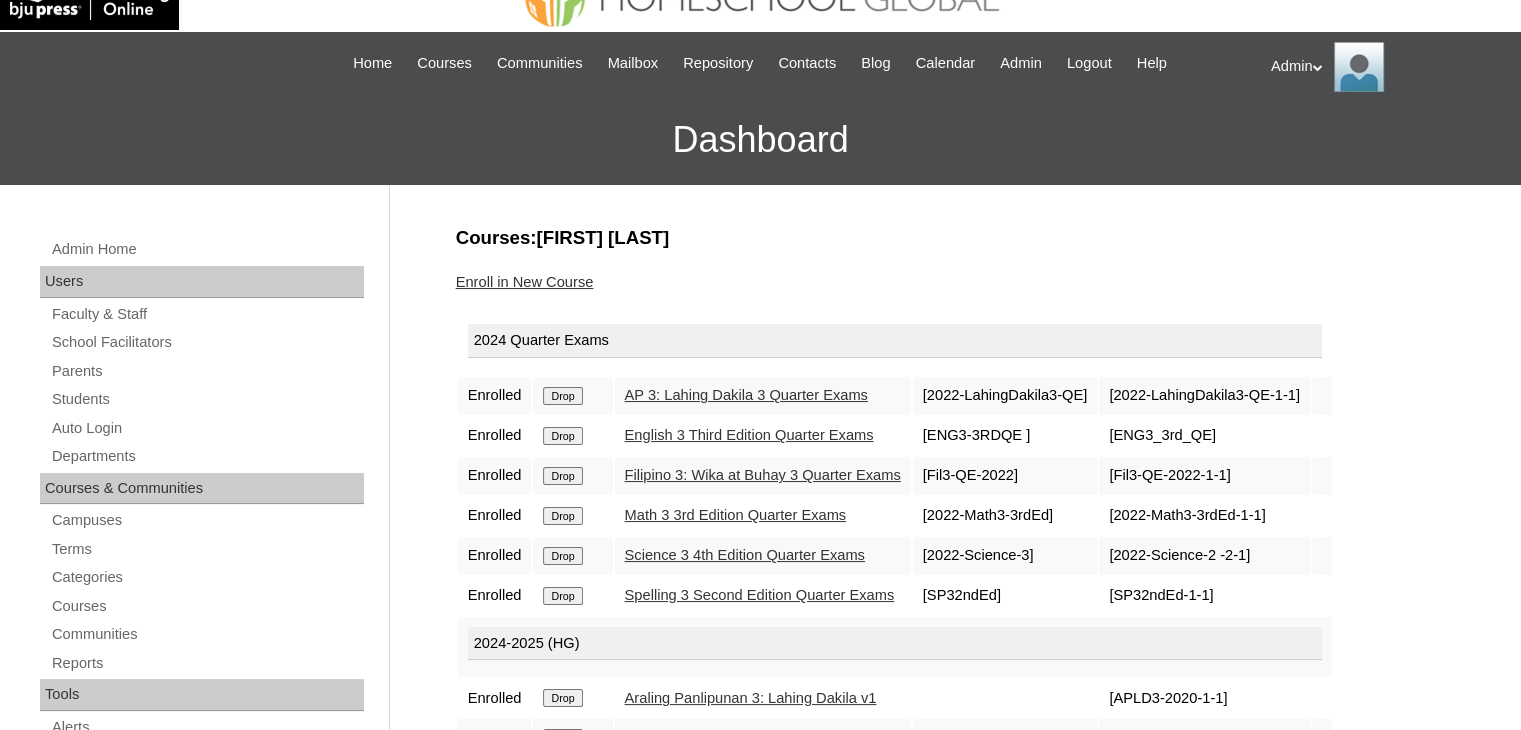 click on "Drop" at bounding box center (562, 396) 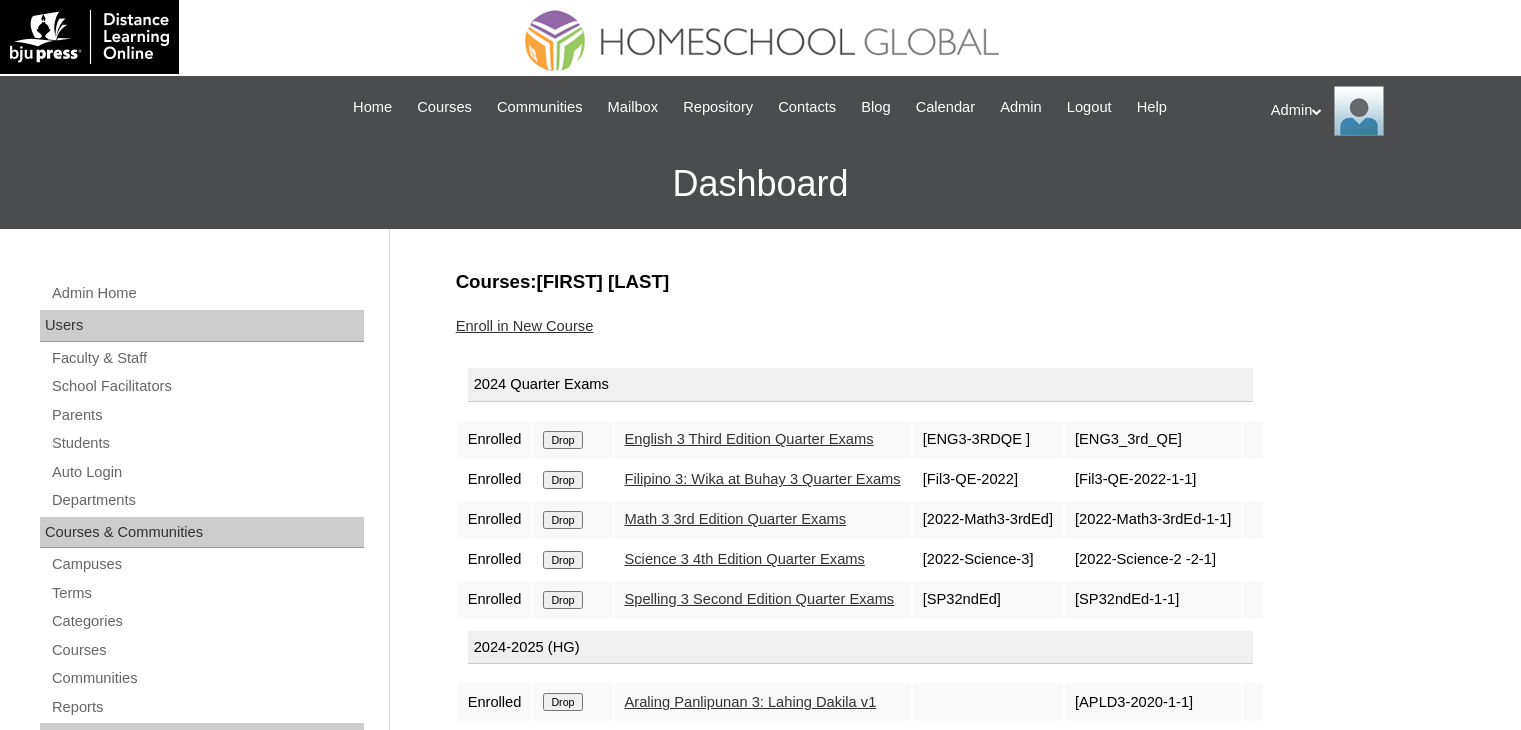 scroll, scrollTop: 0, scrollLeft: 0, axis: both 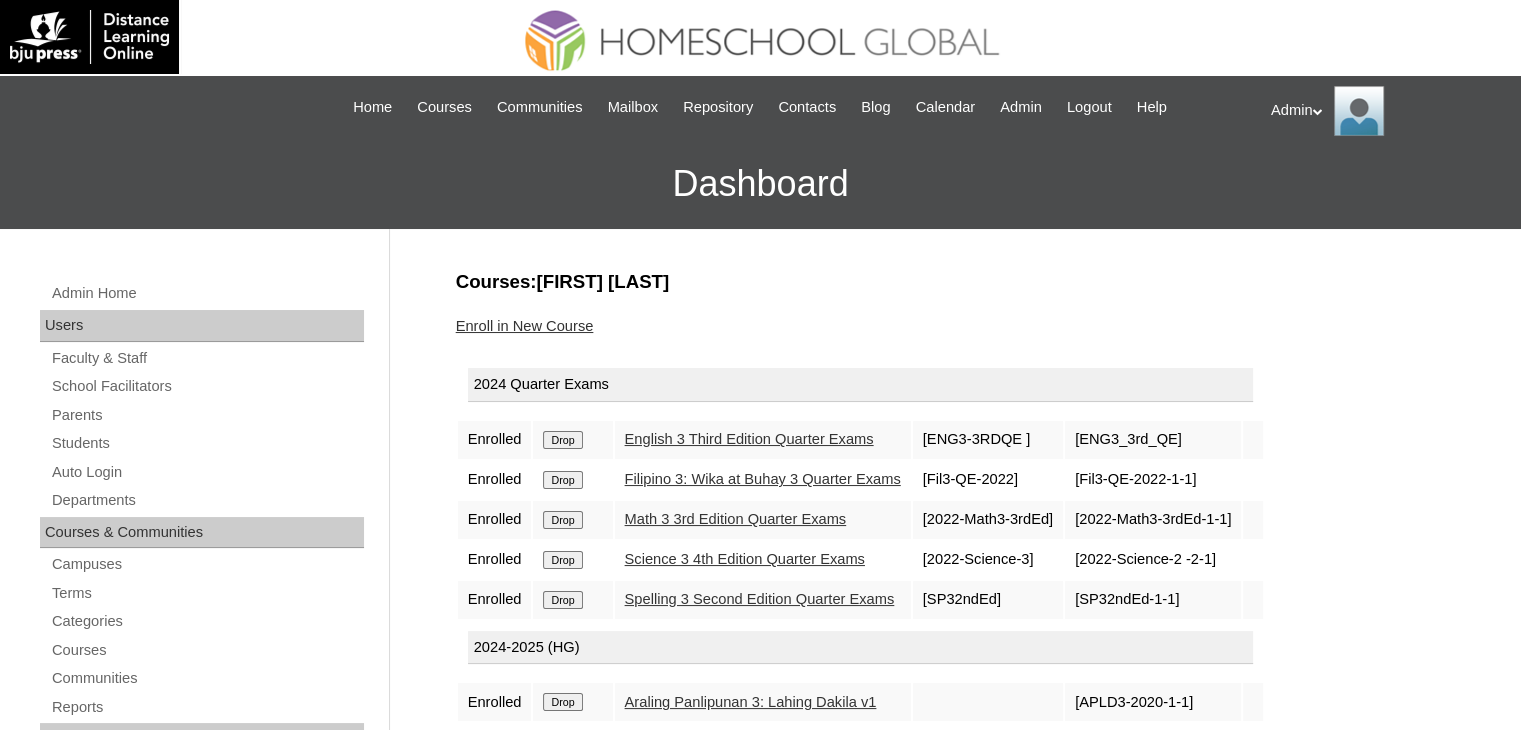 click on "Drop" at bounding box center (562, 440) 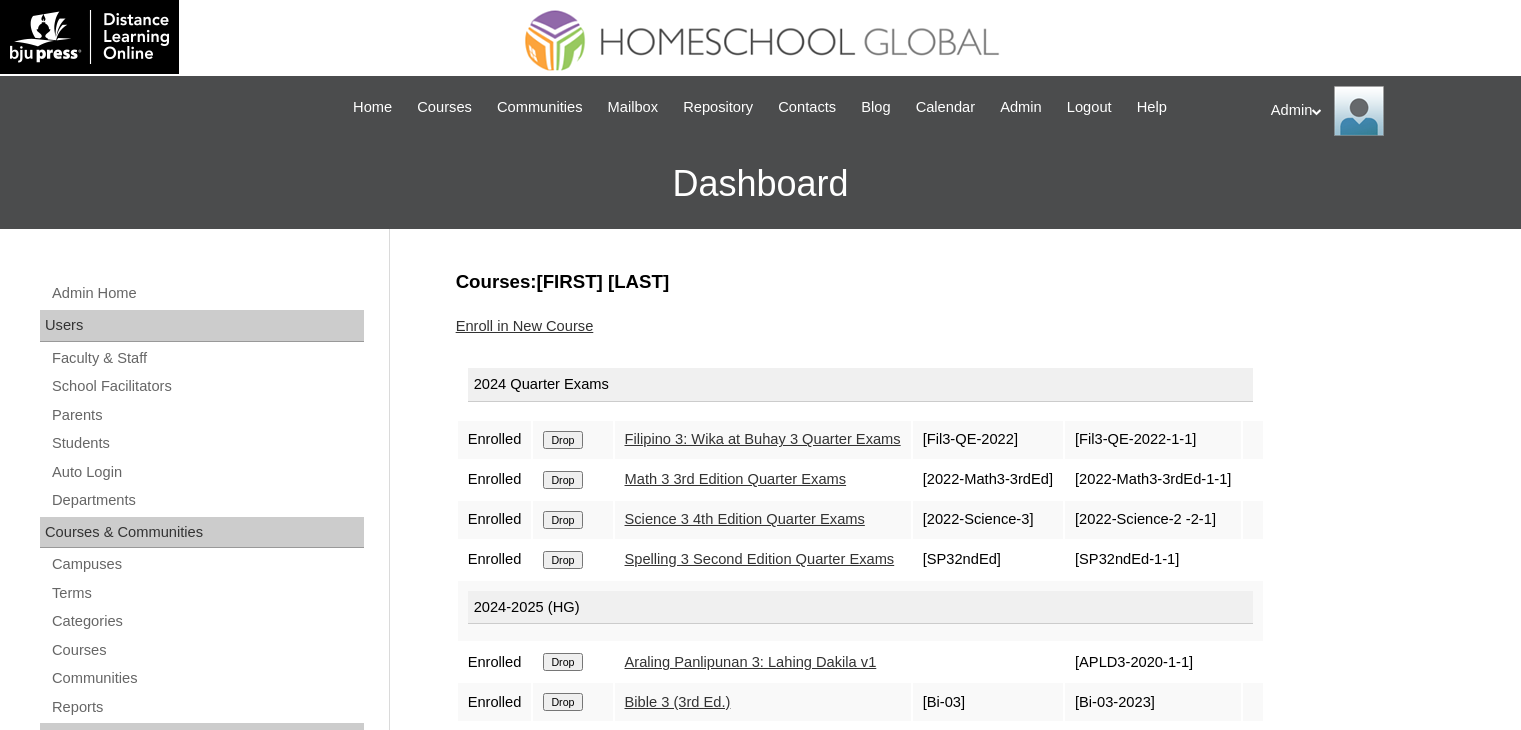 scroll, scrollTop: 0, scrollLeft: 0, axis: both 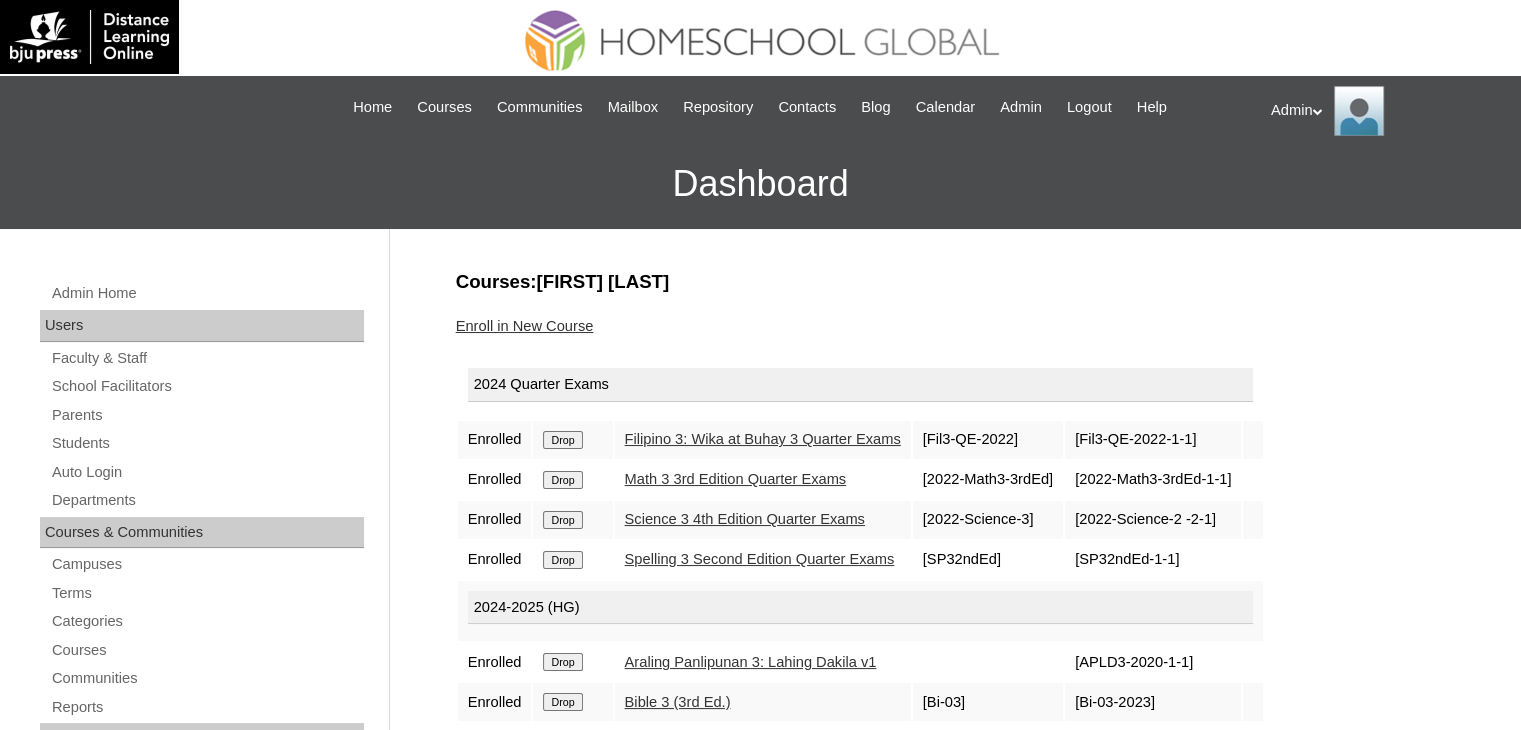 click on "Drop" at bounding box center [562, 440] 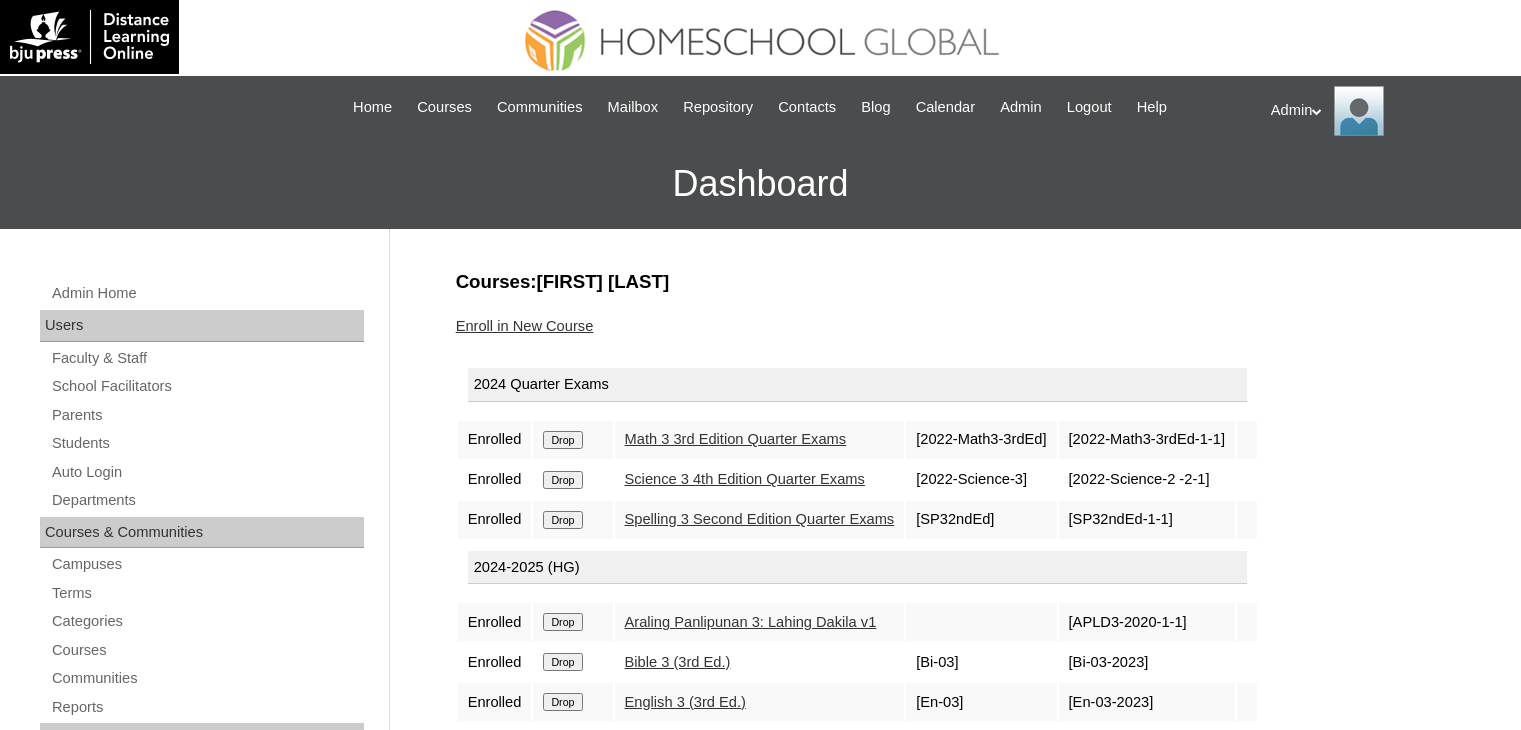 scroll, scrollTop: 0, scrollLeft: 0, axis: both 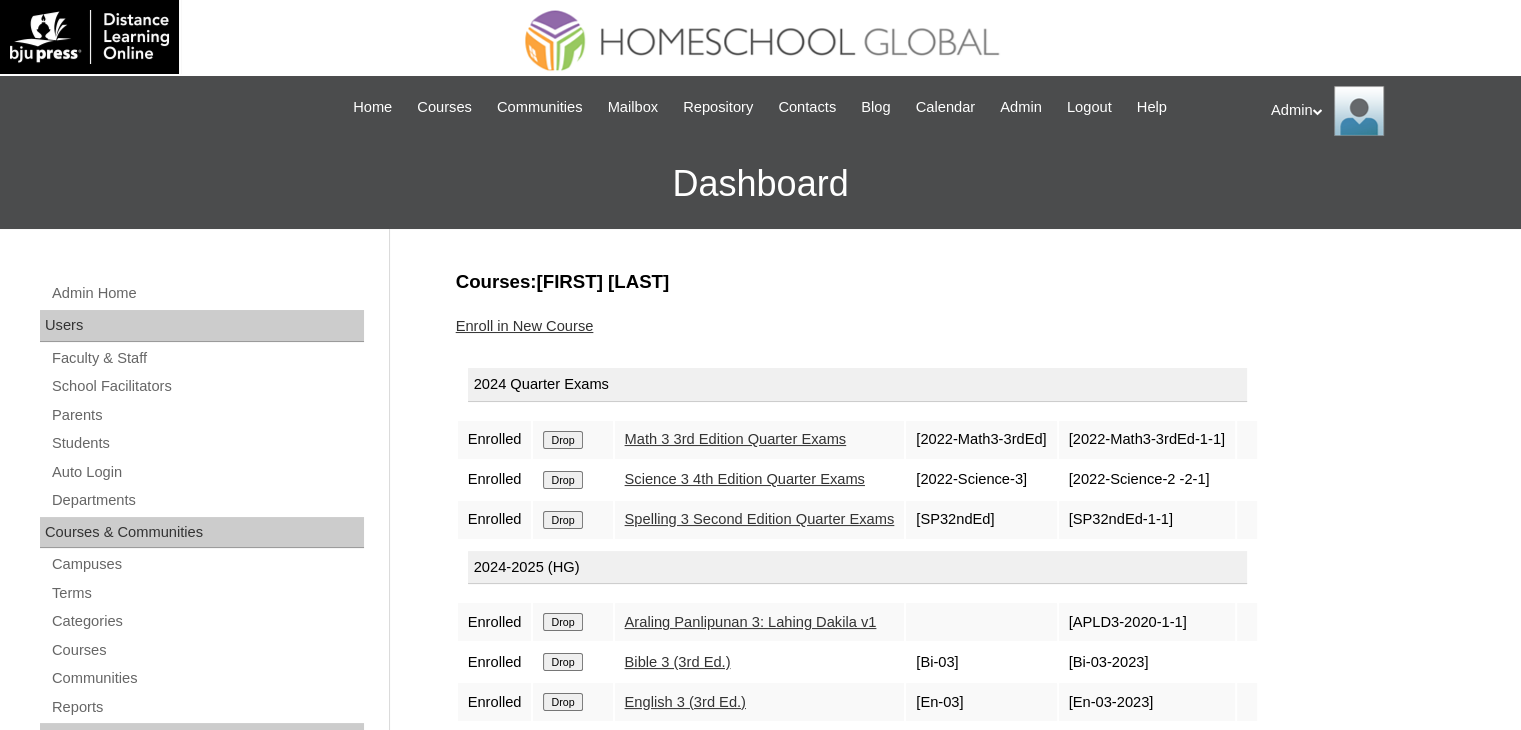 click on "Drop" at bounding box center [562, 440] 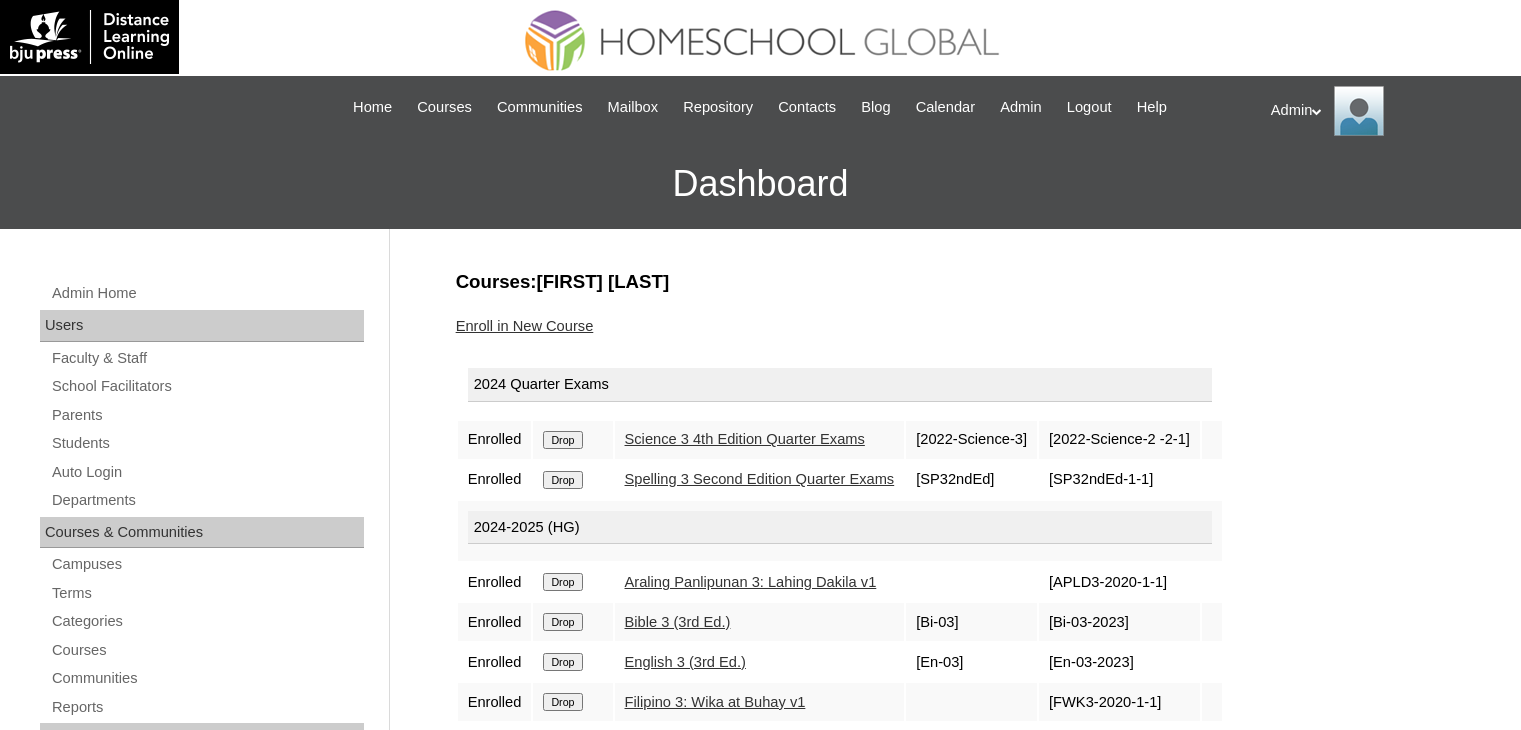 click on "Drop" at bounding box center [562, 440] 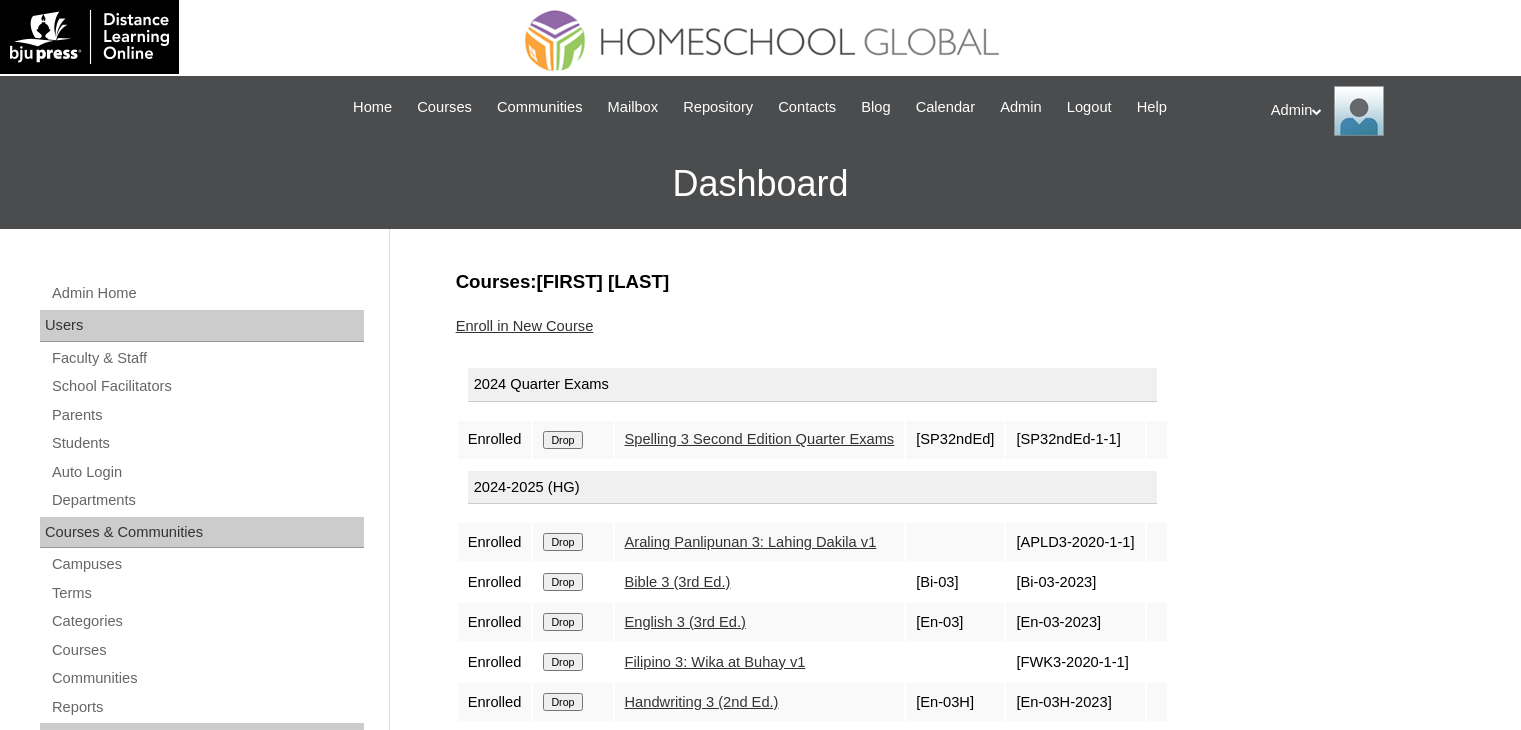 scroll, scrollTop: 0, scrollLeft: 0, axis: both 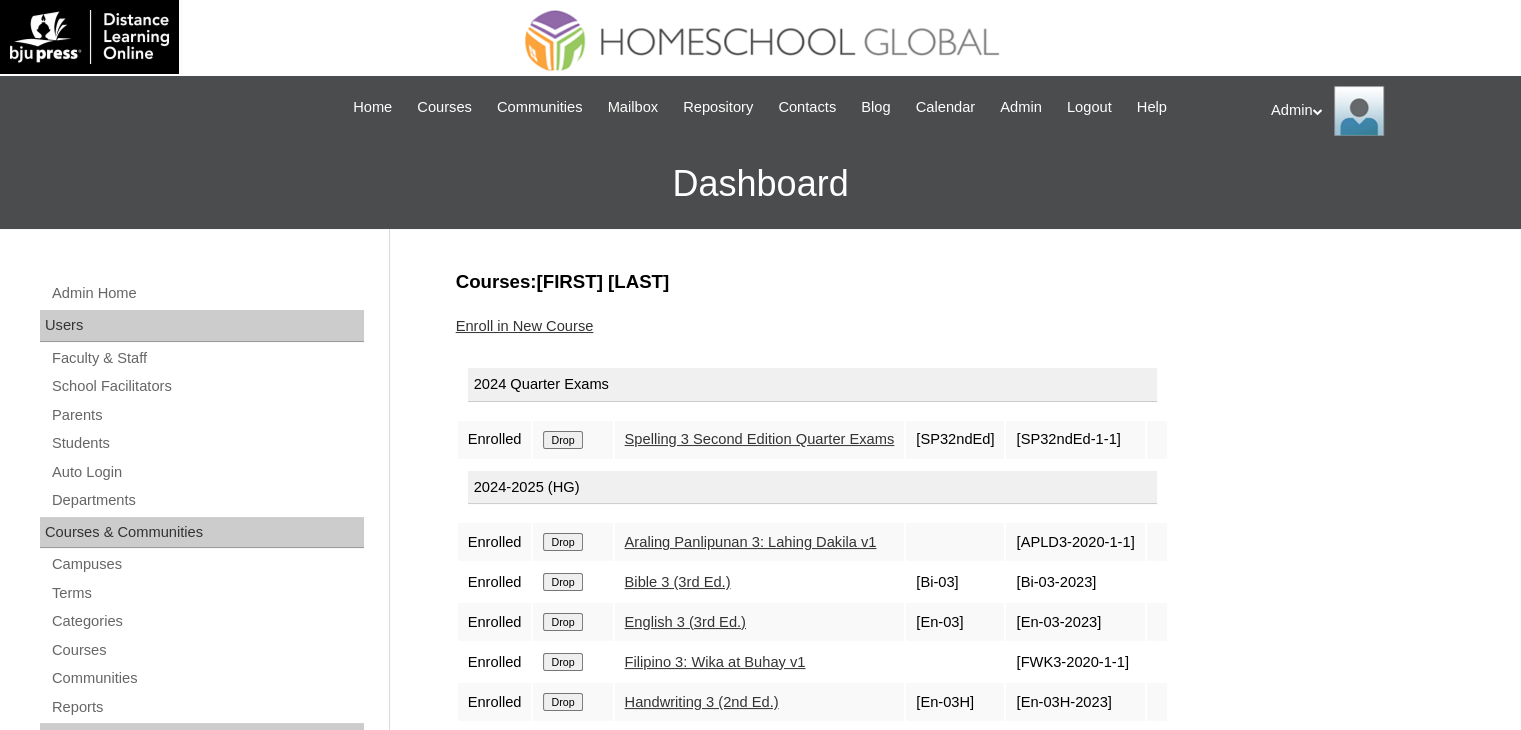 click on "Drop" at bounding box center [562, 440] 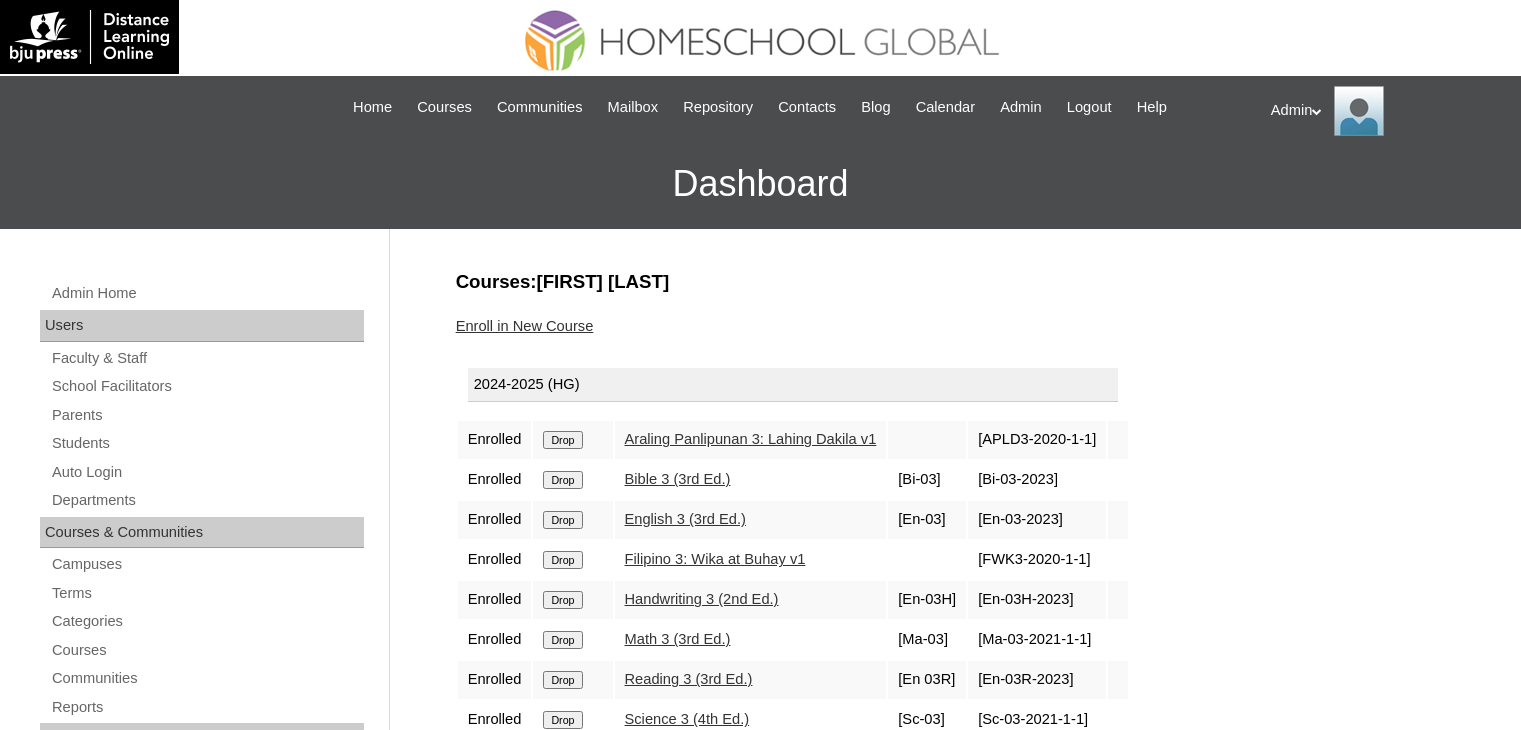 scroll, scrollTop: 0, scrollLeft: 0, axis: both 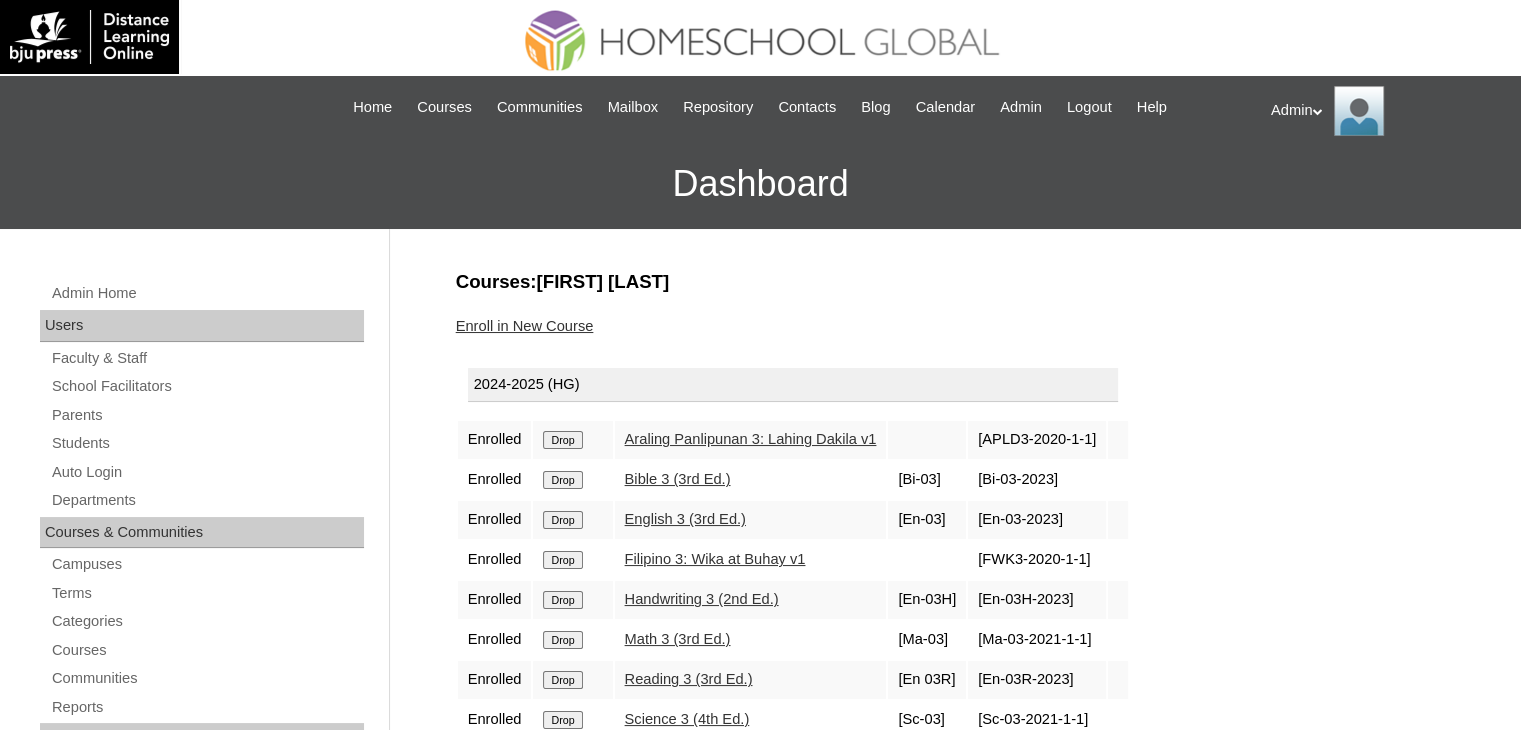 click on "Drop" at bounding box center [562, 440] 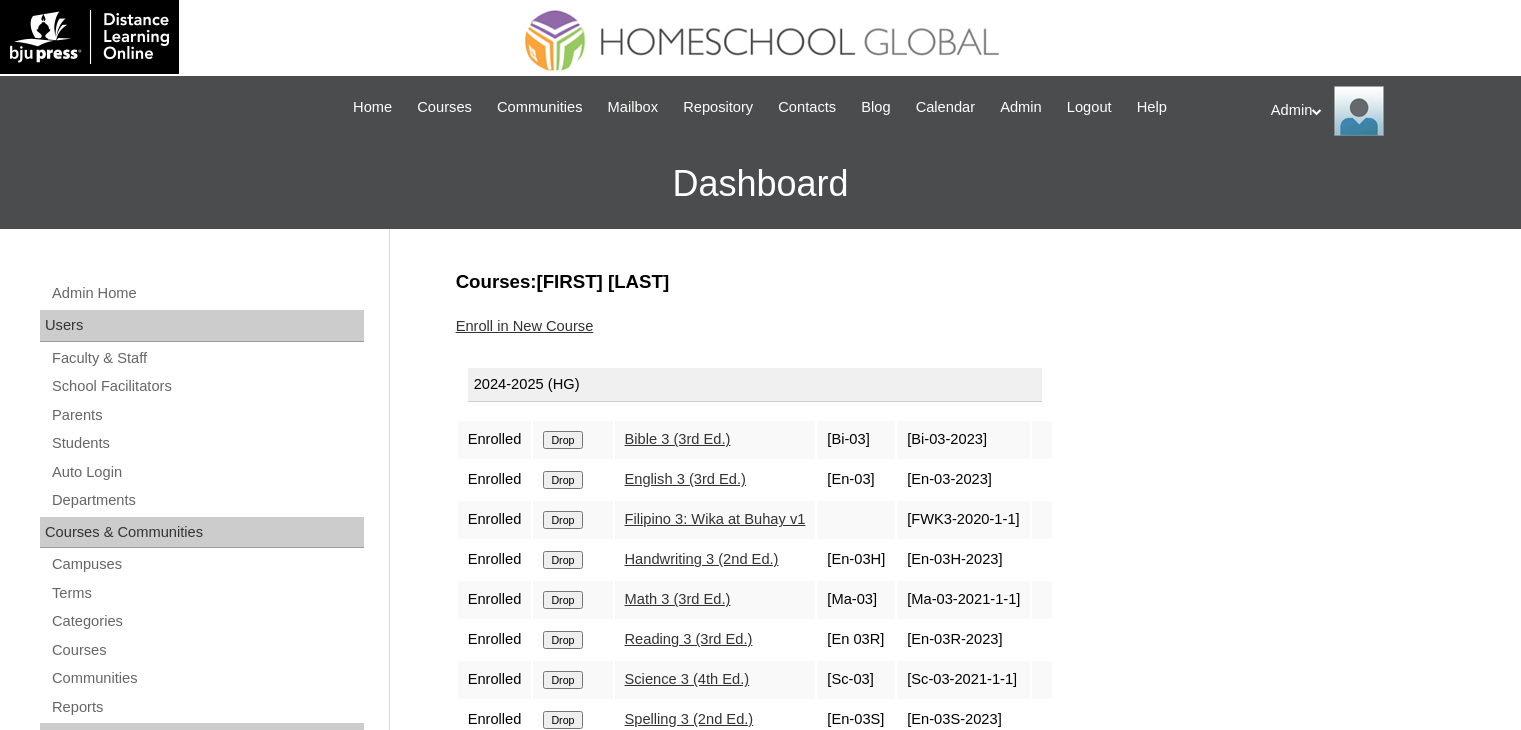 scroll, scrollTop: 0, scrollLeft: 0, axis: both 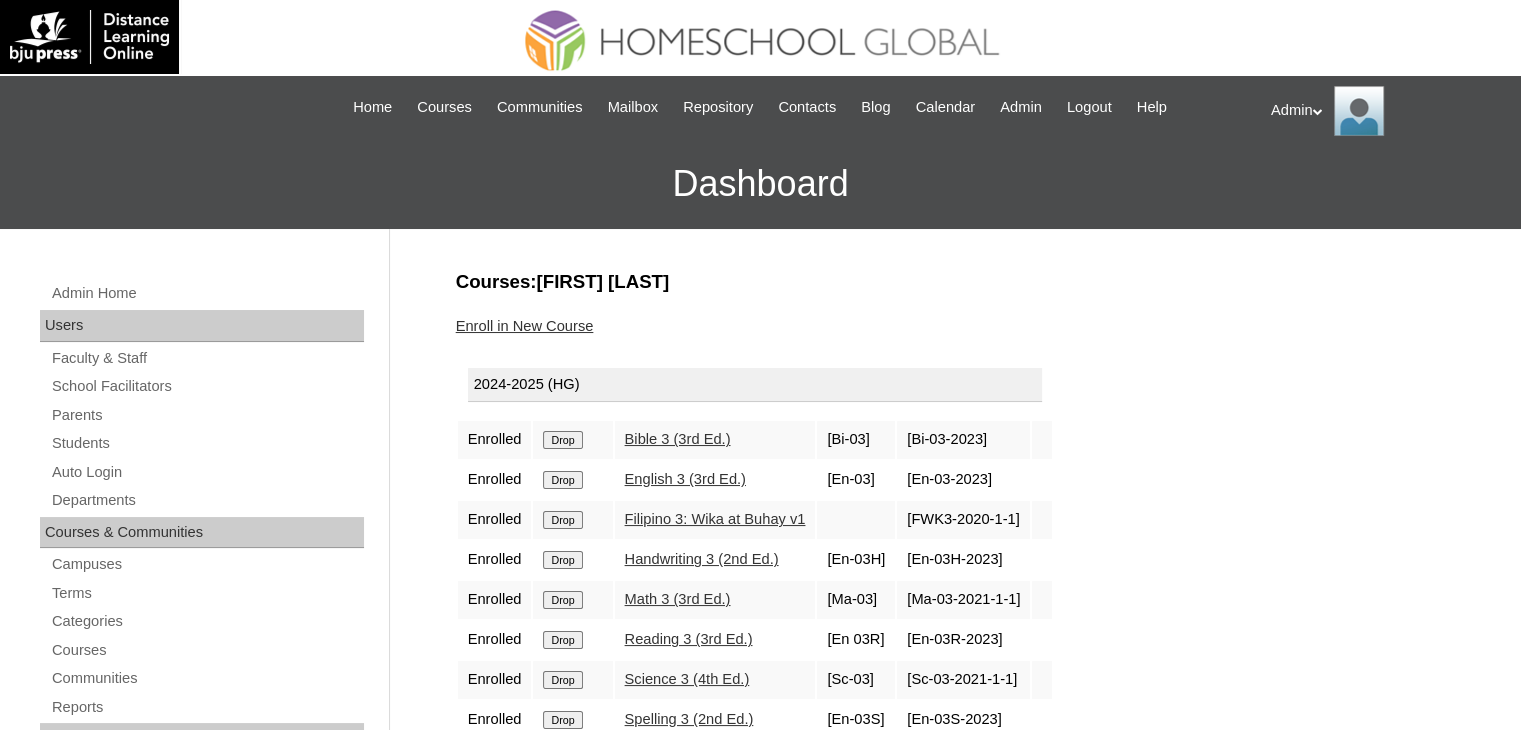 click on "Drop" at bounding box center (562, 440) 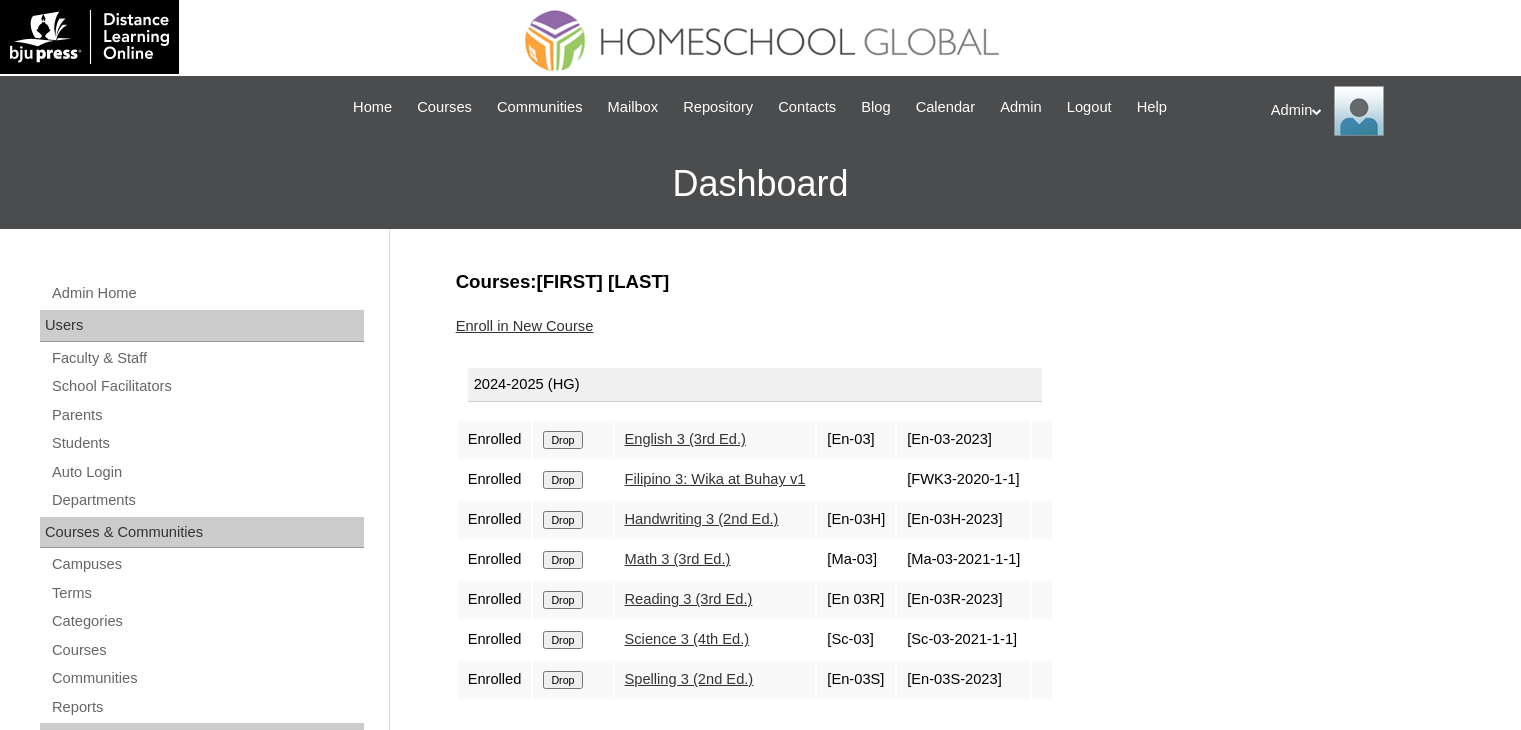 scroll, scrollTop: 0, scrollLeft: 0, axis: both 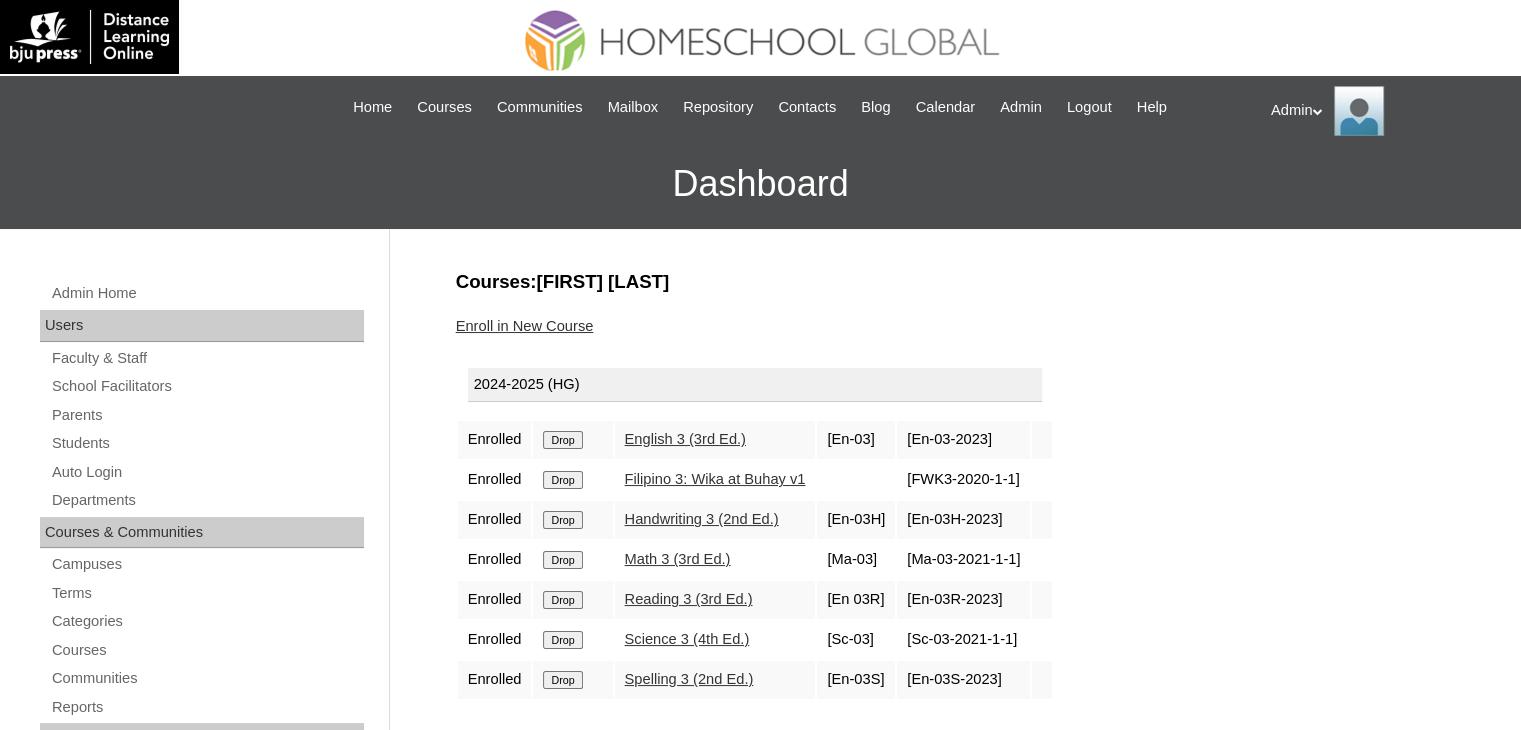 click on "Drop" at bounding box center [562, 440] 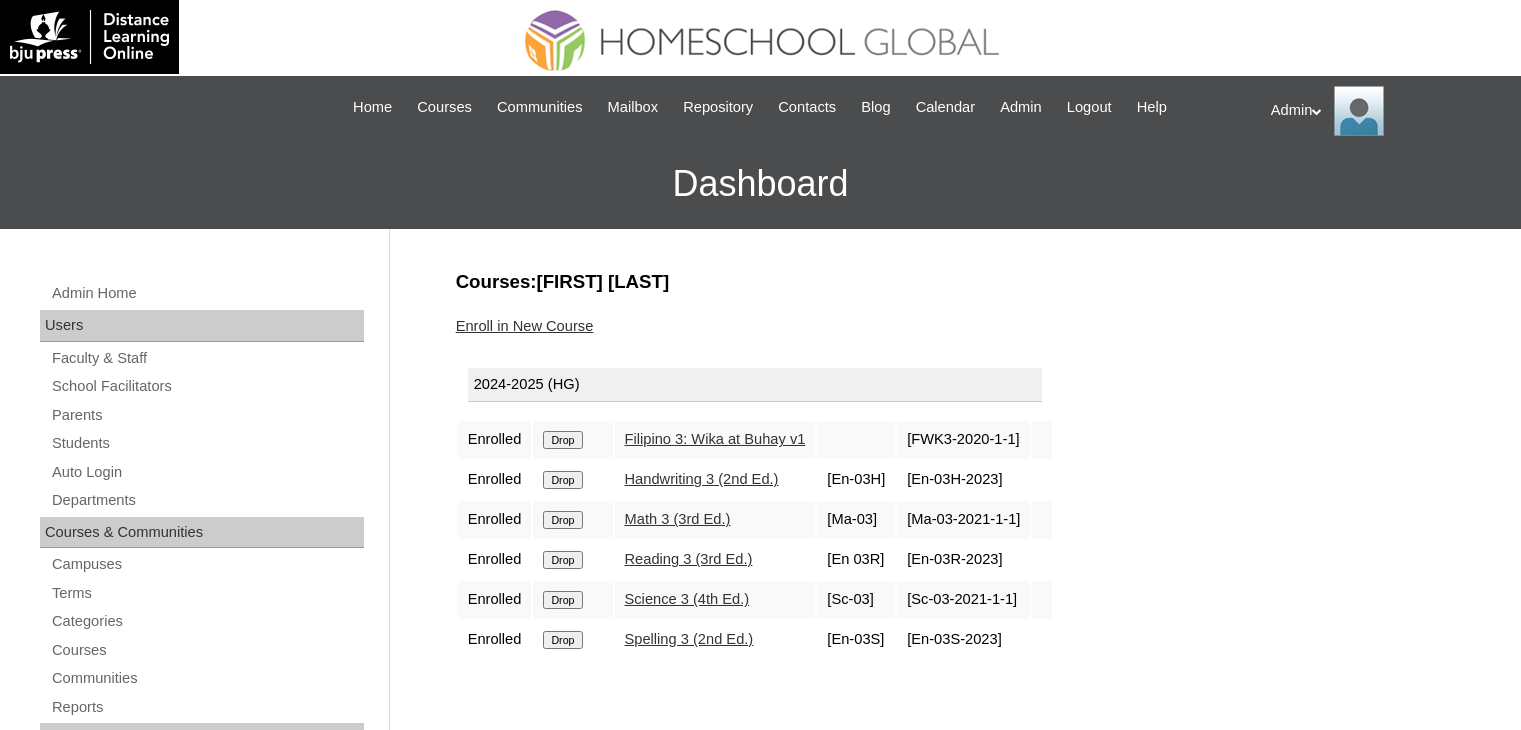 scroll, scrollTop: 0, scrollLeft: 0, axis: both 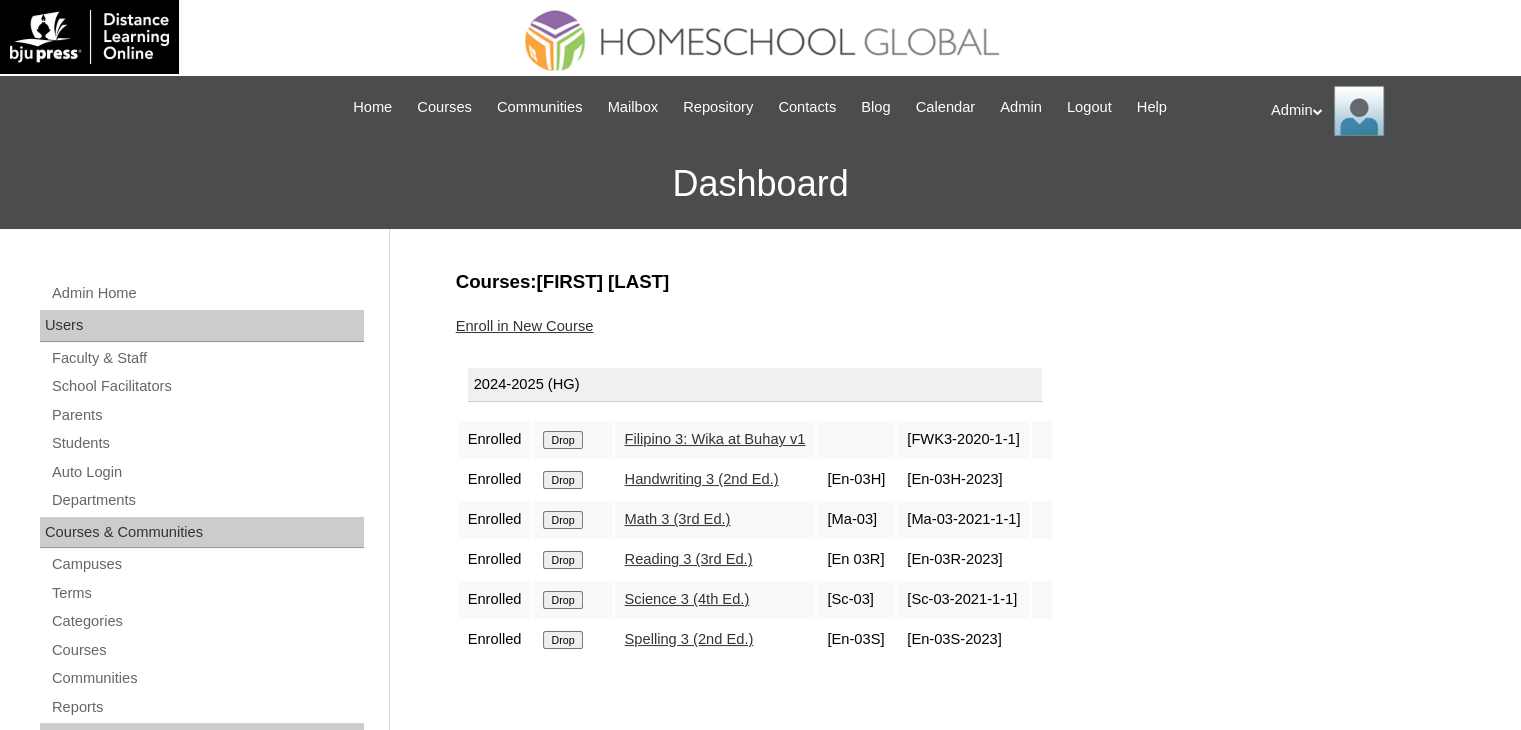 click on "Drop" at bounding box center [562, 440] 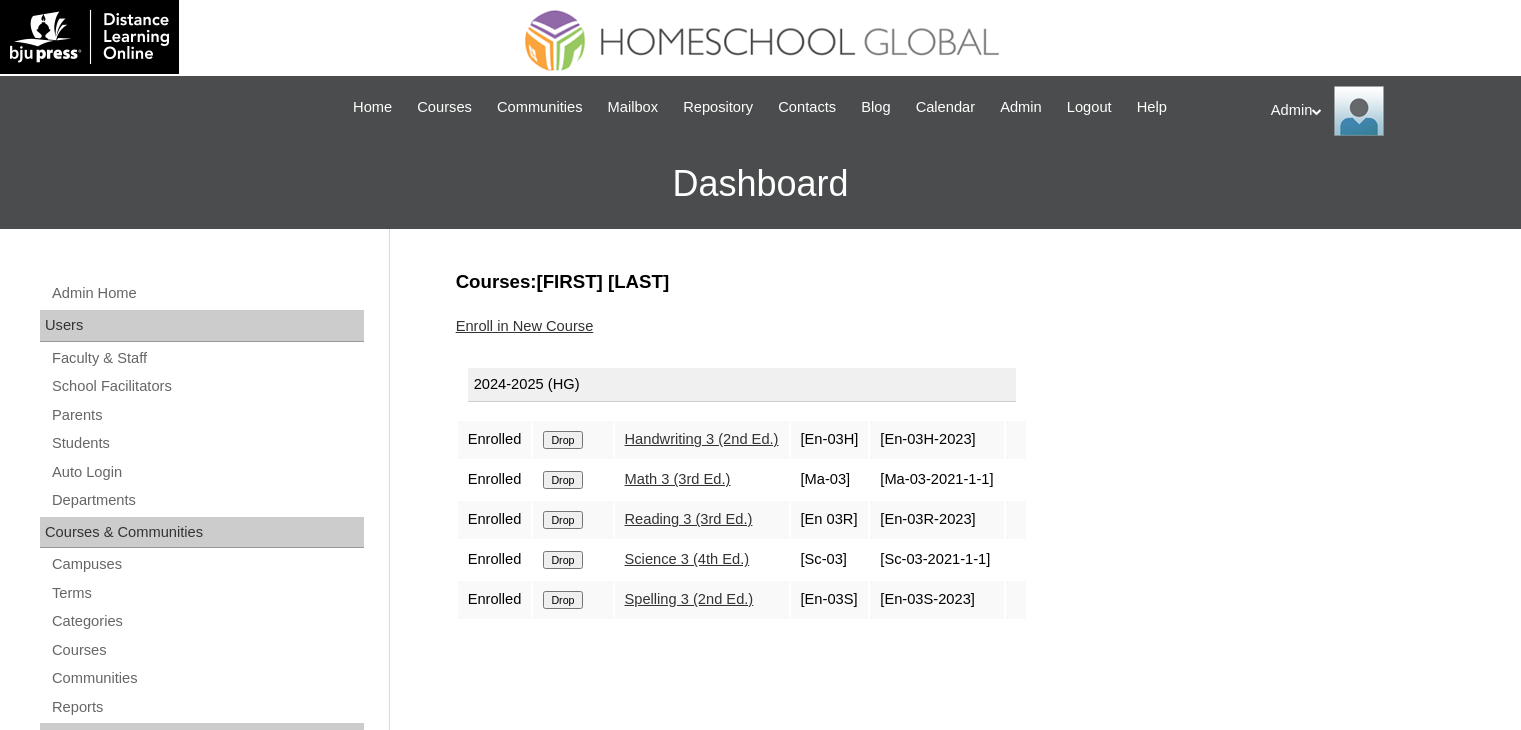scroll, scrollTop: 0, scrollLeft: 0, axis: both 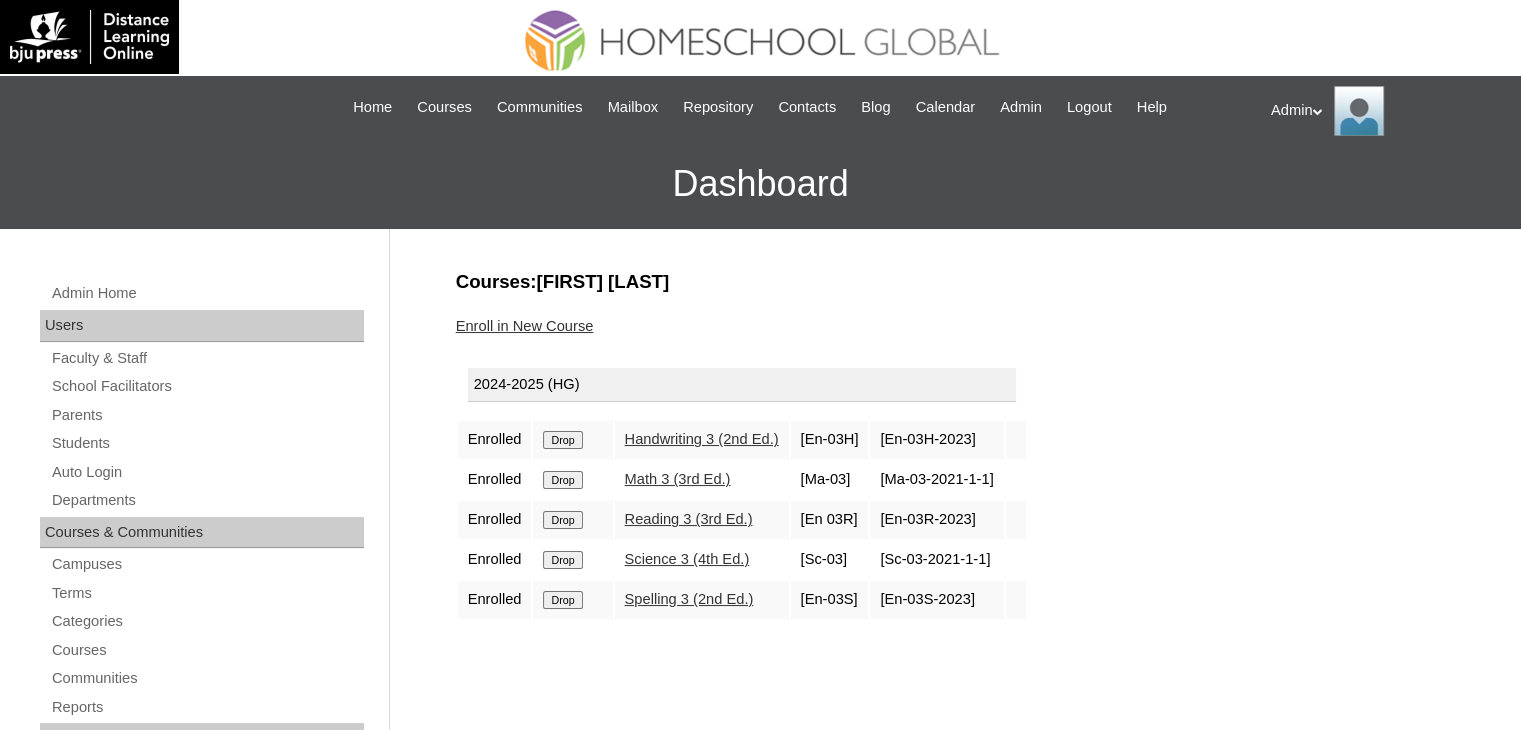 click on "Drop" at bounding box center [562, 440] 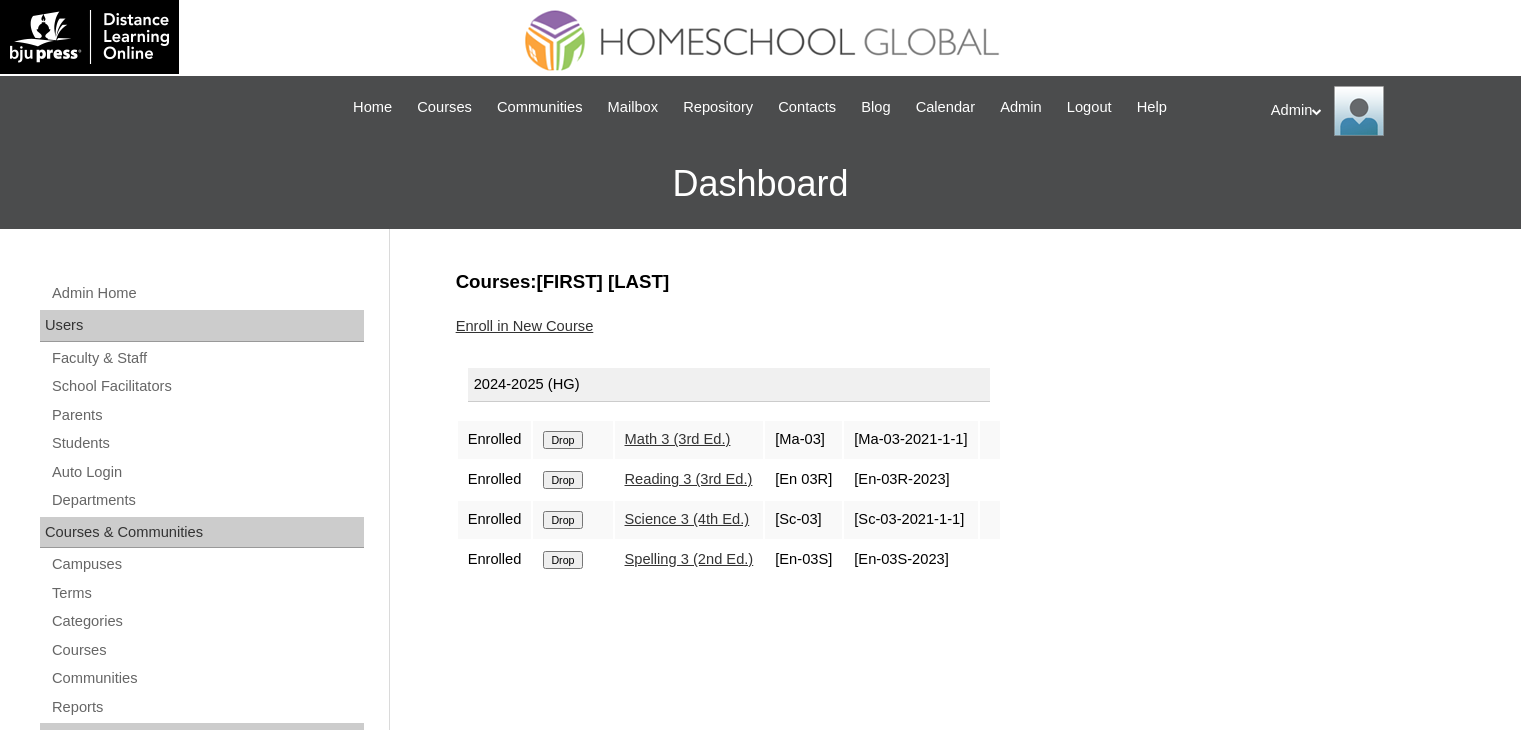 scroll, scrollTop: 0, scrollLeft: 0, axis: both 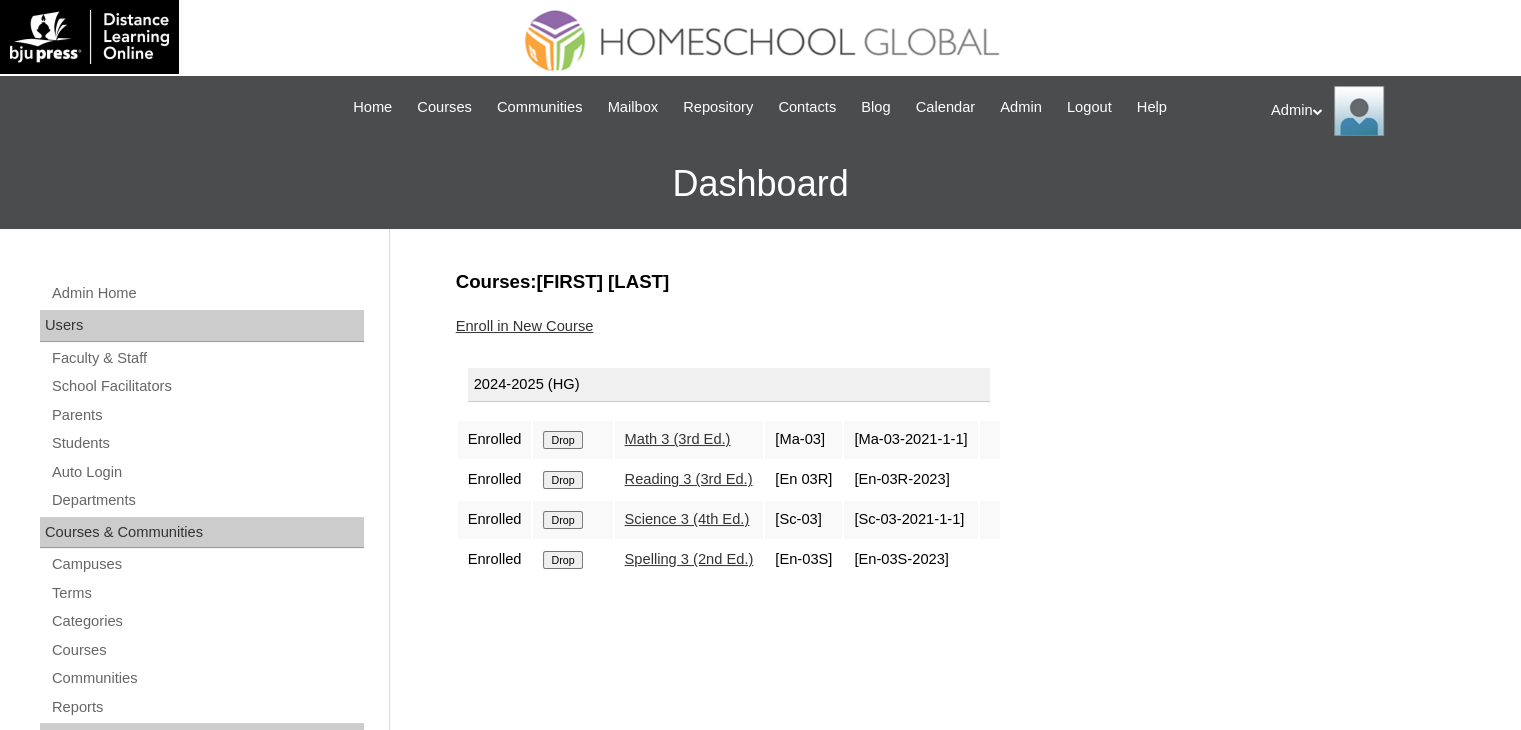 click on "Drop" at bounding box center (562, 440) 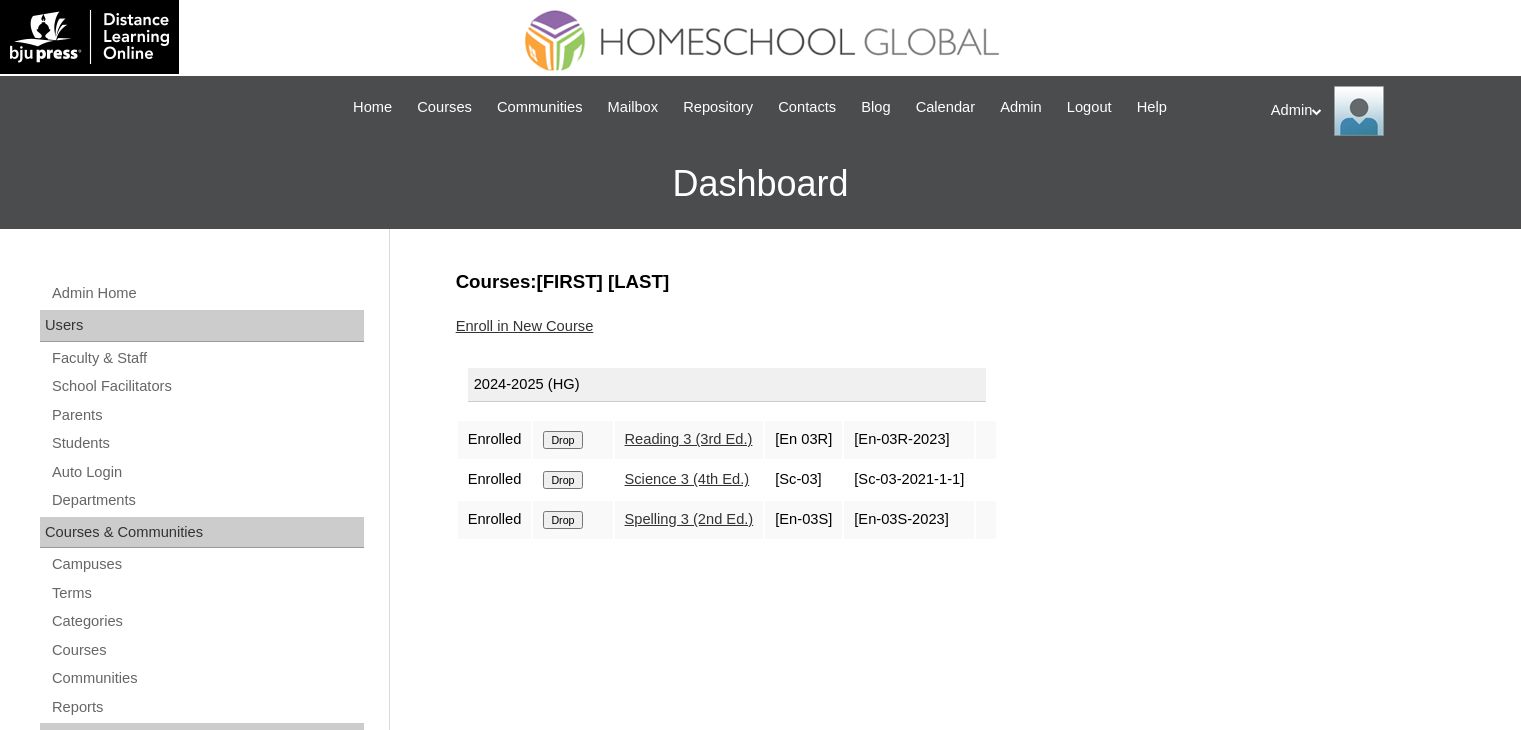 scroll, scrollTop: 0, scrollLeft: 0, axis: both 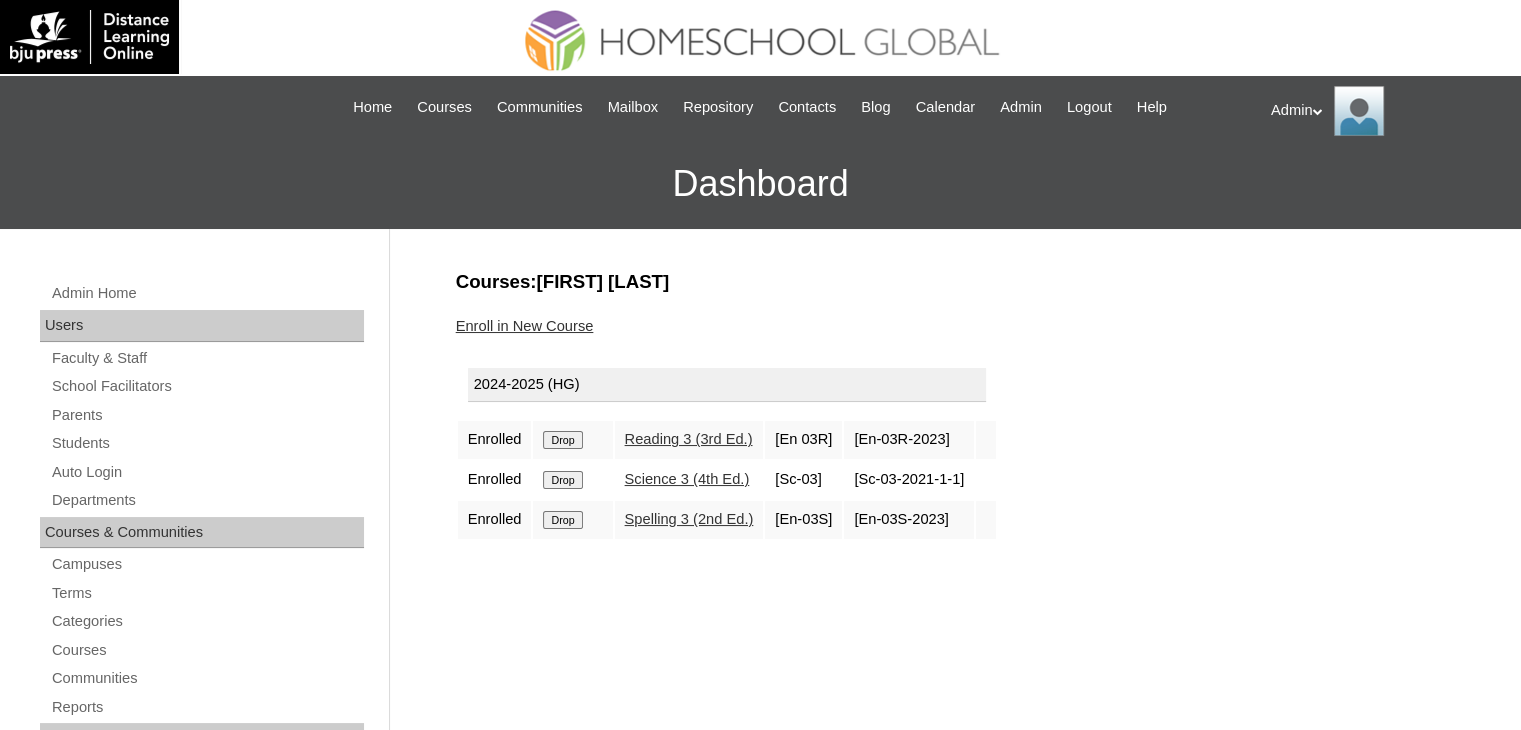 click on "Drop" at bounding box center (562, 440) 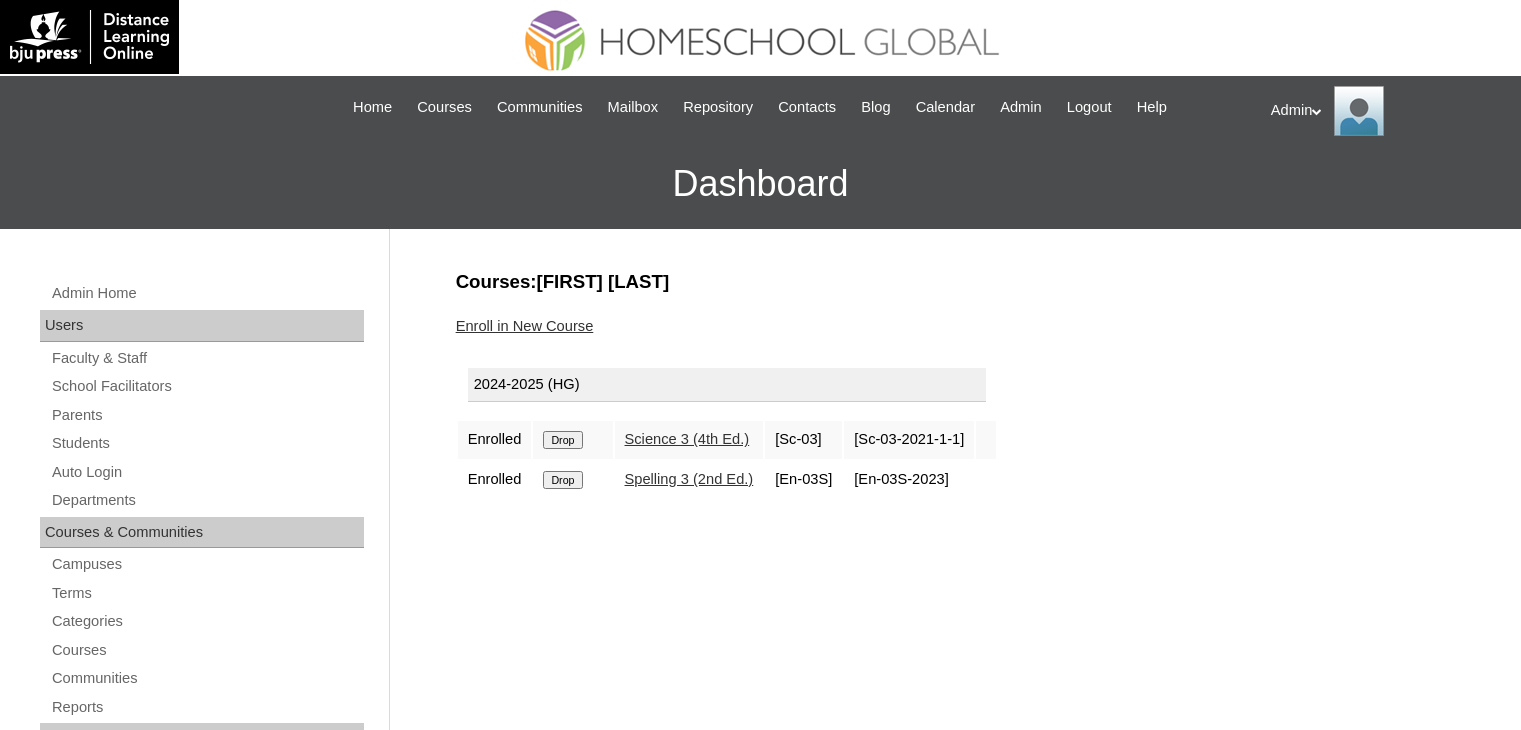 scroll, scrollTop: 0, scrollLeft: 0, axis: both 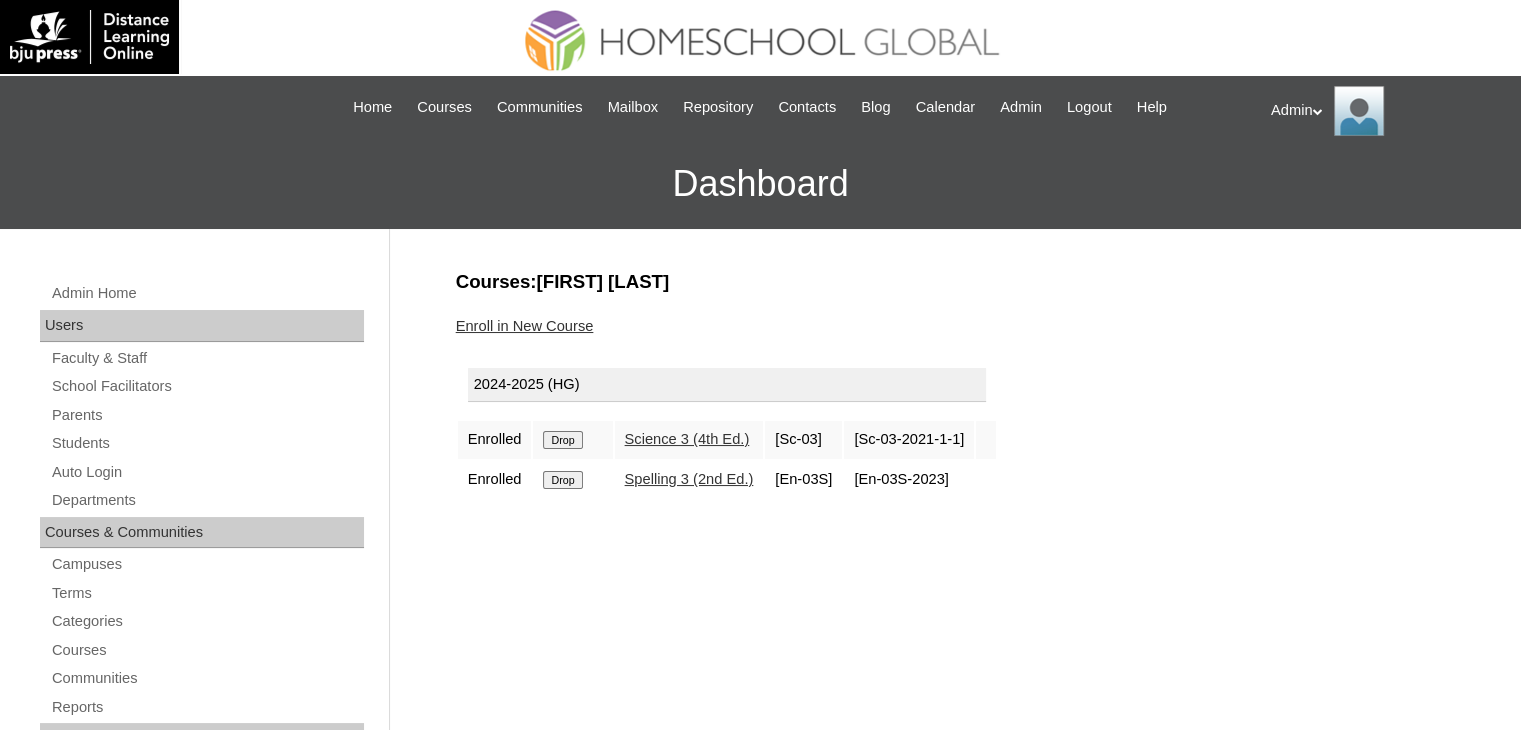 click on "Drop" at bounding box center [562, 440] 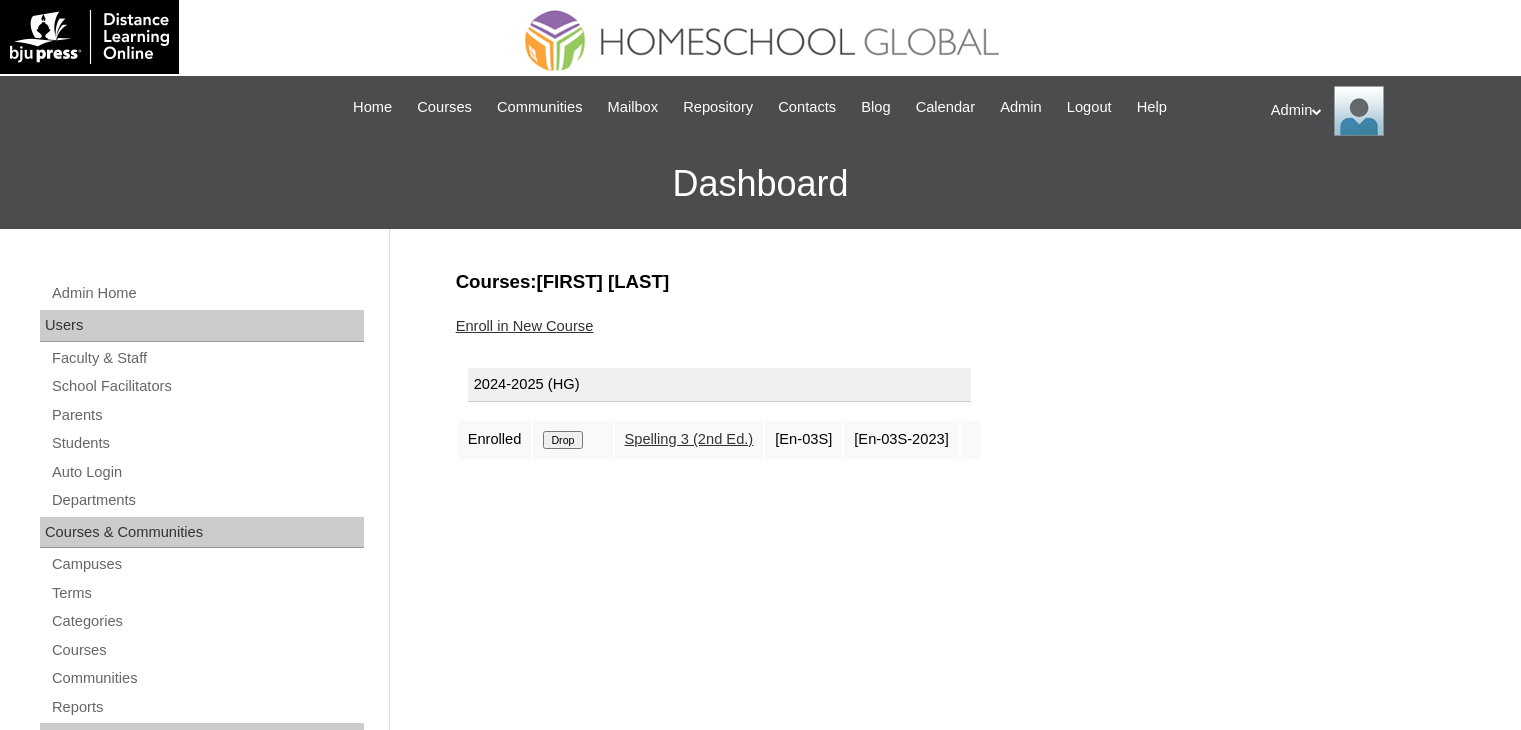 scroll, scrollTop: 0, scrollLeft: 0, axis: both 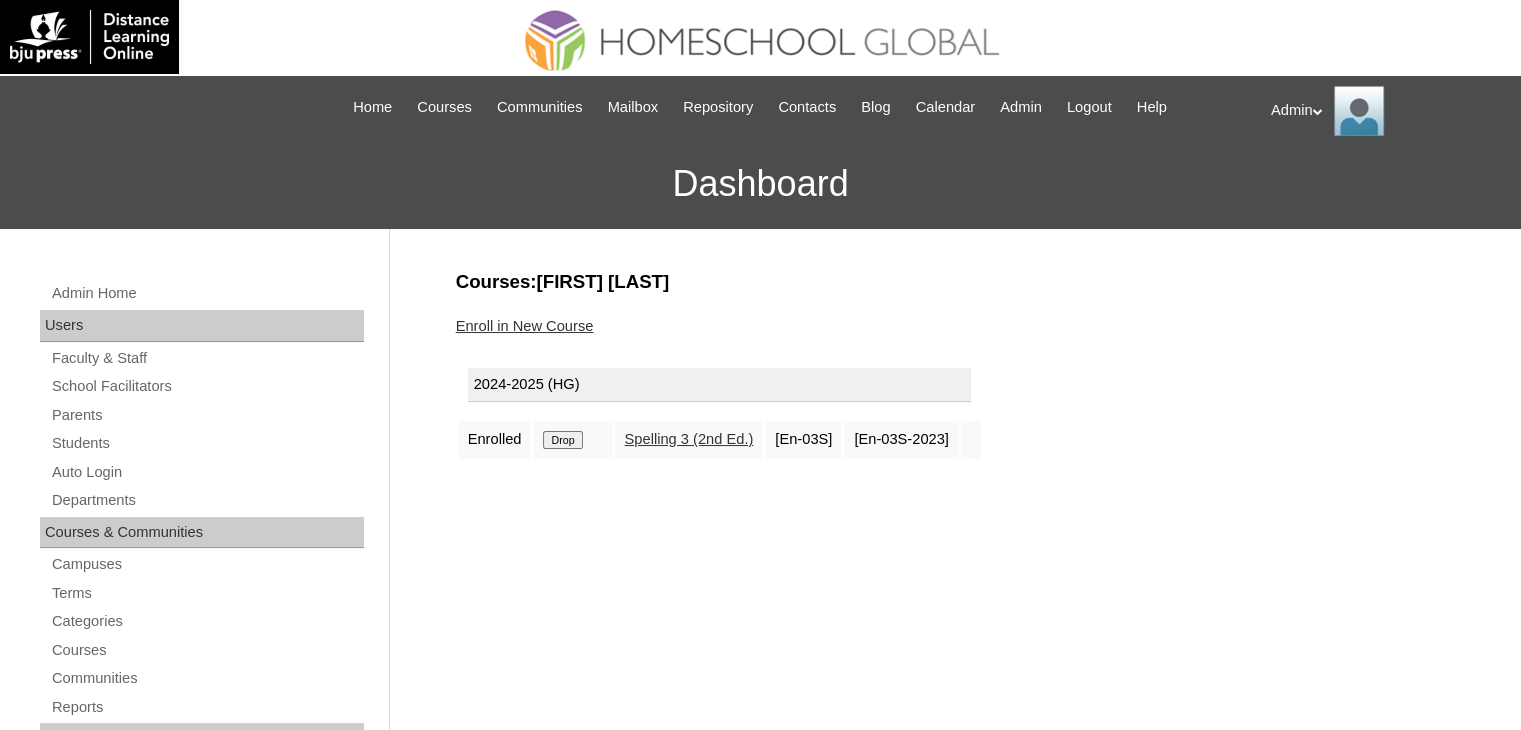 click on "Drop" at bounding box center (562, 440) 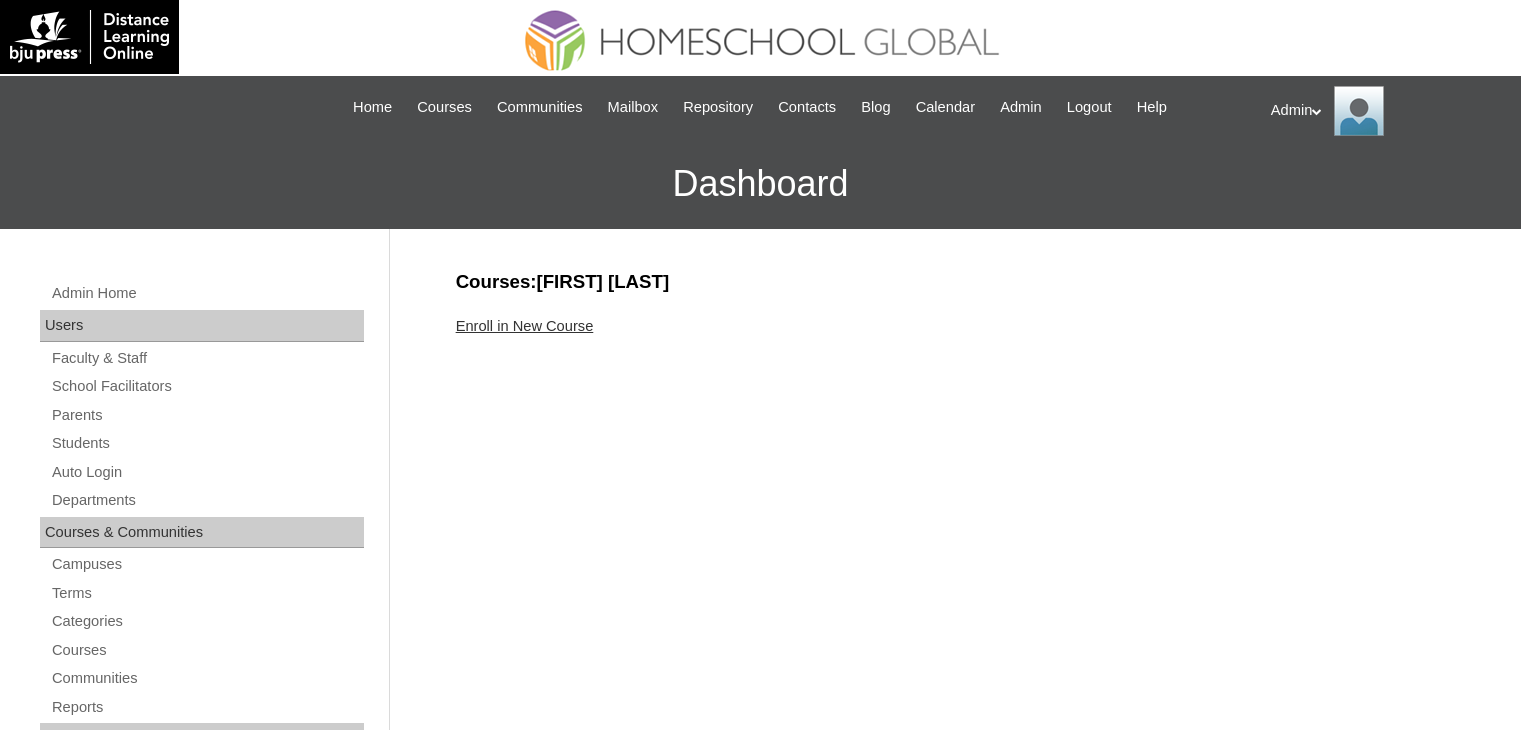 scroll, scrollTop: 0, scrollLeft: 0, axis: both 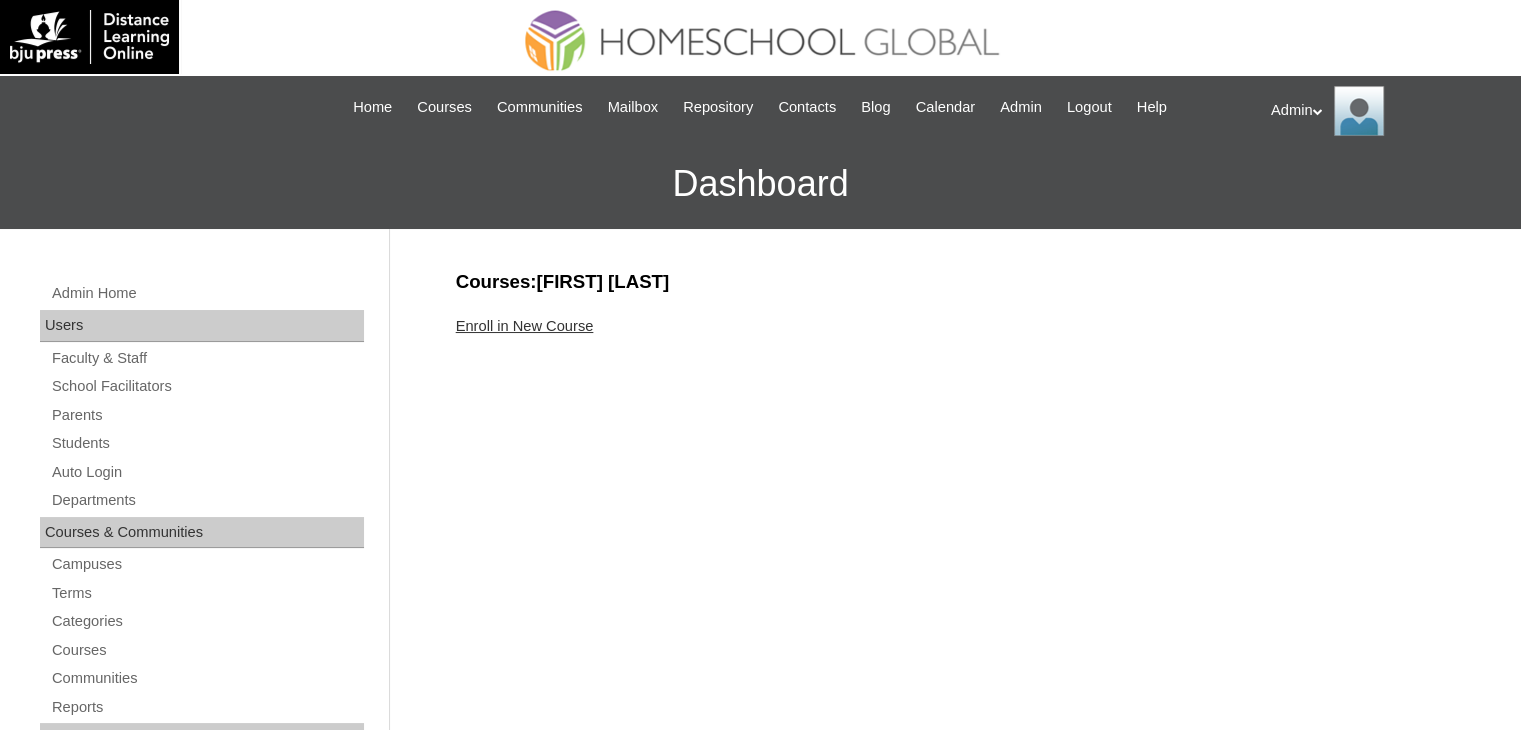 click on "Enroll in New Course" at bounding box center [525, 326] 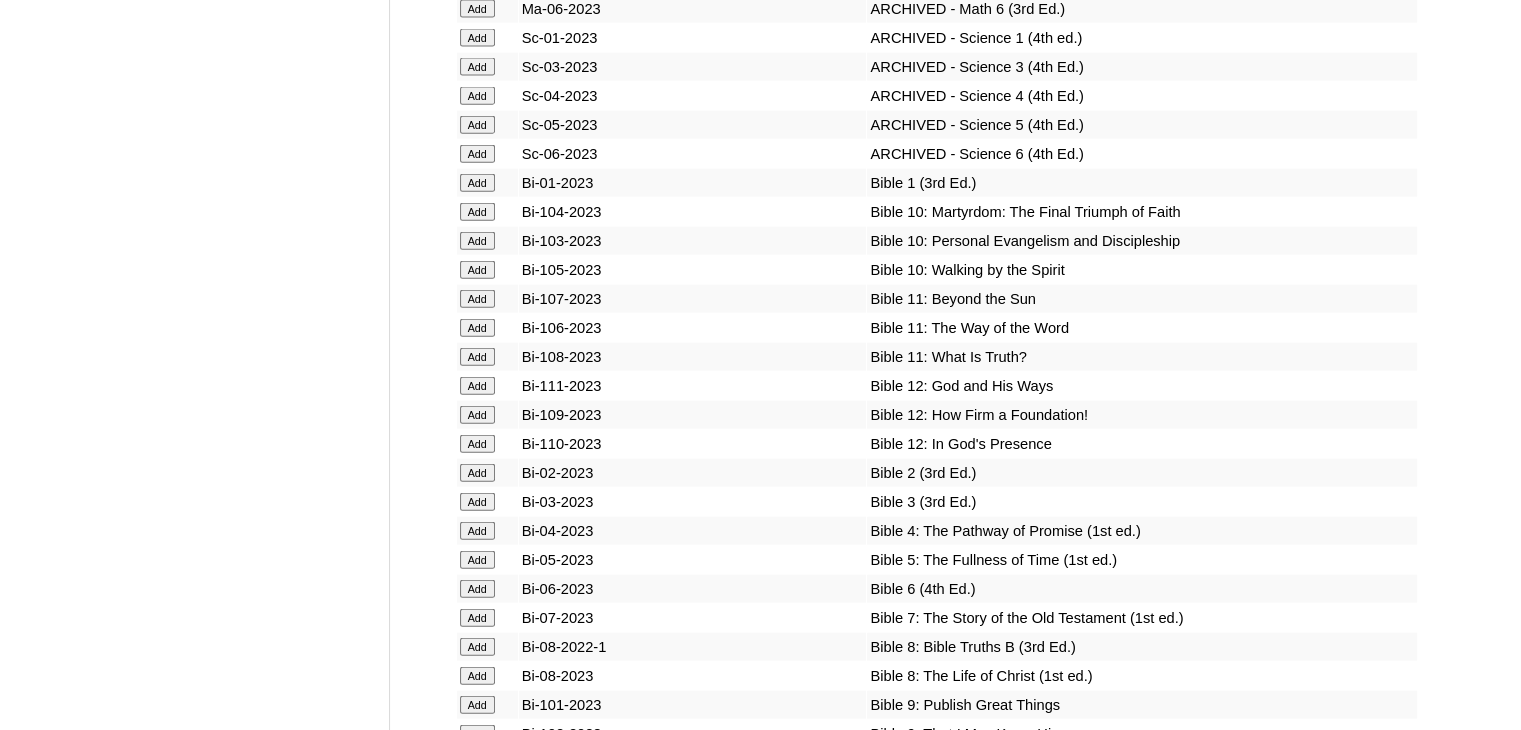 scroll, scrollTop: 12443, scrollLeft: 0, axis: vertical 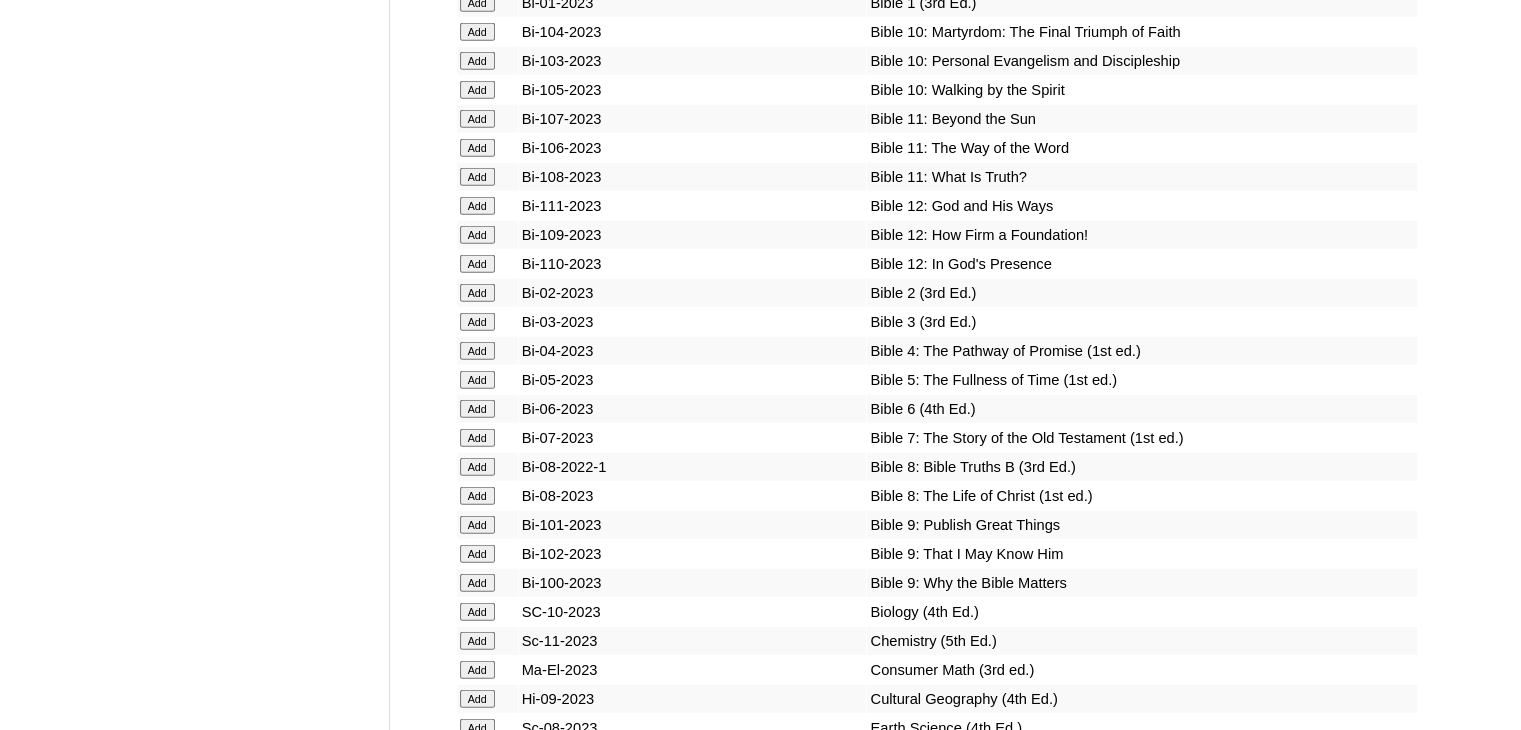click on "Add" at bounding box center [477, -12067] 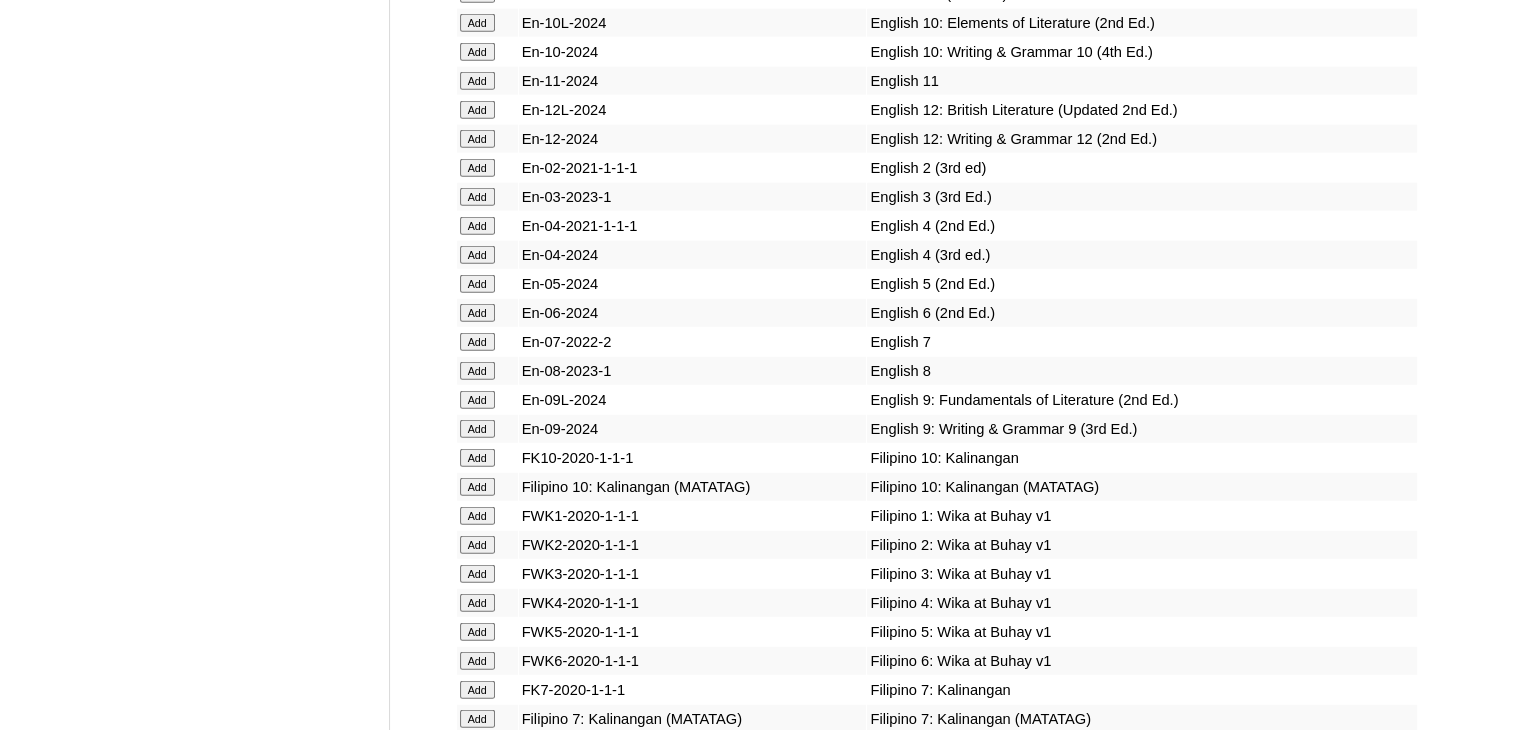 scroll, scrollTop: 9218, scrollLeft: 0, axis: vertical 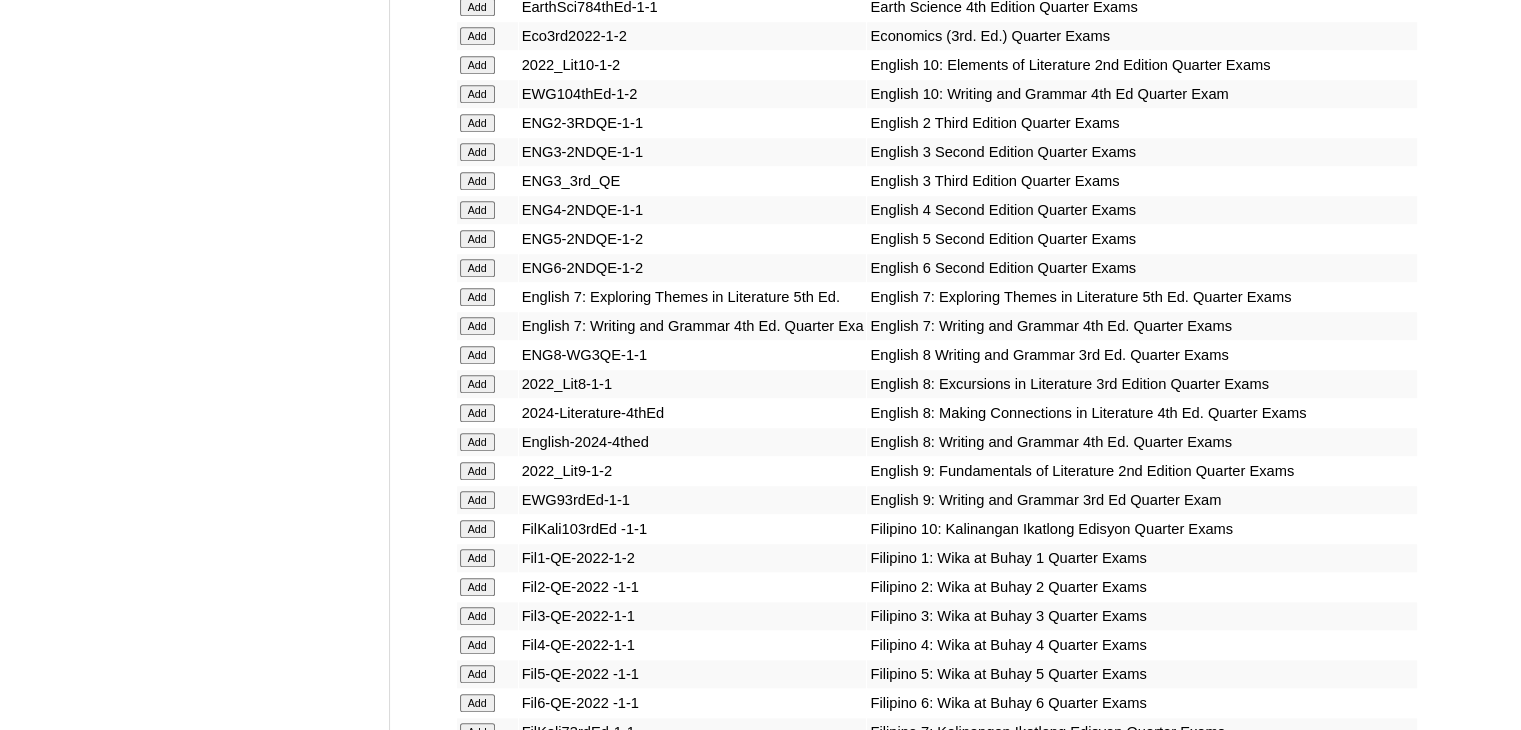 click on "Add" at bounding box center (477, -8842) 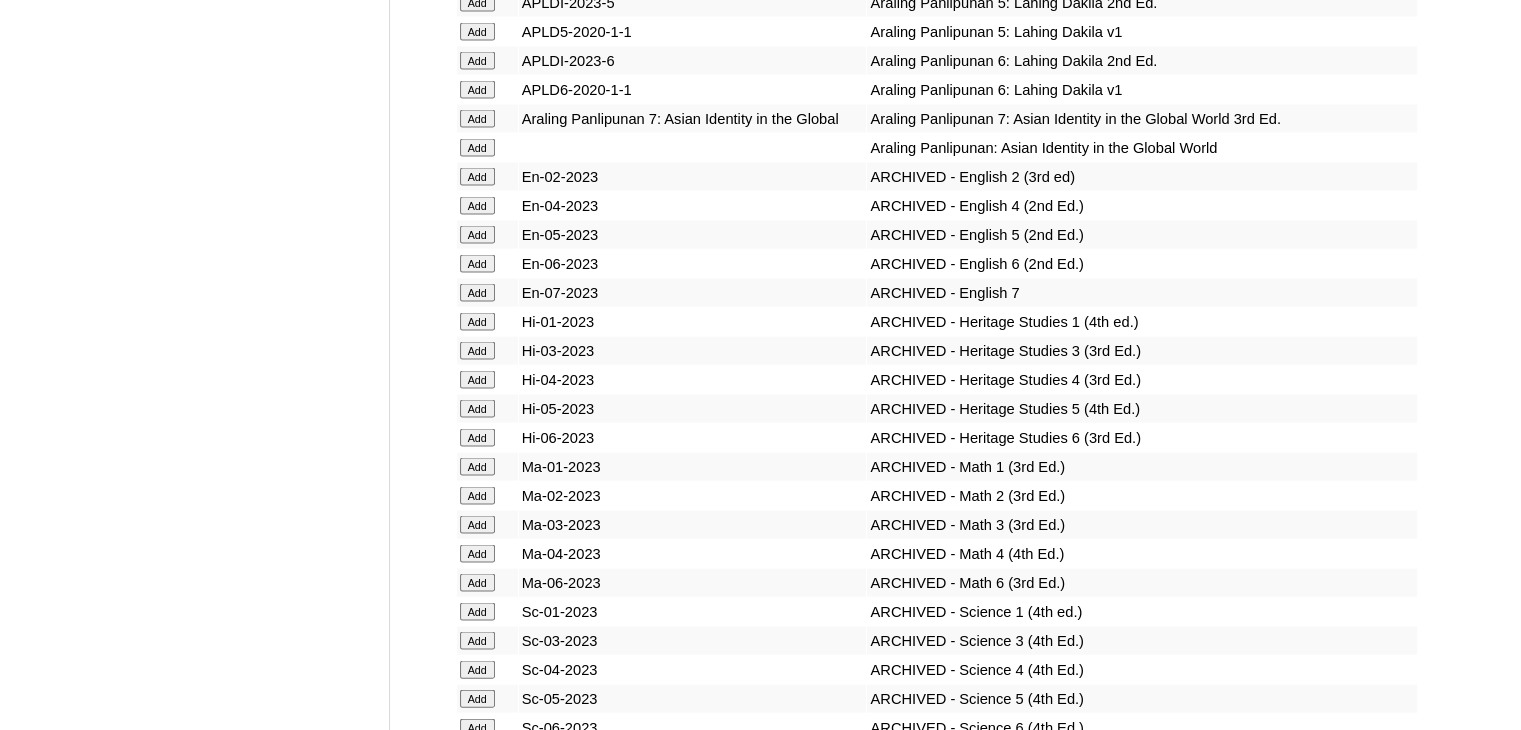 scroll, scrollTop: 13244, scrollLeft: 0, axis: vertical 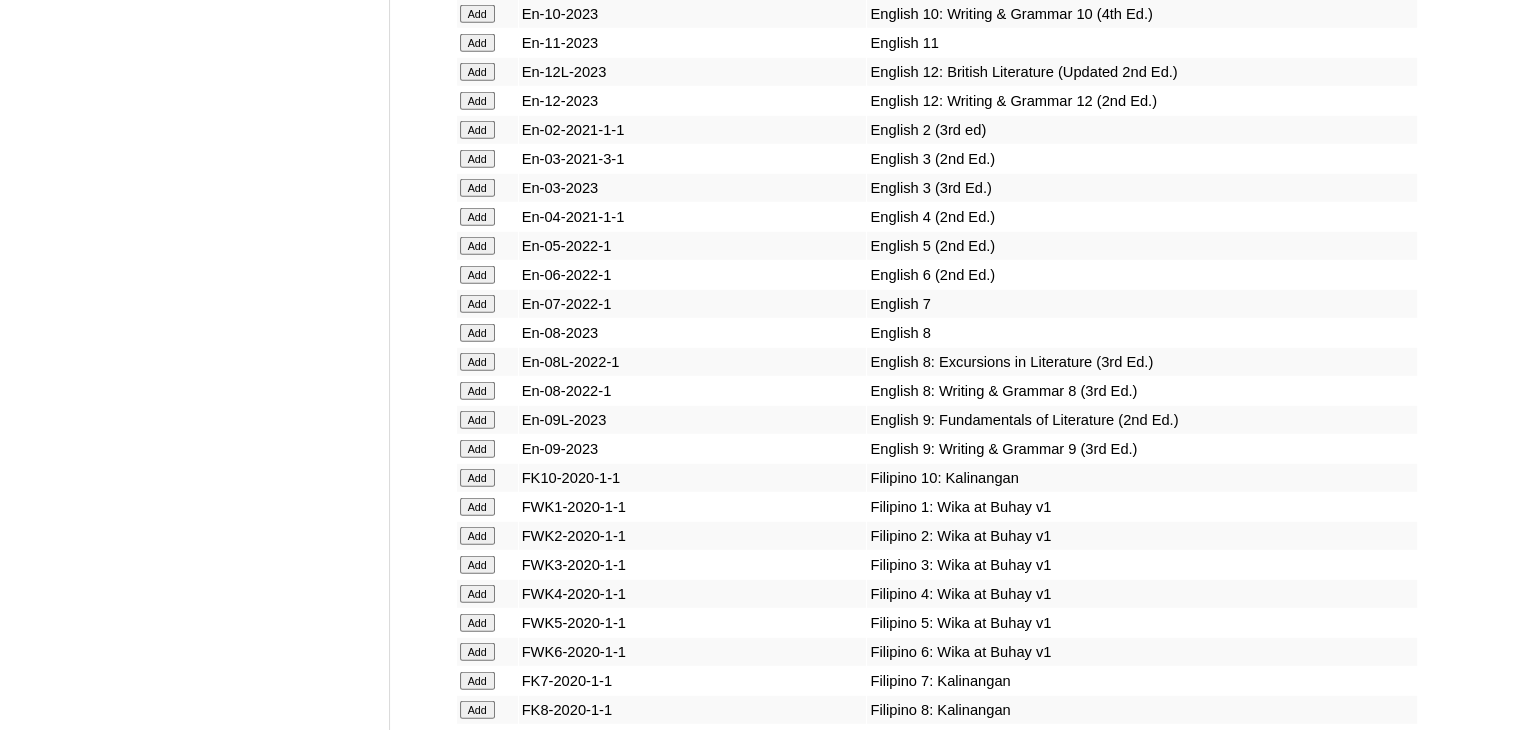 click on "Add" at bounding box center (477, -12868) 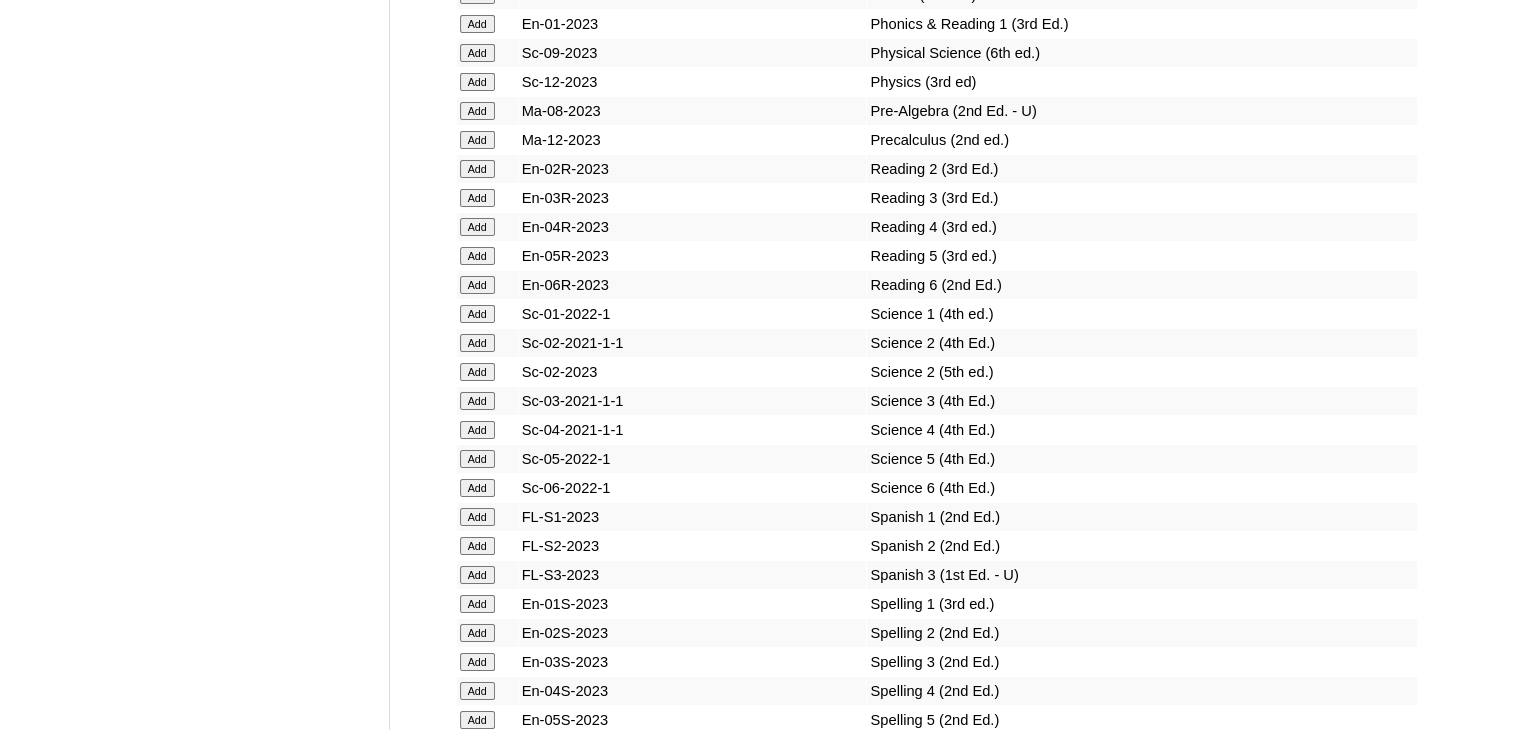 scroll, scrollTop: 14833, scrollLeft: 0, axis: vertical 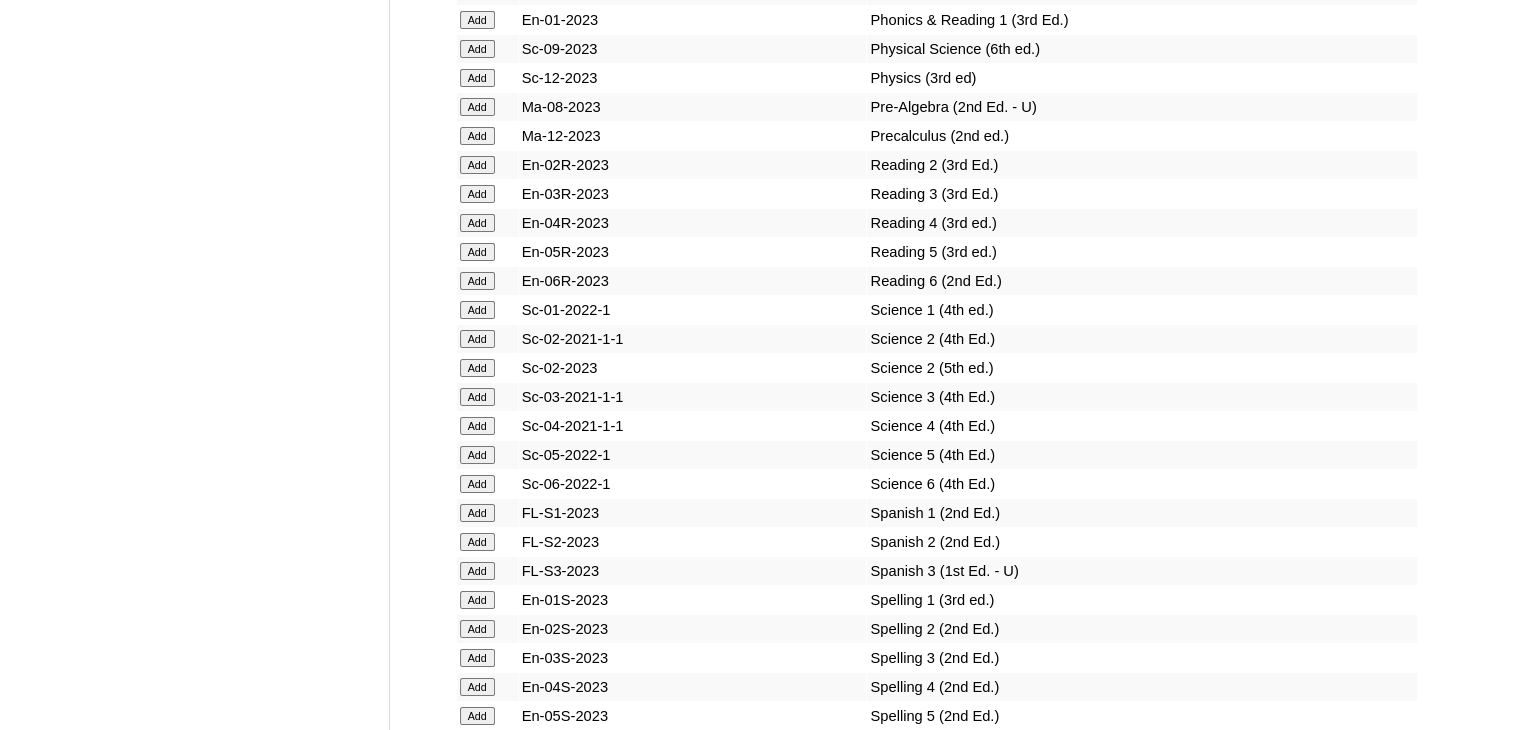 click on "Add" at bounding box center (477, -14457) 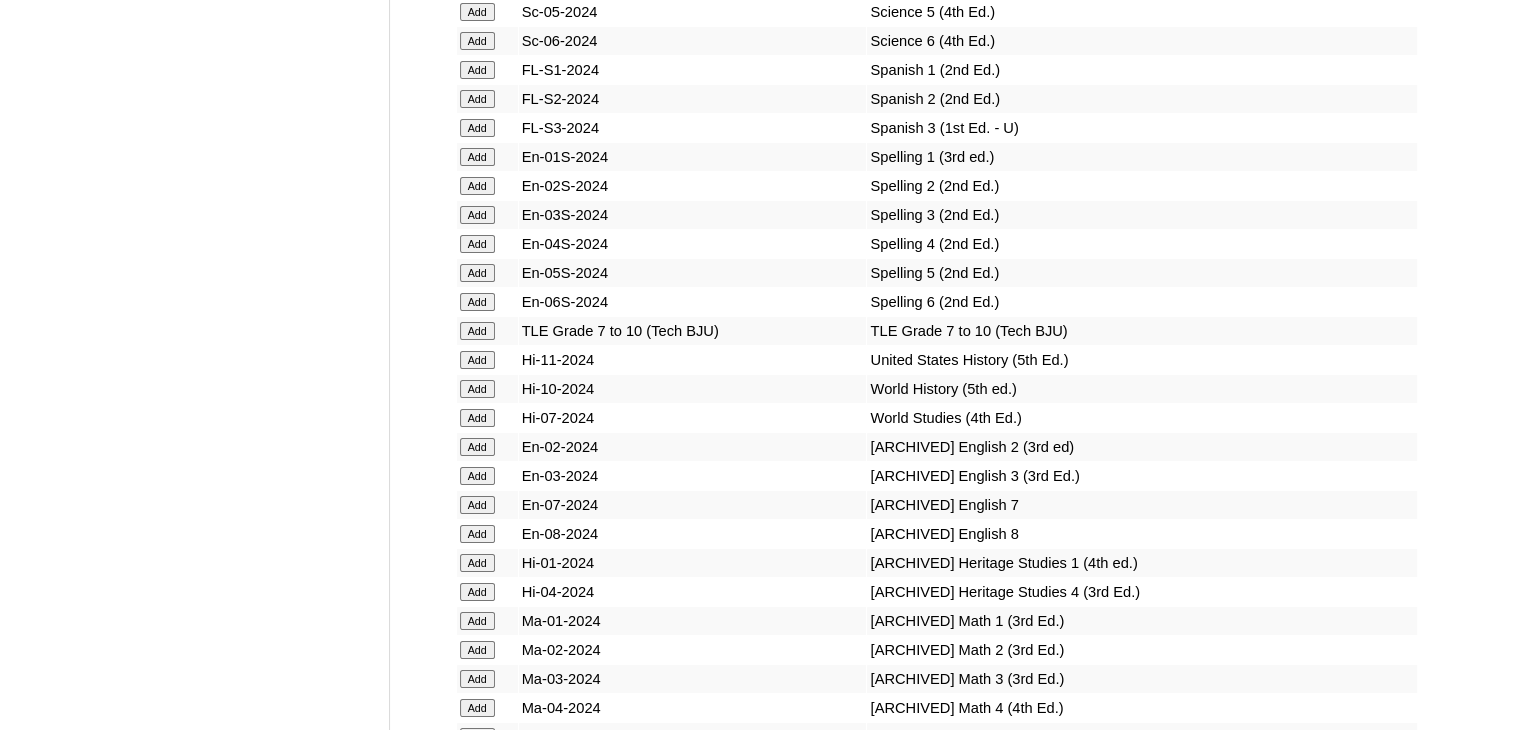 scroll, scrollTop: 10767, scrollLeft: 0, axis: vertical 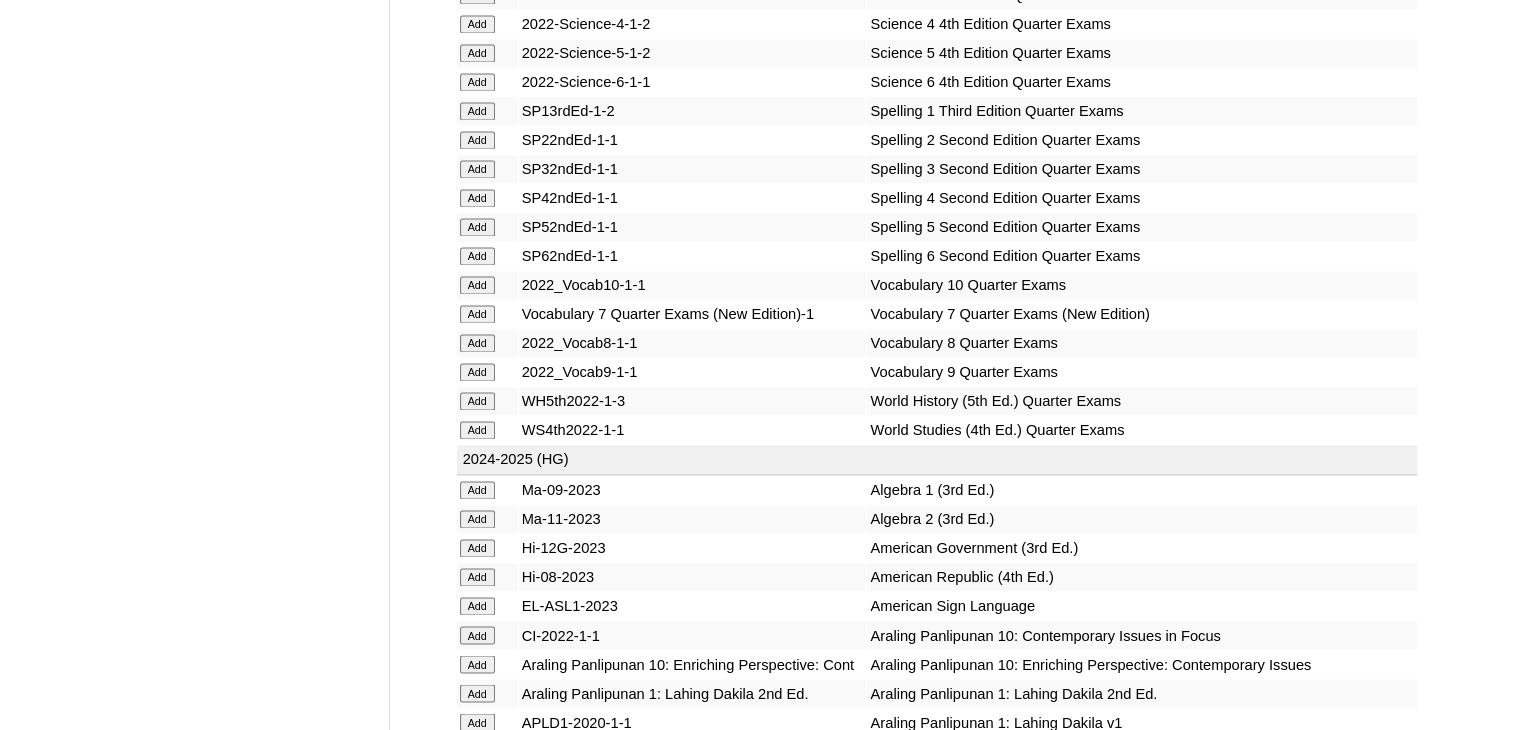 click on "Add" at bounding box center [477, -10391] 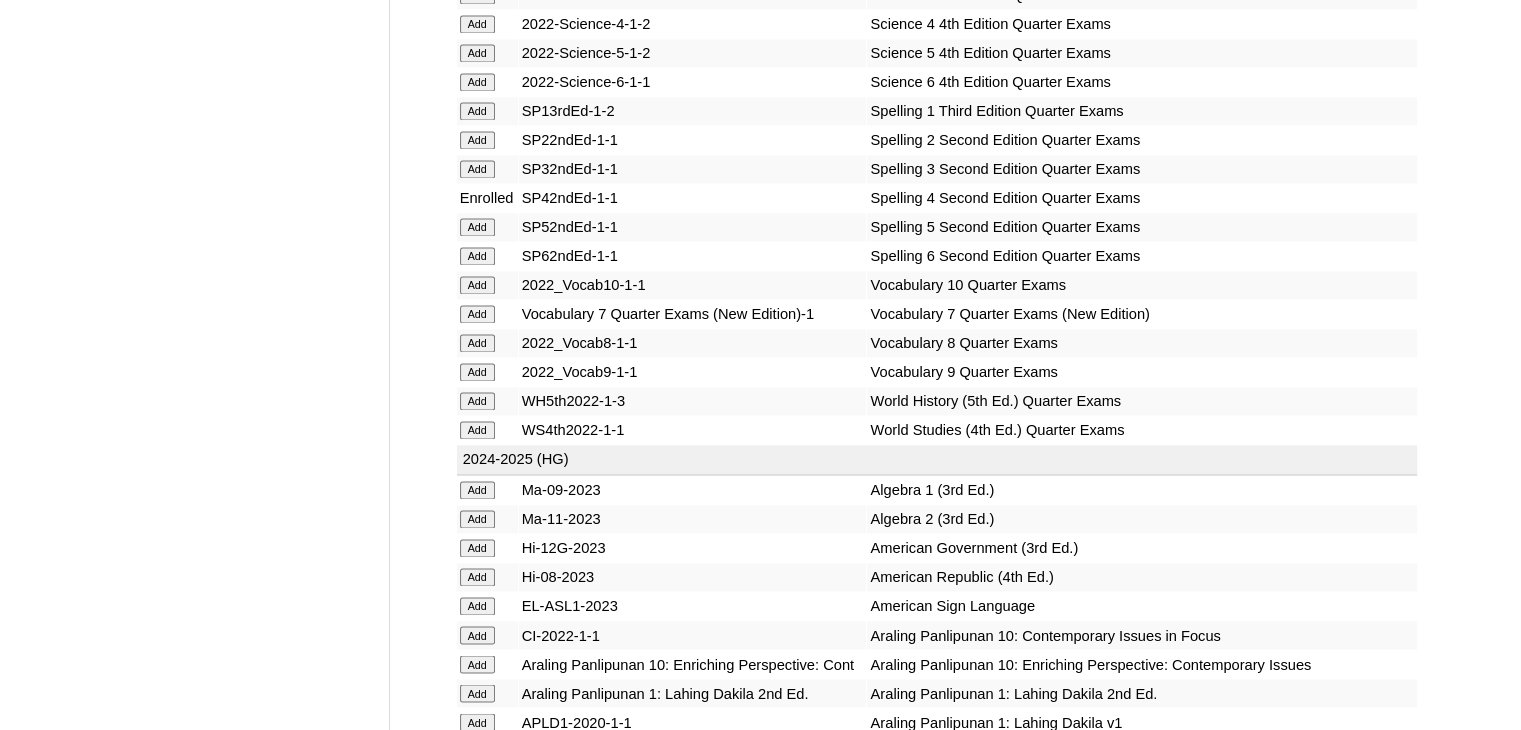 scroll, scrollTop: 15289, scrollLeft: 0, axis: vertical 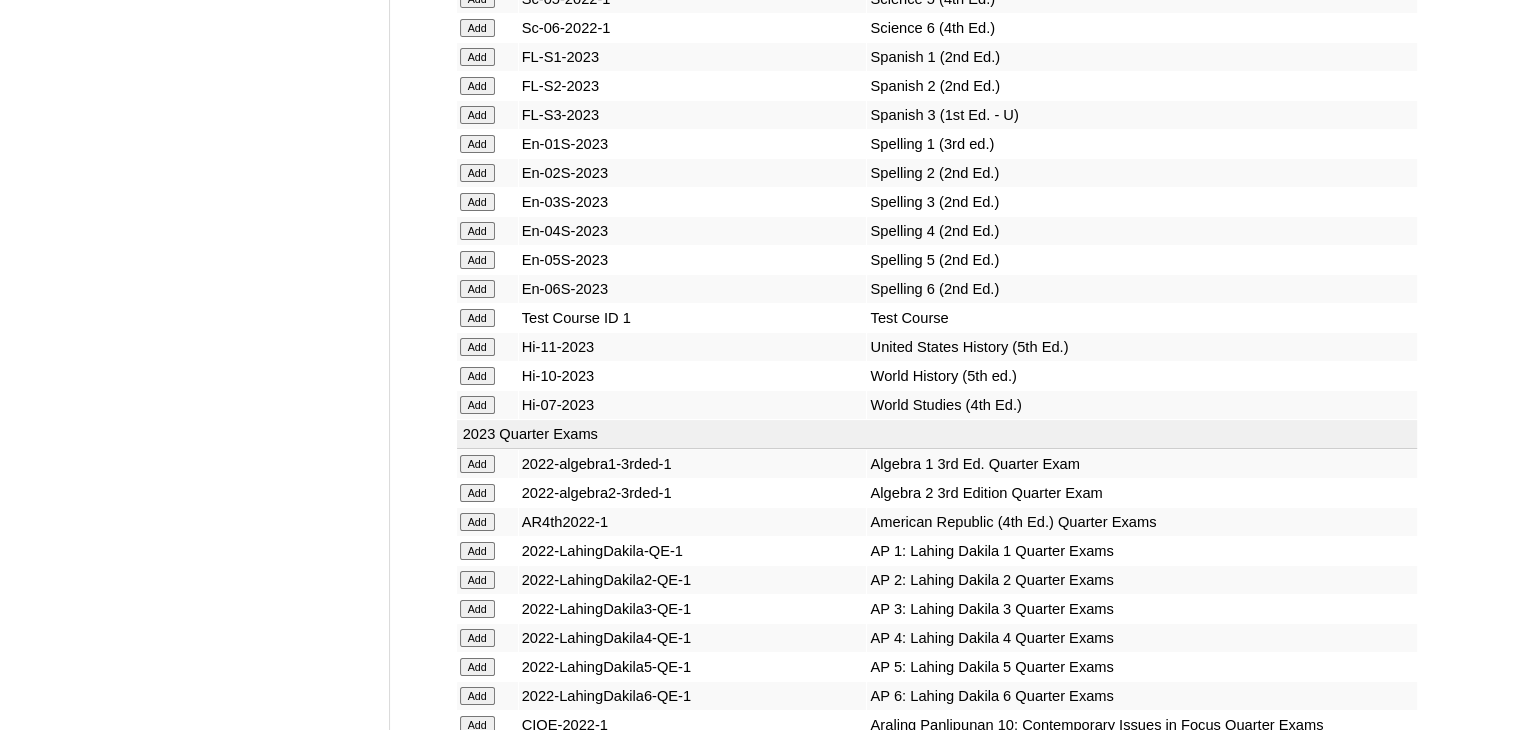 click on "Add" at bounding box center [477, -14913] 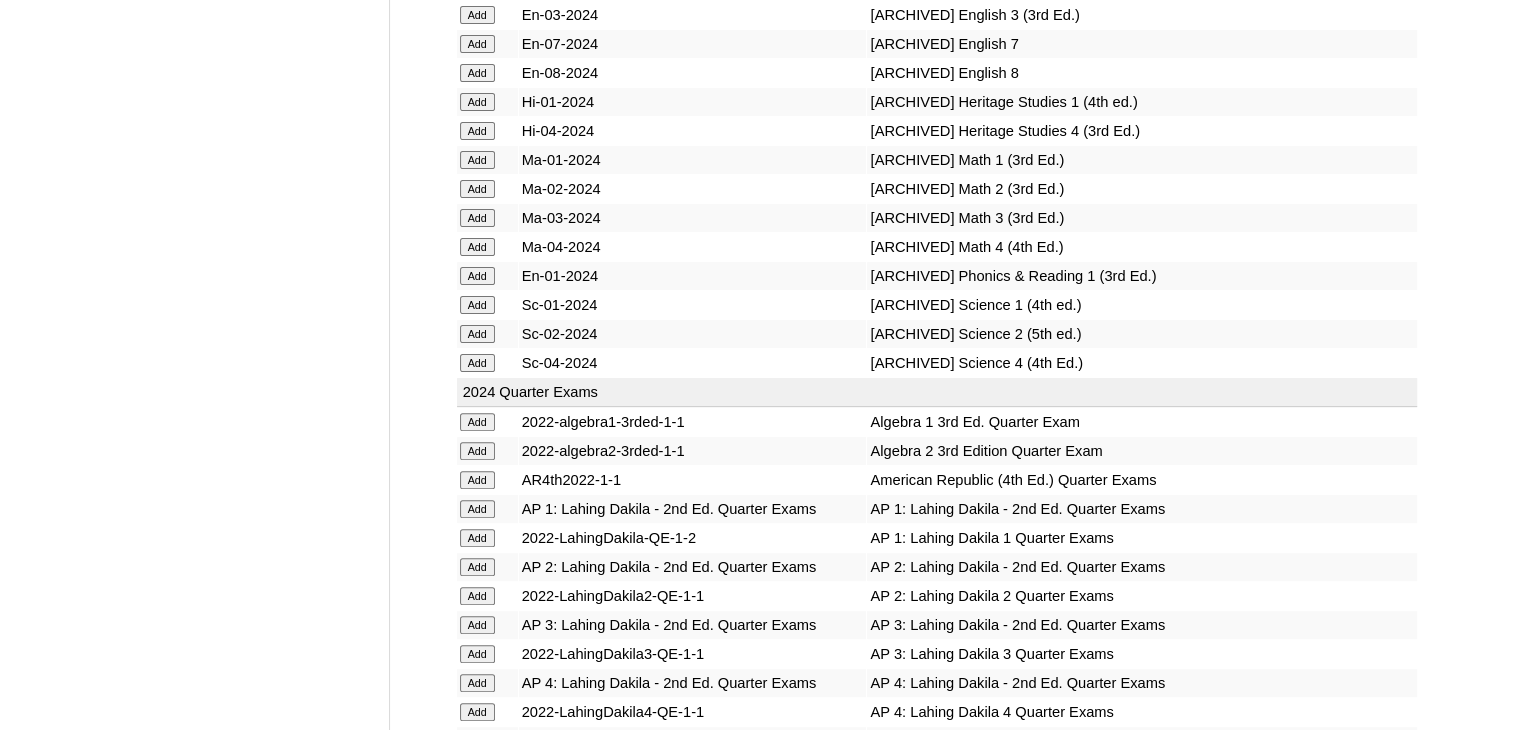 scroll, scrollTop: 10248, scrollLeft: 0, axis: vertical 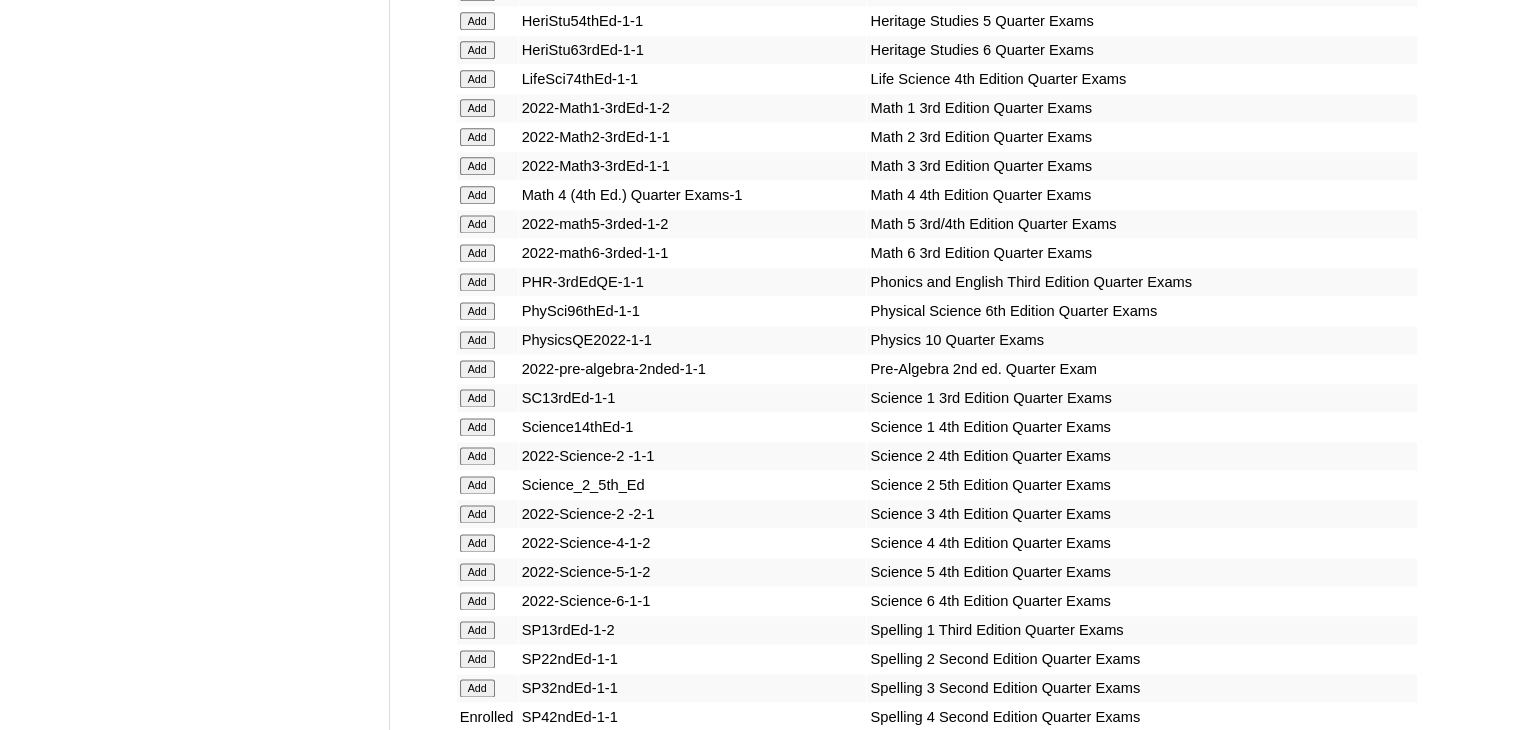 click on "Add" at bounding box center [477, -9872] 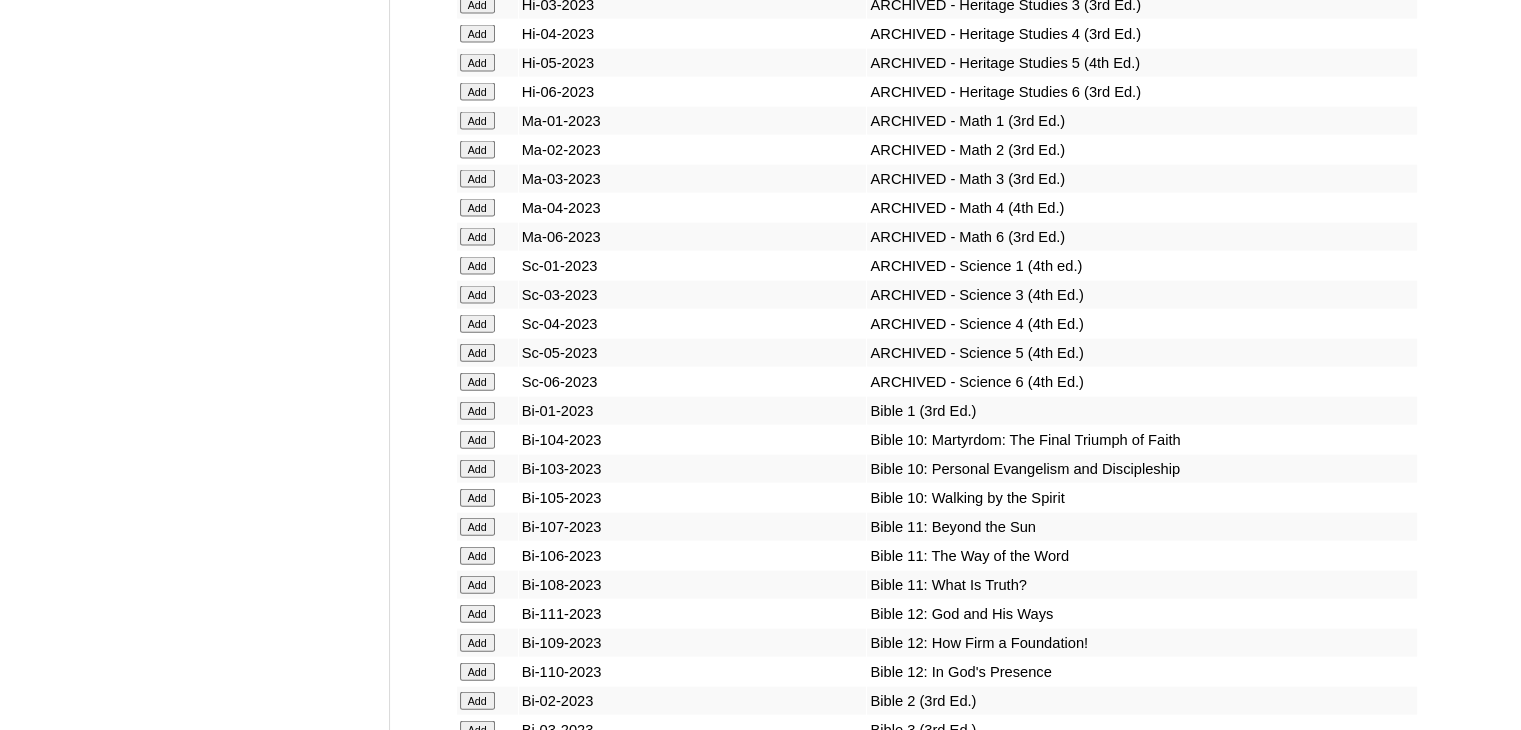 scroll, scrollTop: 14512, scrollLeft: 0, axis: vertical 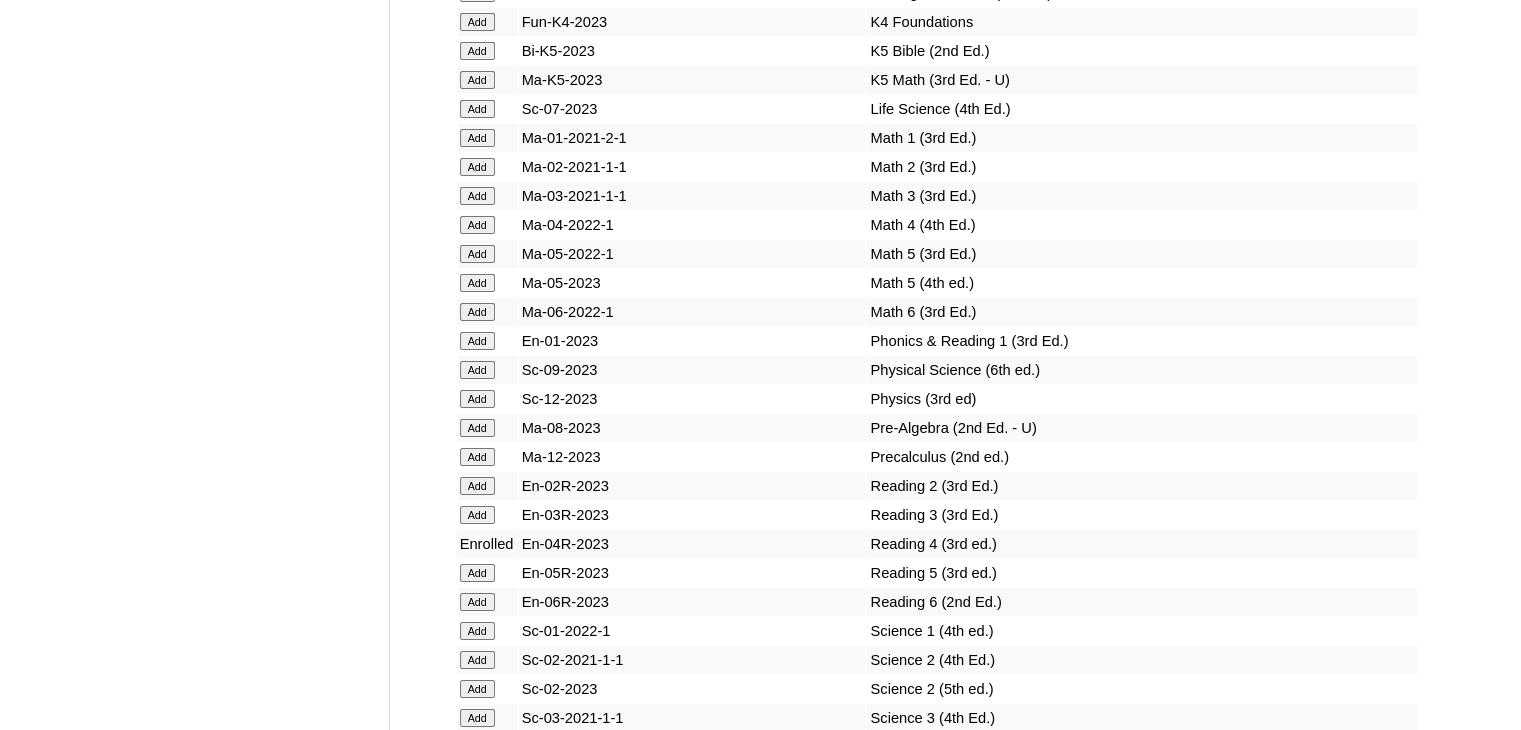 click on "Add" at bounding box center (477, -14136) 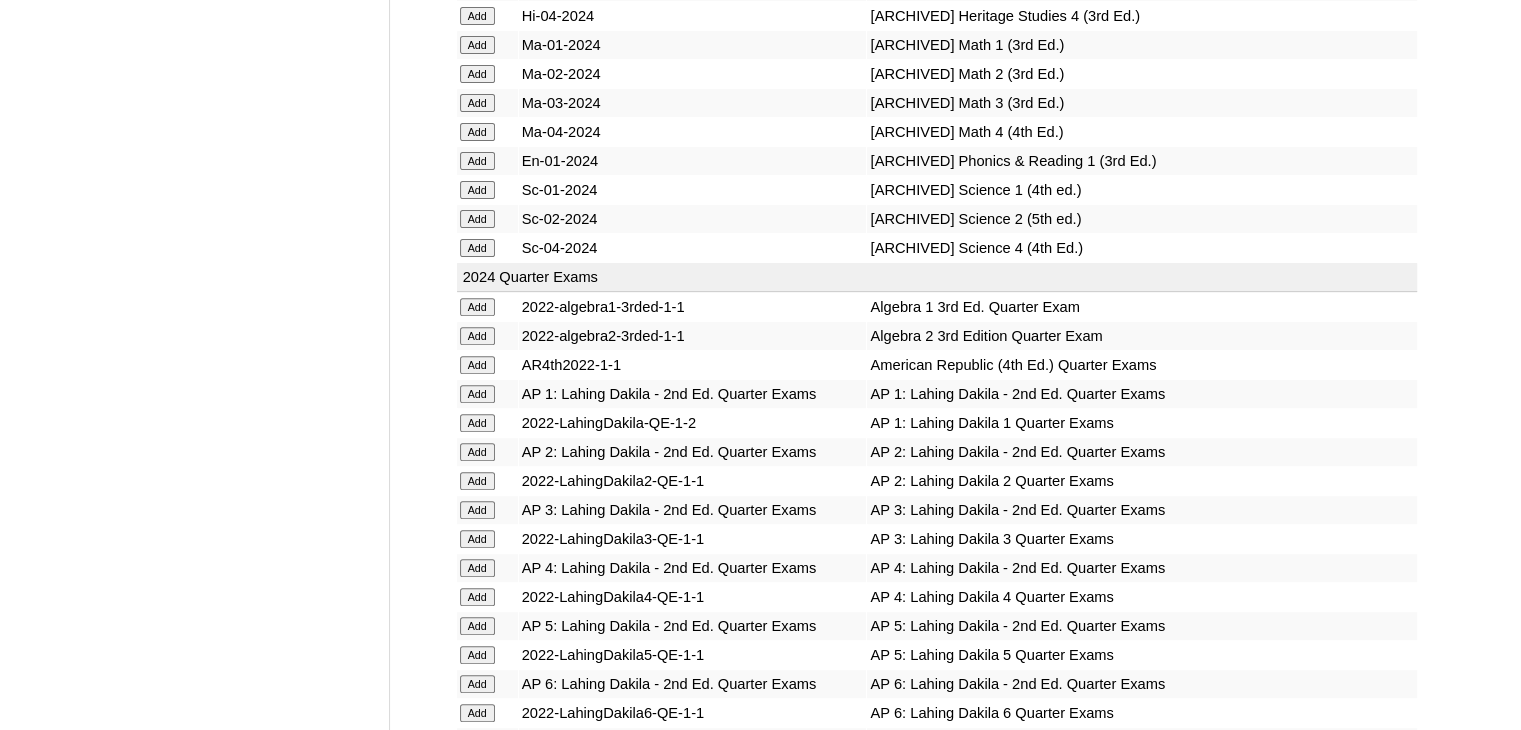 scroll, scrollTop: 9016, scrollLeft: 0, axis: vertical 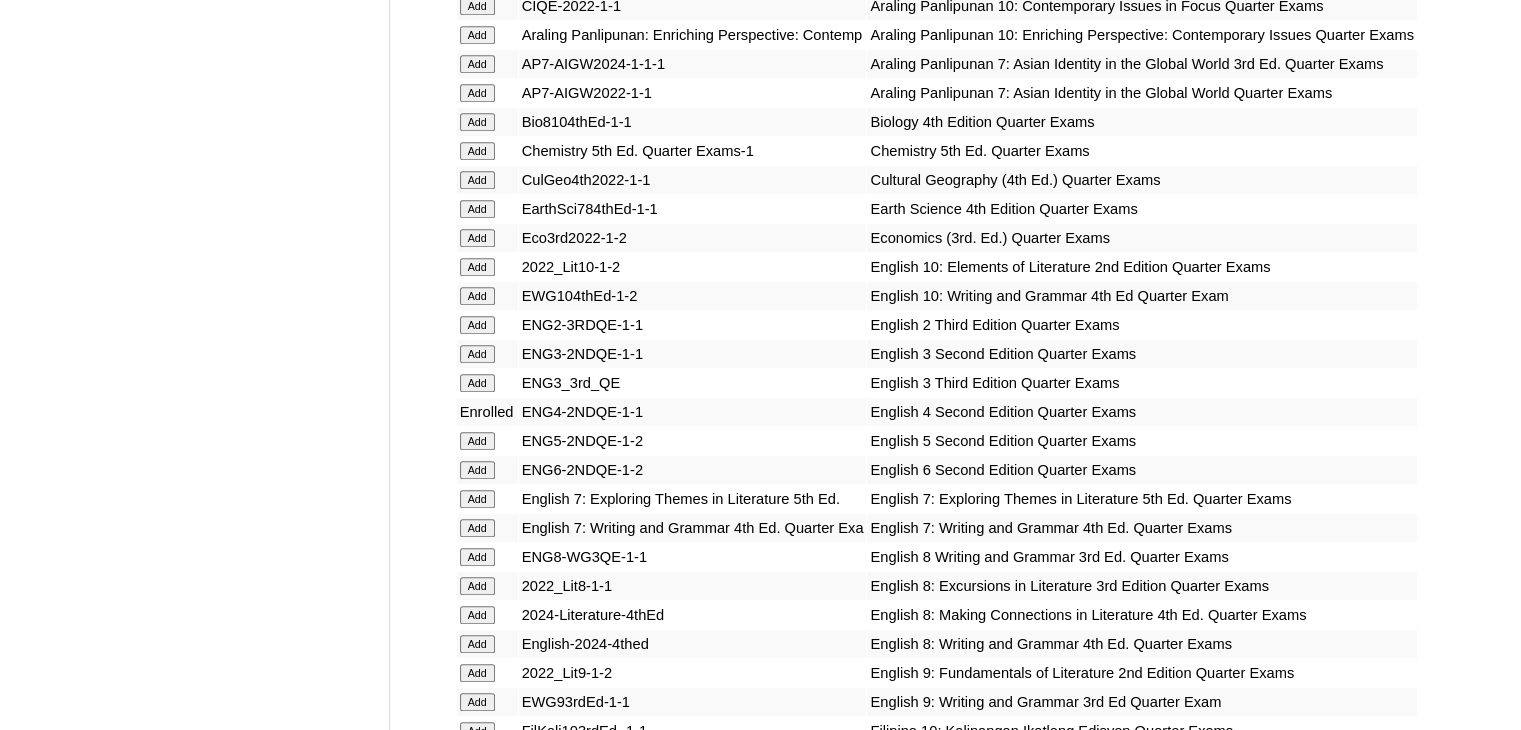 click on "Add" at bounding box center (477, -8640) 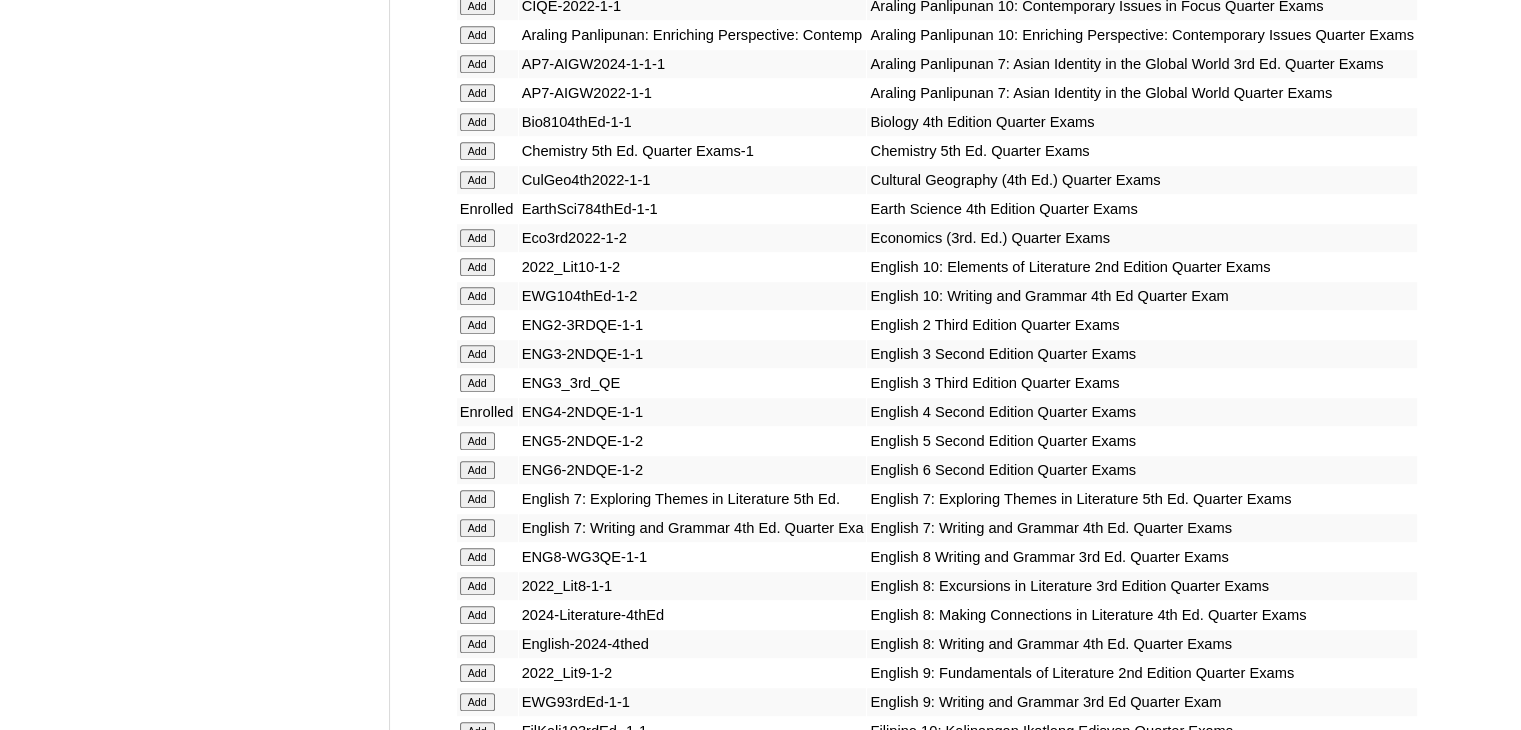 scroll, scrollTop: 10133, scrollLeft: 0, axis: vertical 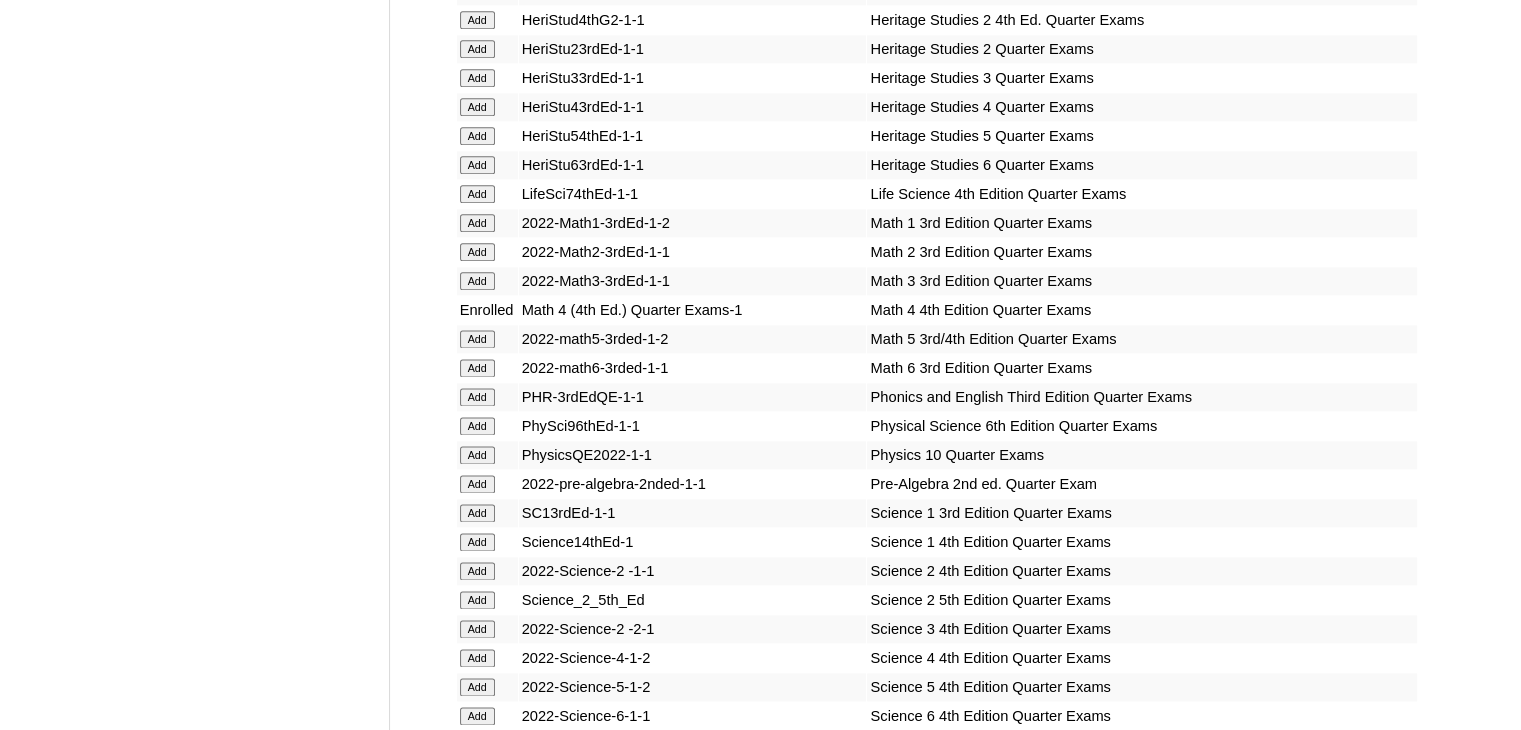 click on "Add" at bounding box center [477, -9757] 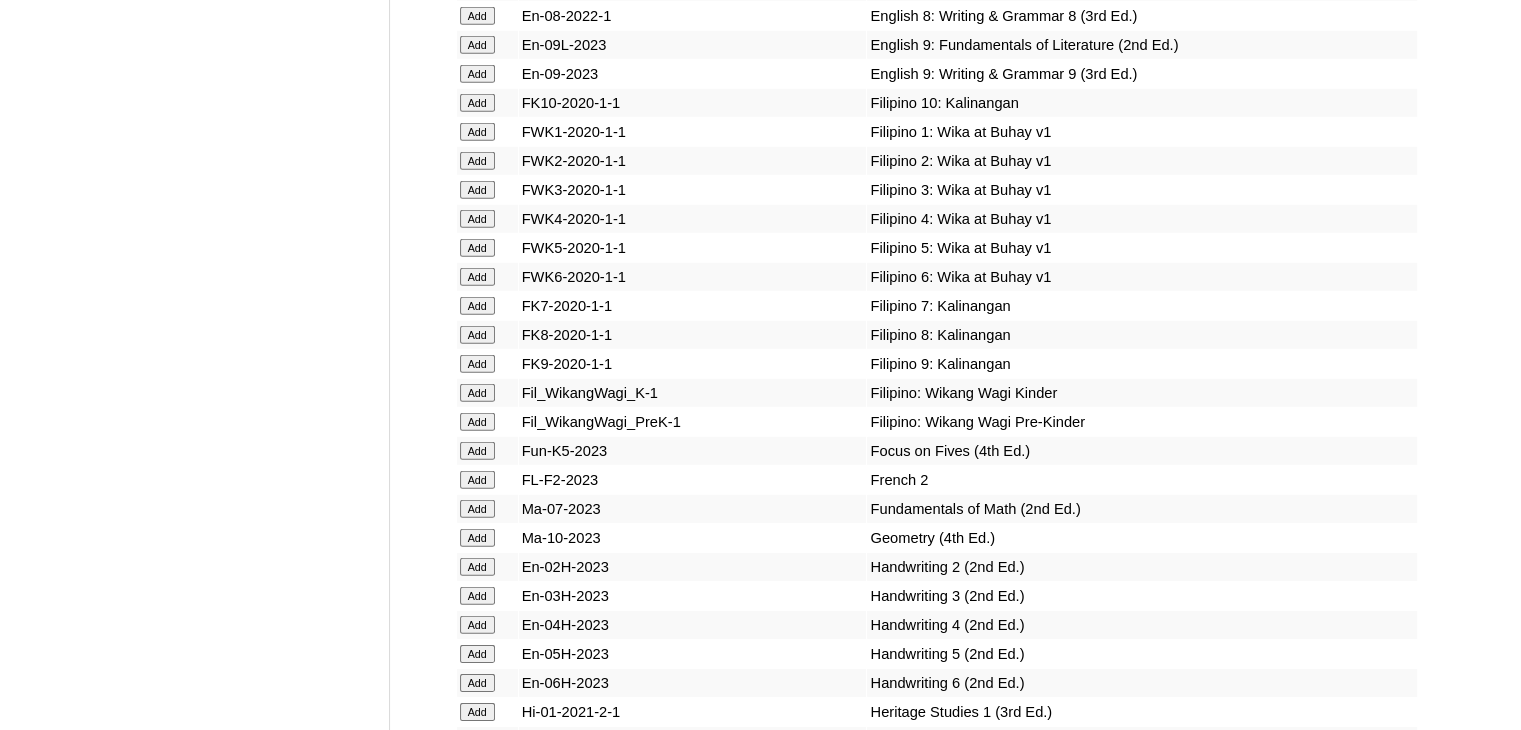 scroll, scrollTop: 9672, scrollLeft: 0, axis: vertical 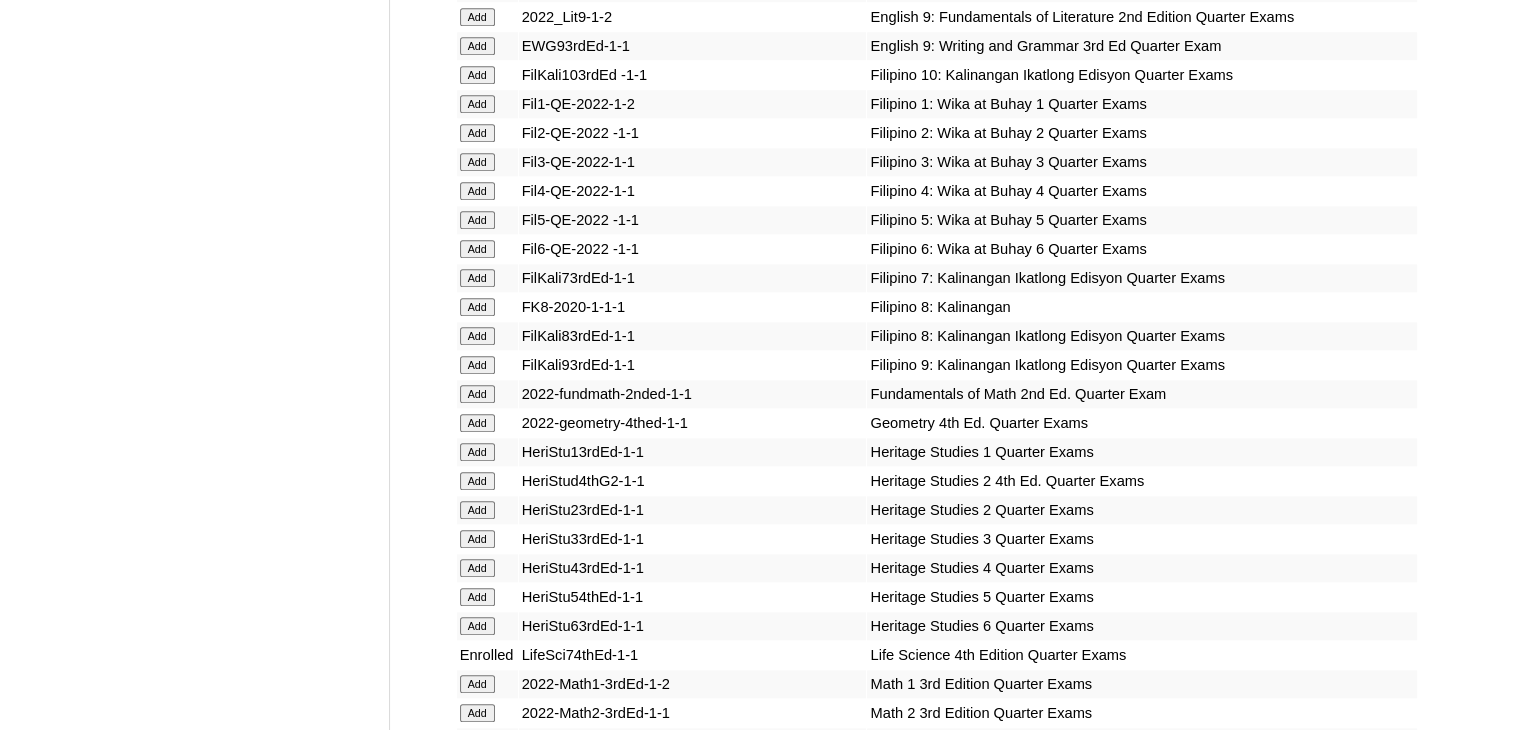 click on "Add" at bounding box center [477, -9296] 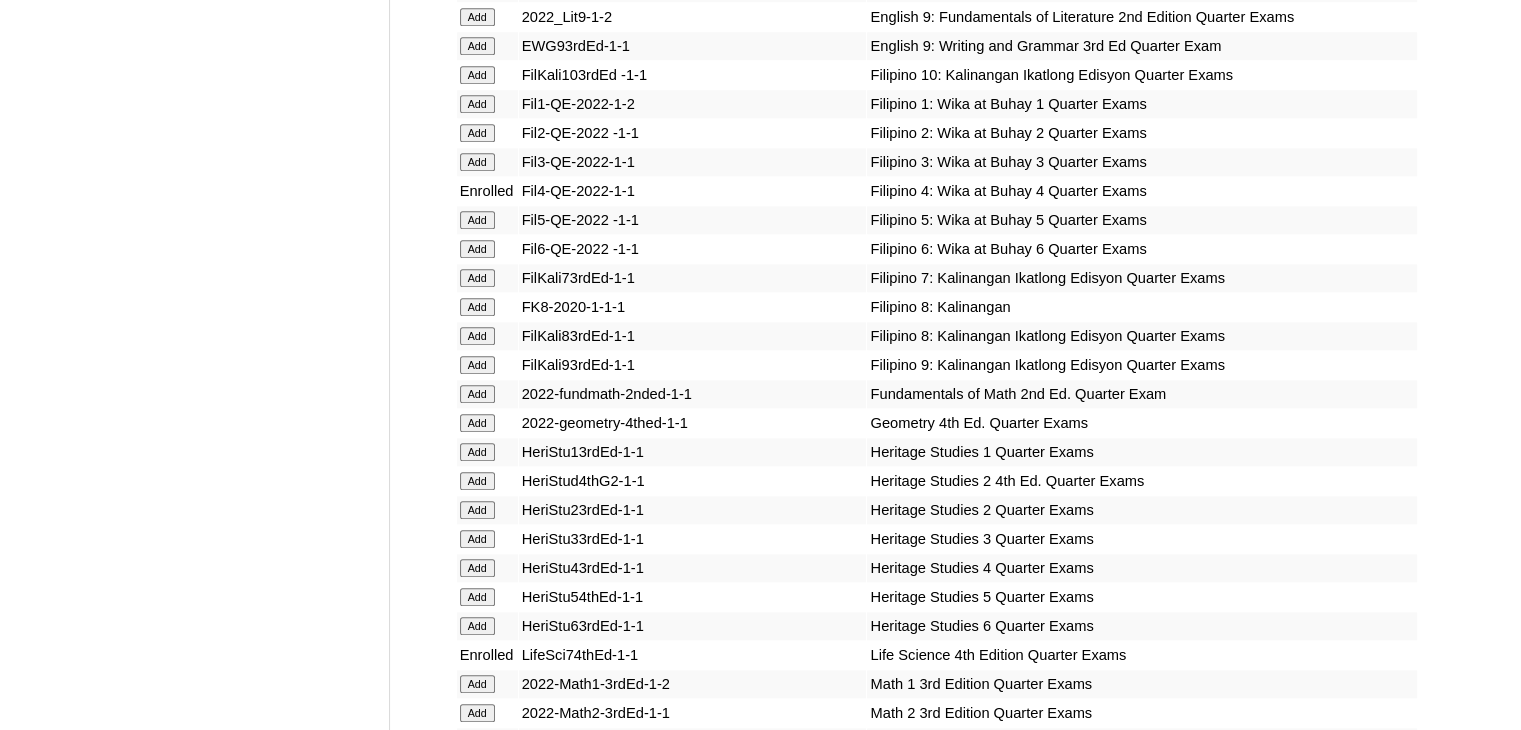 scroll, scrollTop: 13619, scrollLeft: 0, axis: vertical 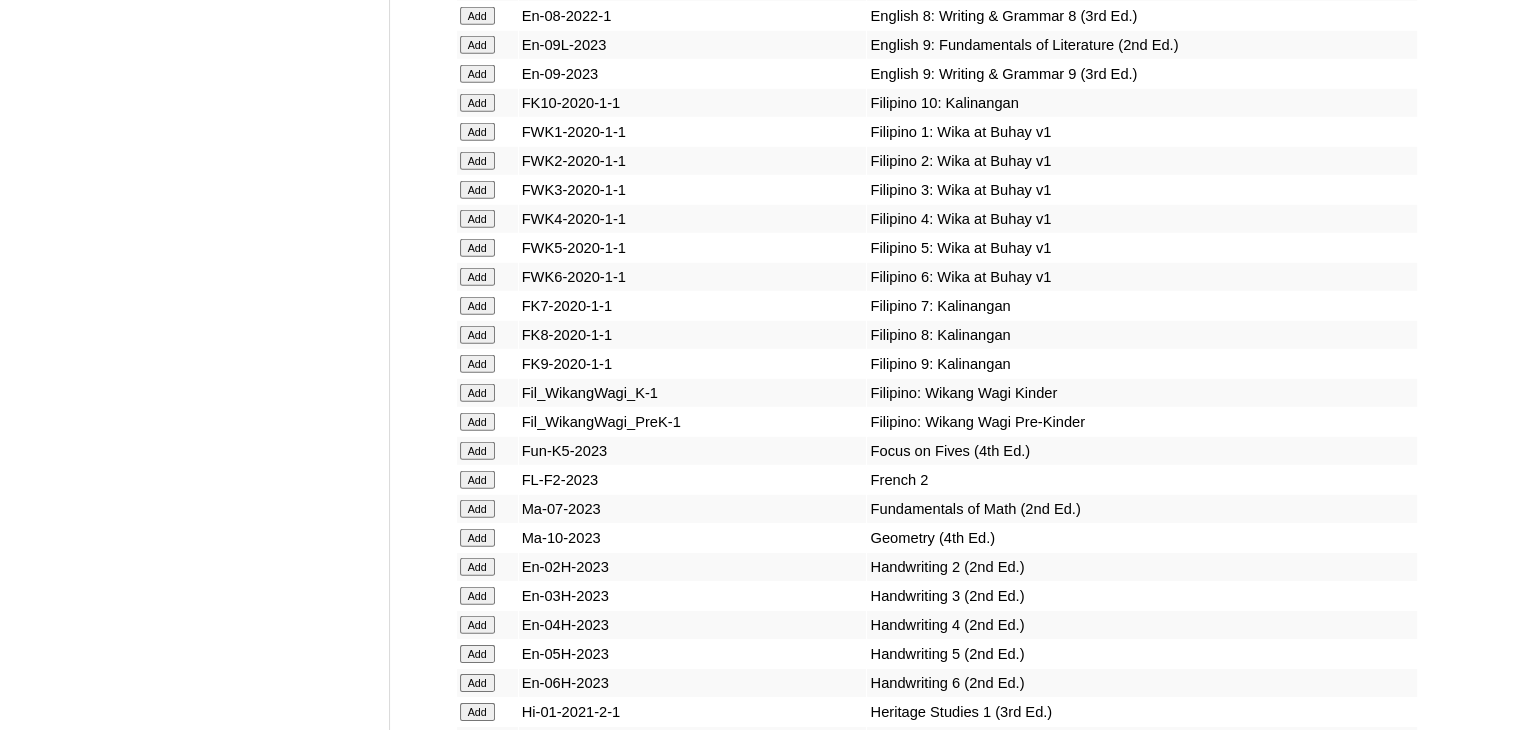 click on "Add" at bounding box center [477, -13243] 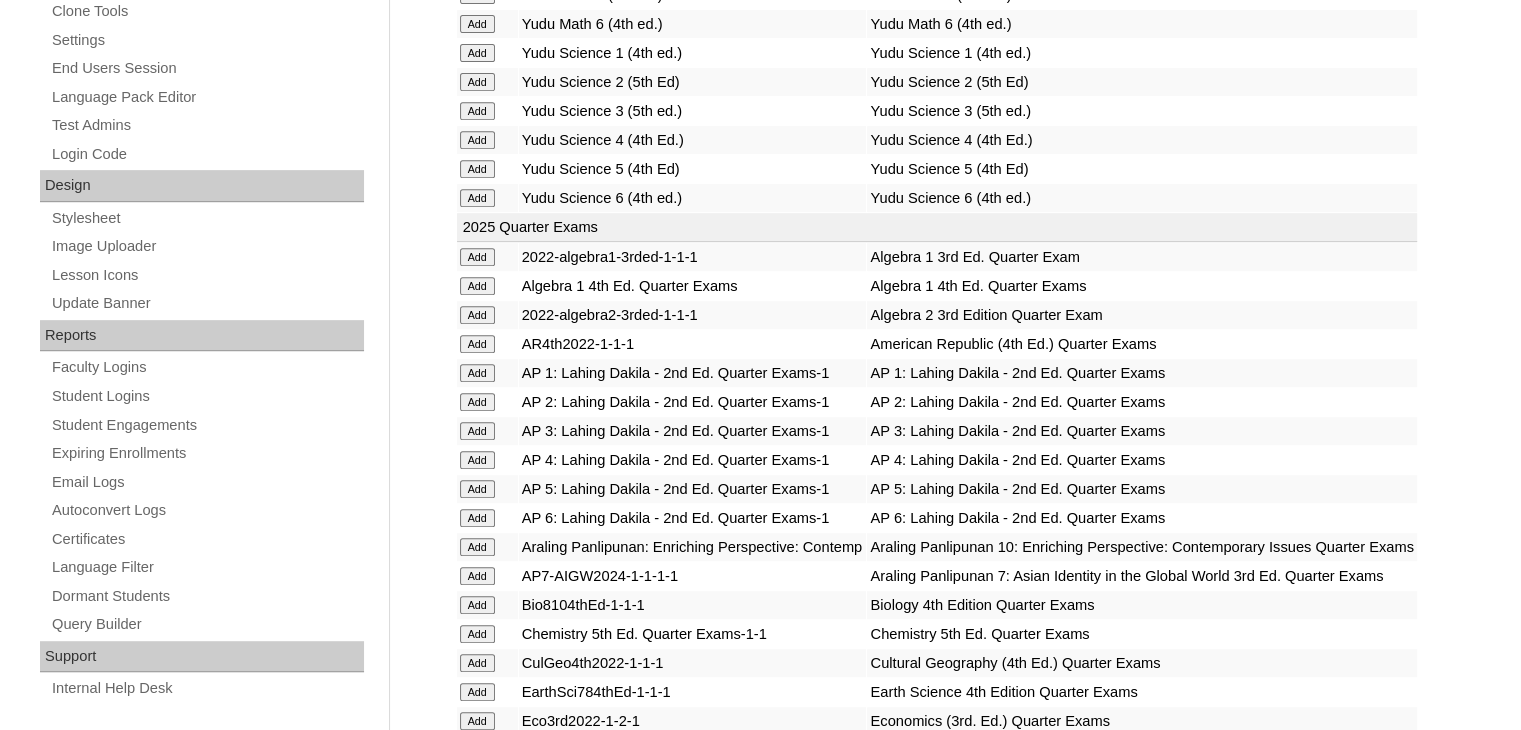 scroll, scrollTop: 8598, scrollLeft: 0, axis: vertical 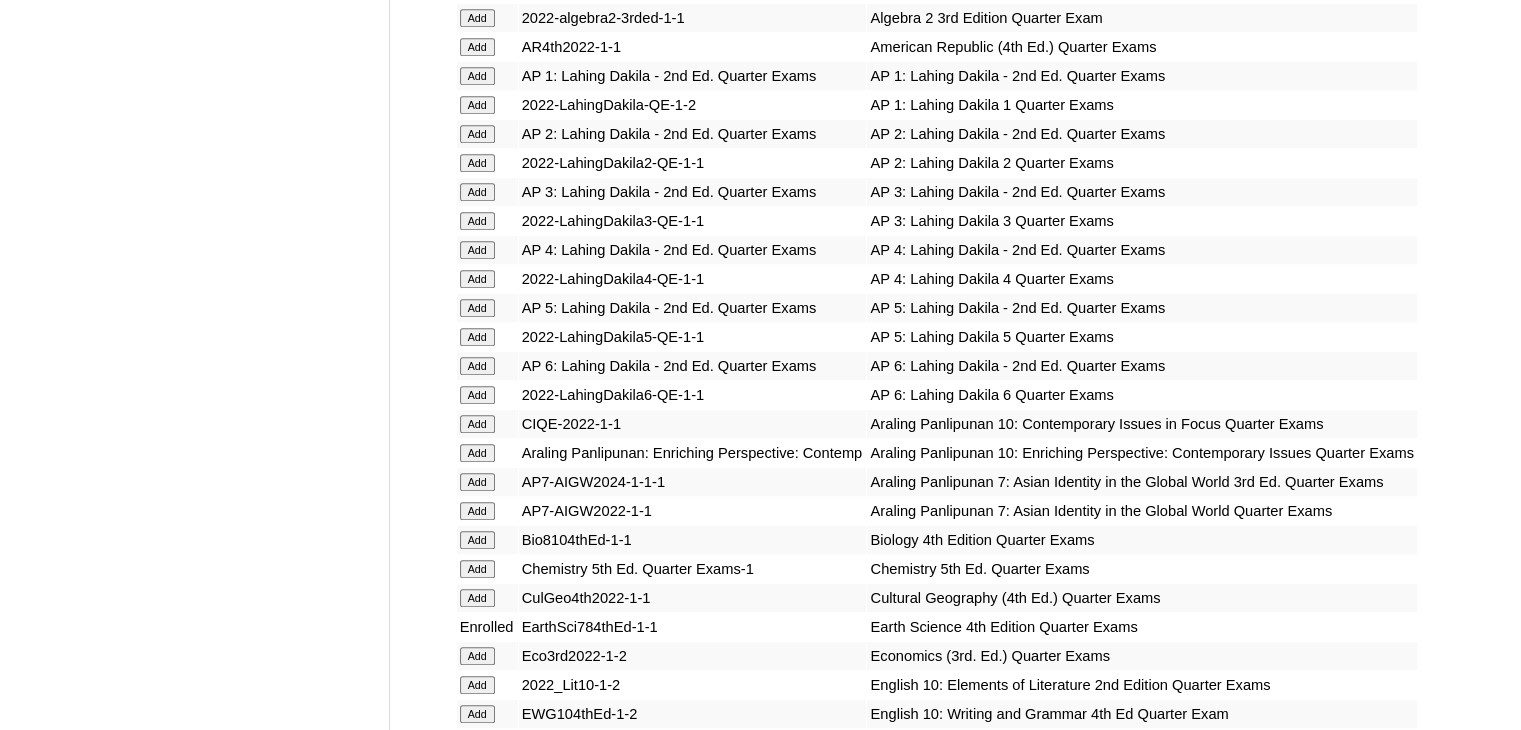 click on "Add" at bounding box center [477, -8222] 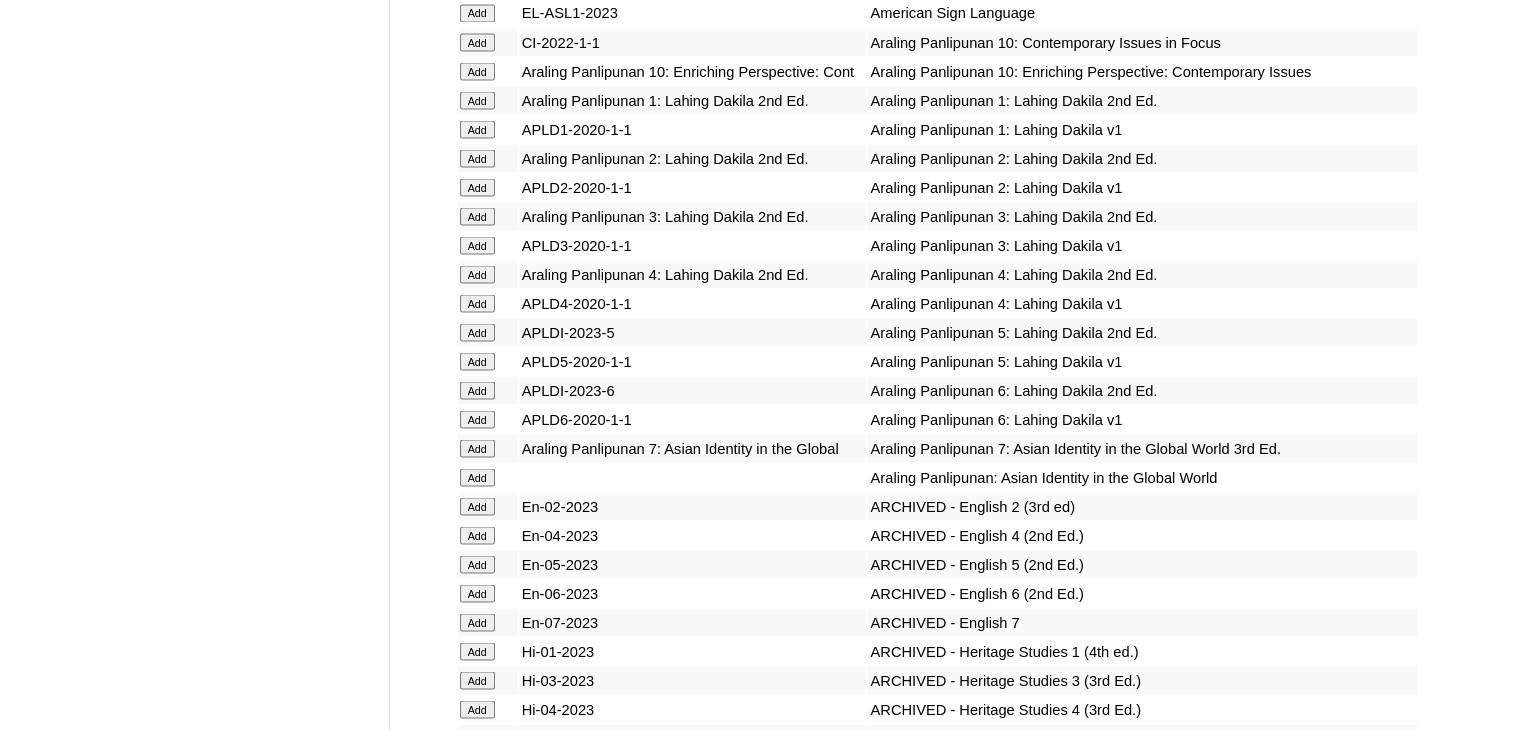 scroll, scrollTop: 11359, scrollLeft: 0, axis: vertical 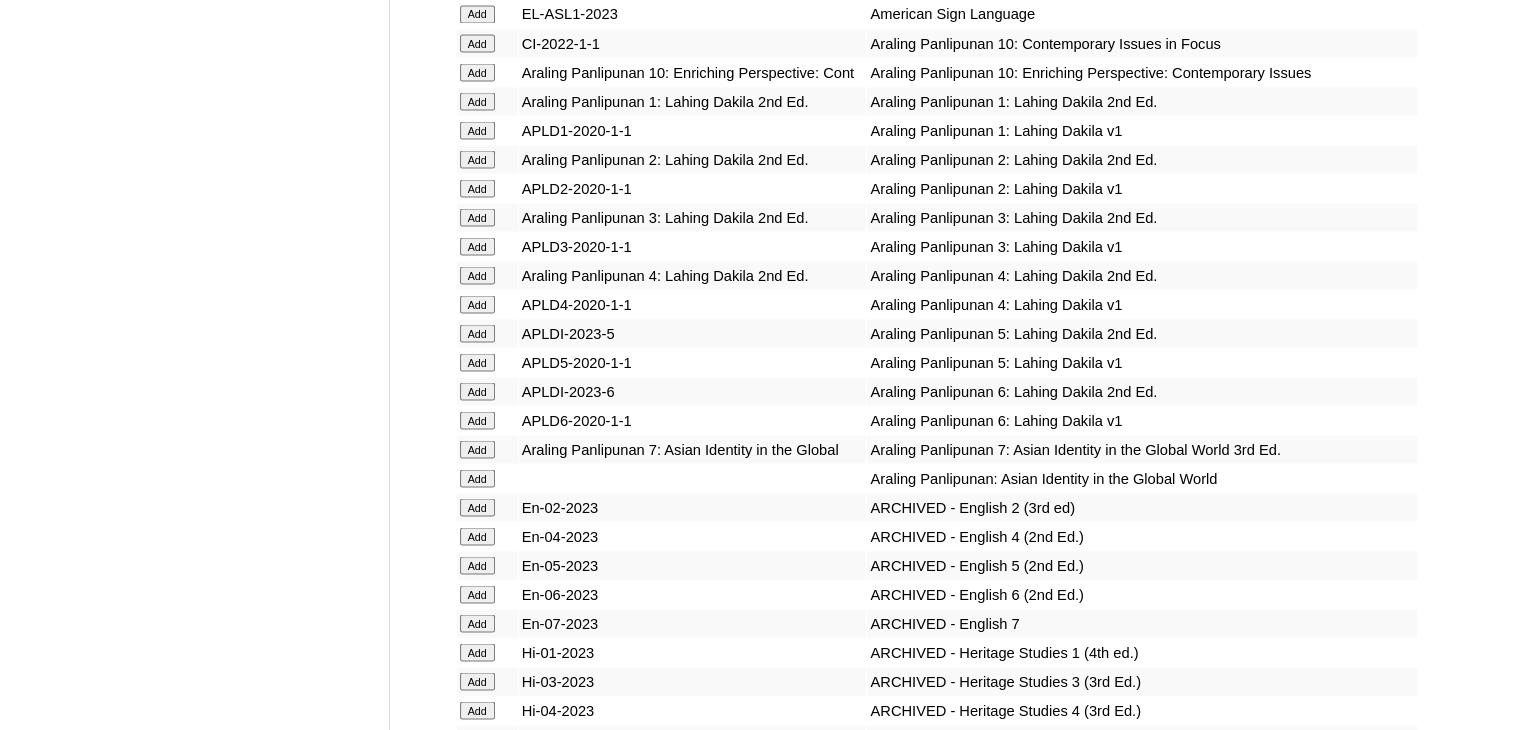 click on "Add" at bounding box center (477, -10983) 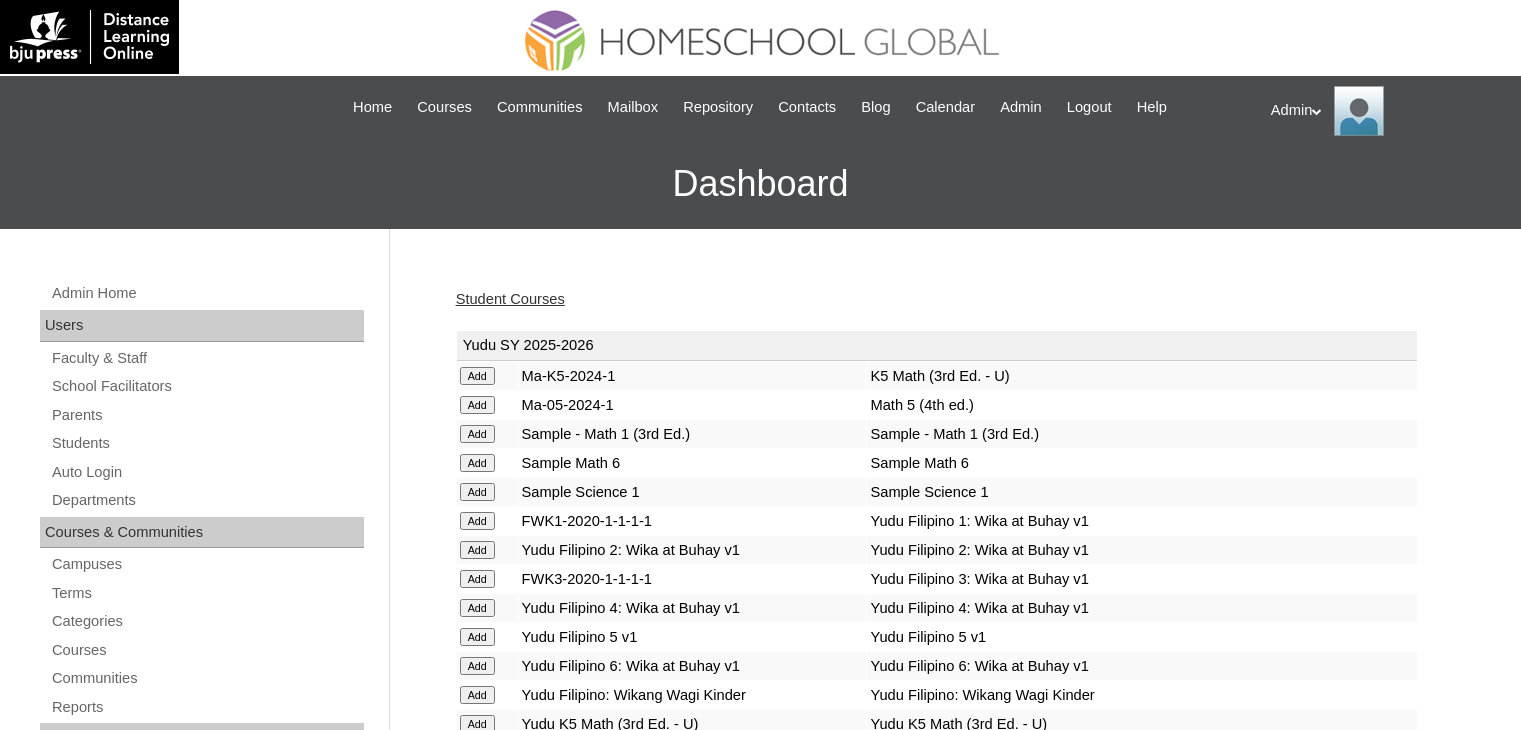 scroll, scrollTop: 0, scrollLeft: 0, axis: both 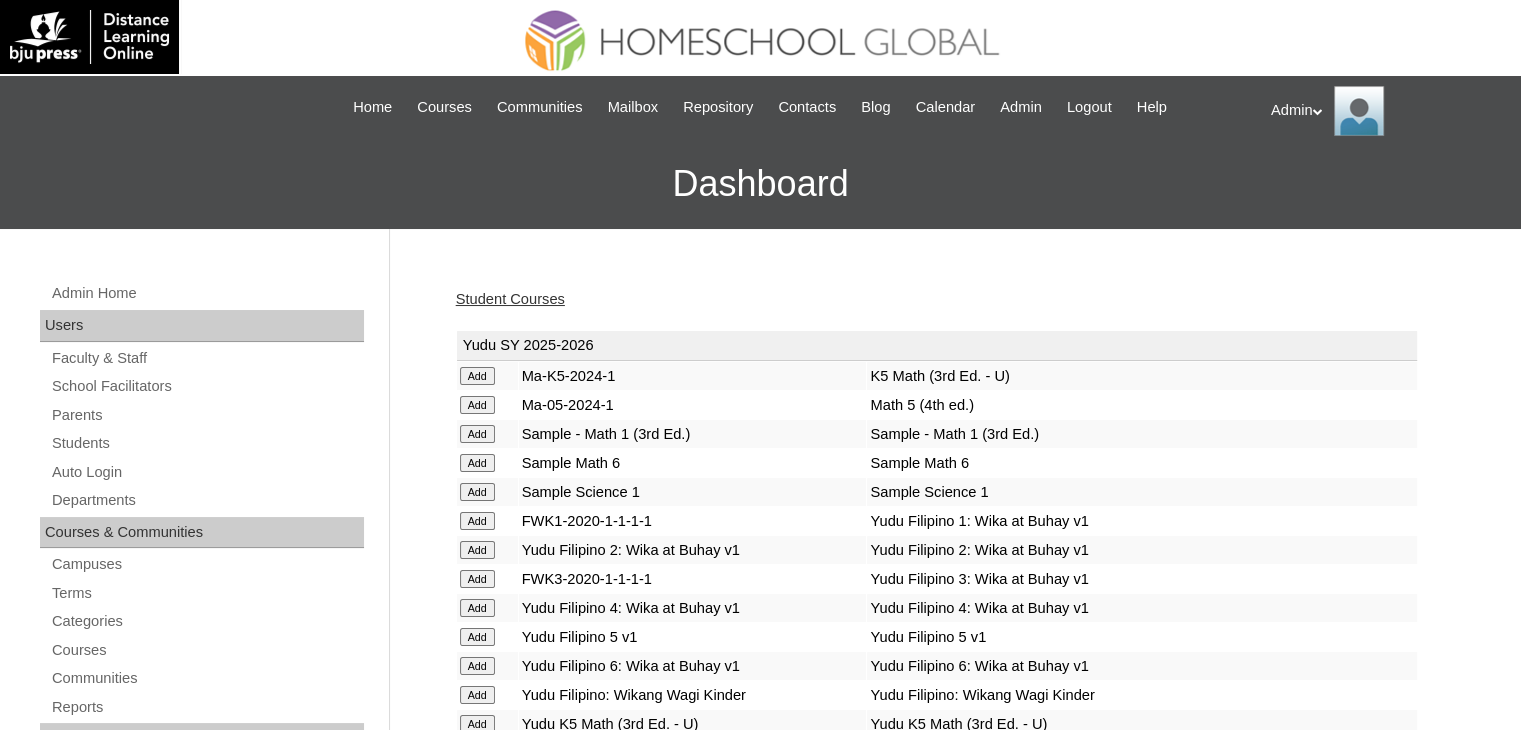 click on "Student Courses" at bounding box center [510, 299] 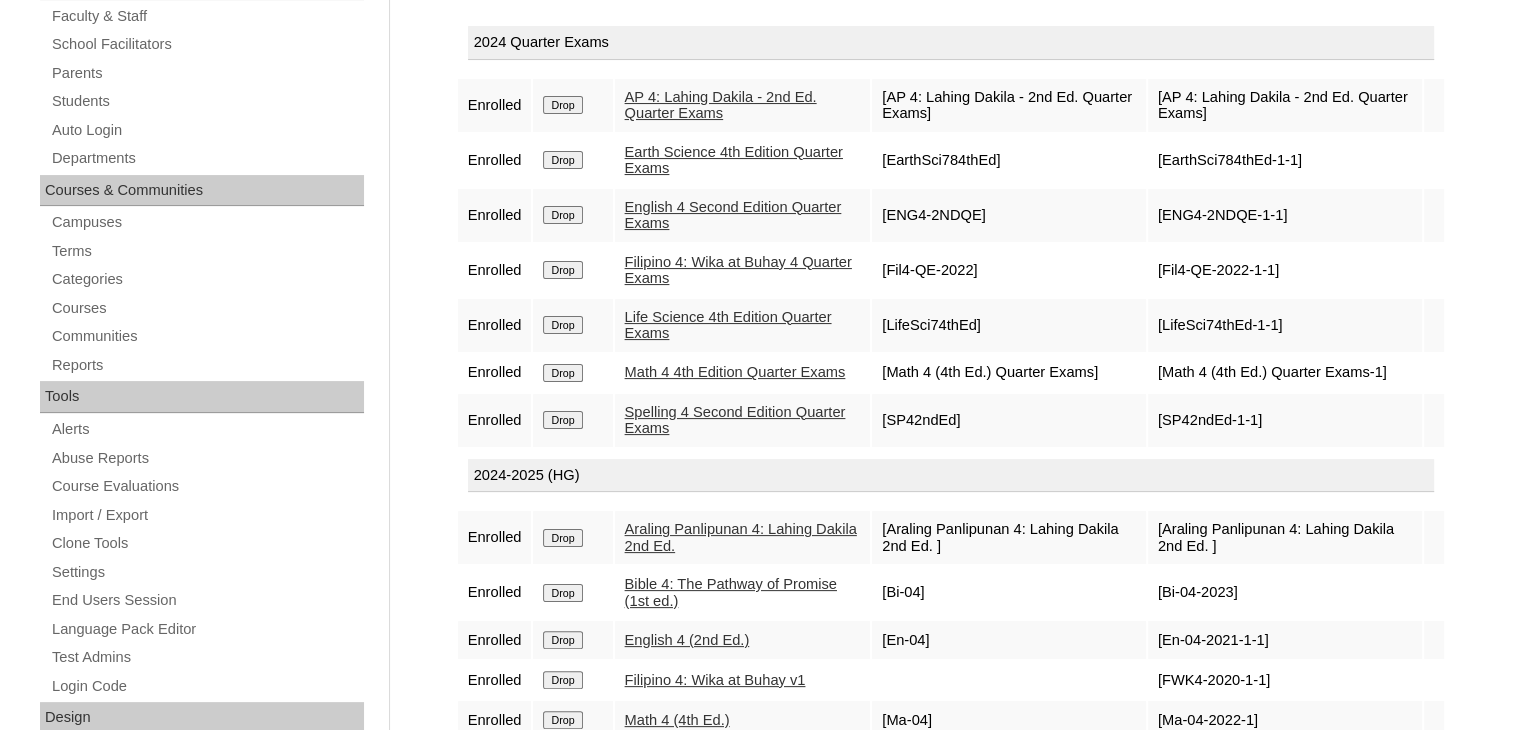 scroll, scrollTop: 0, scrollLeft: 0, axis: both 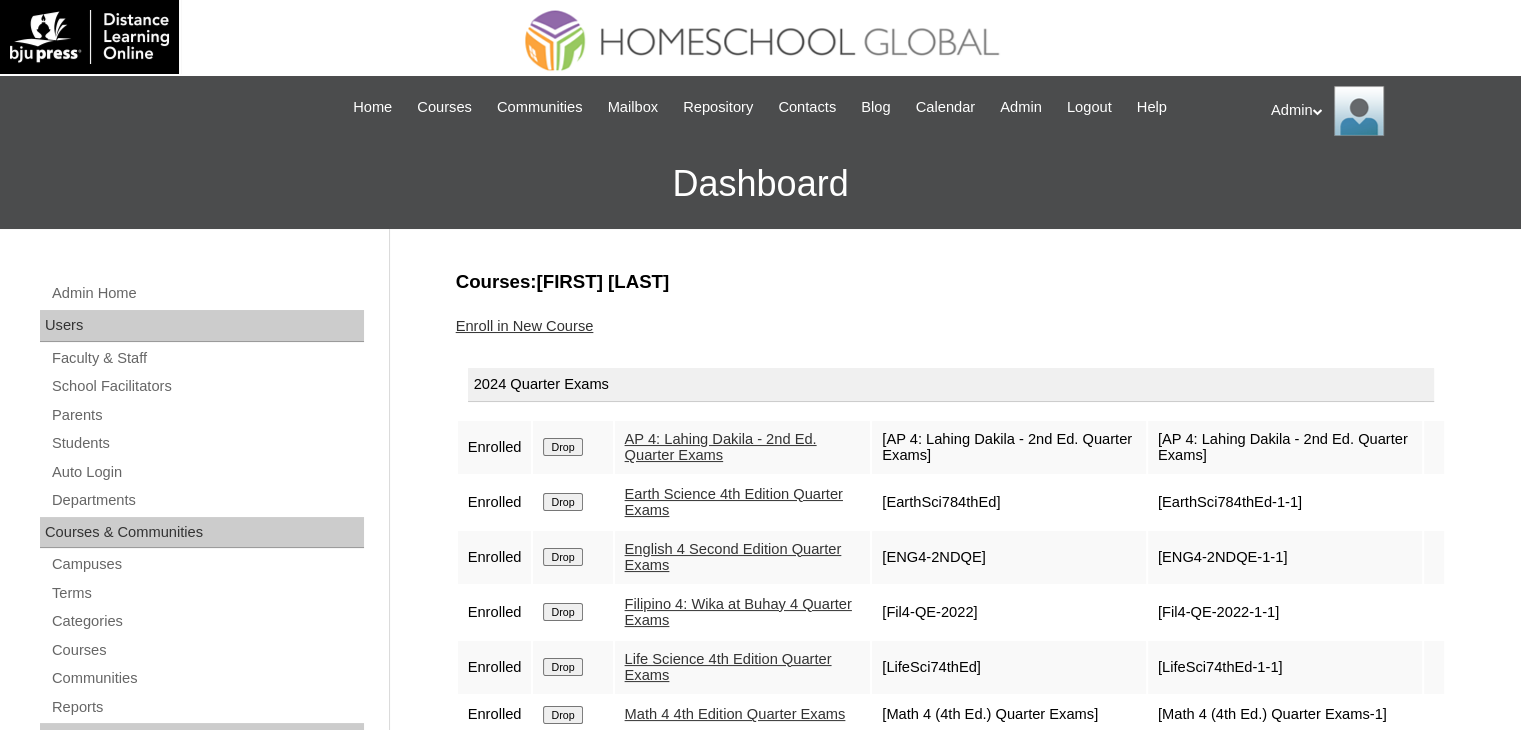 click on "Enroll in New Course" at bounding box center [525, 326] 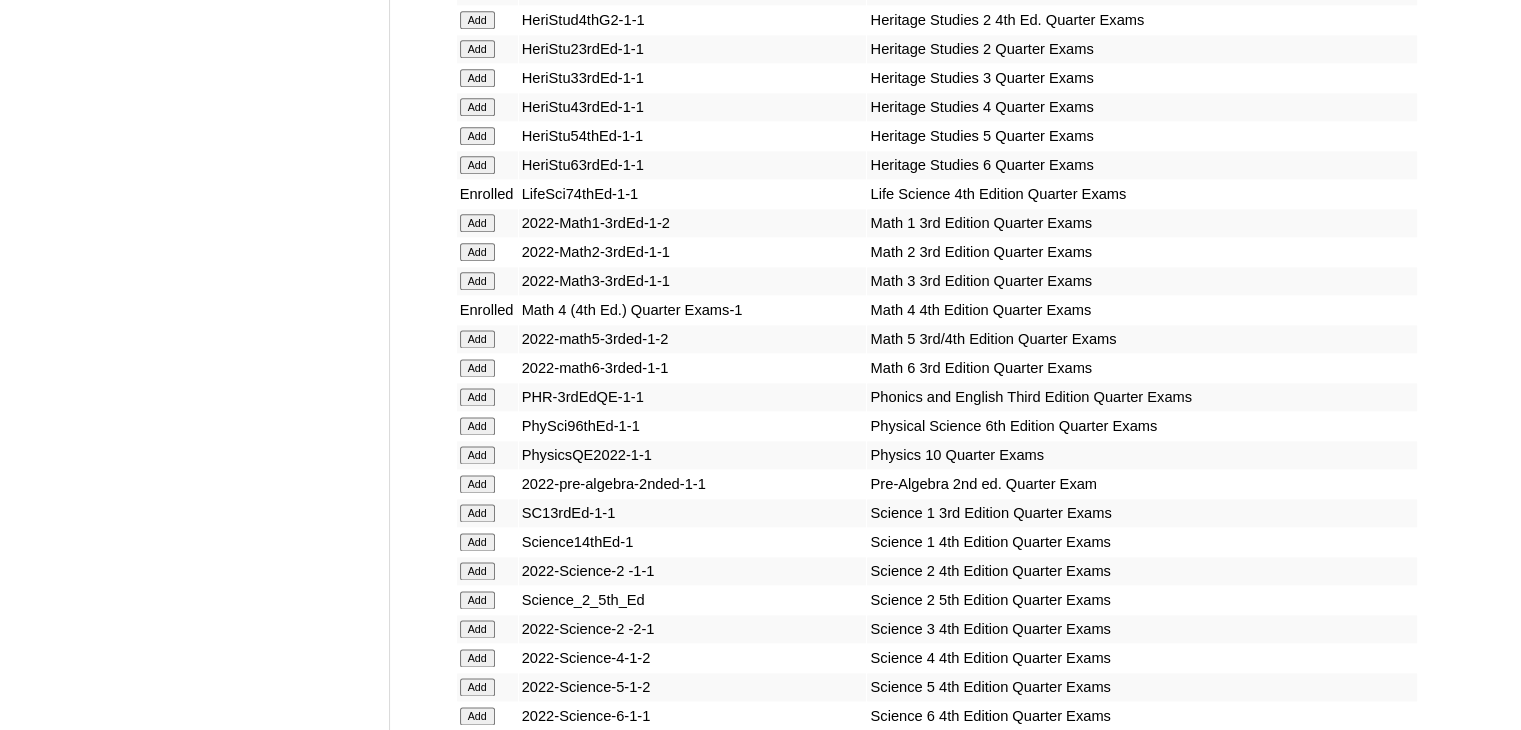 scroll, scrollTop: 10594, scrollLeft: 0, axis: vertical 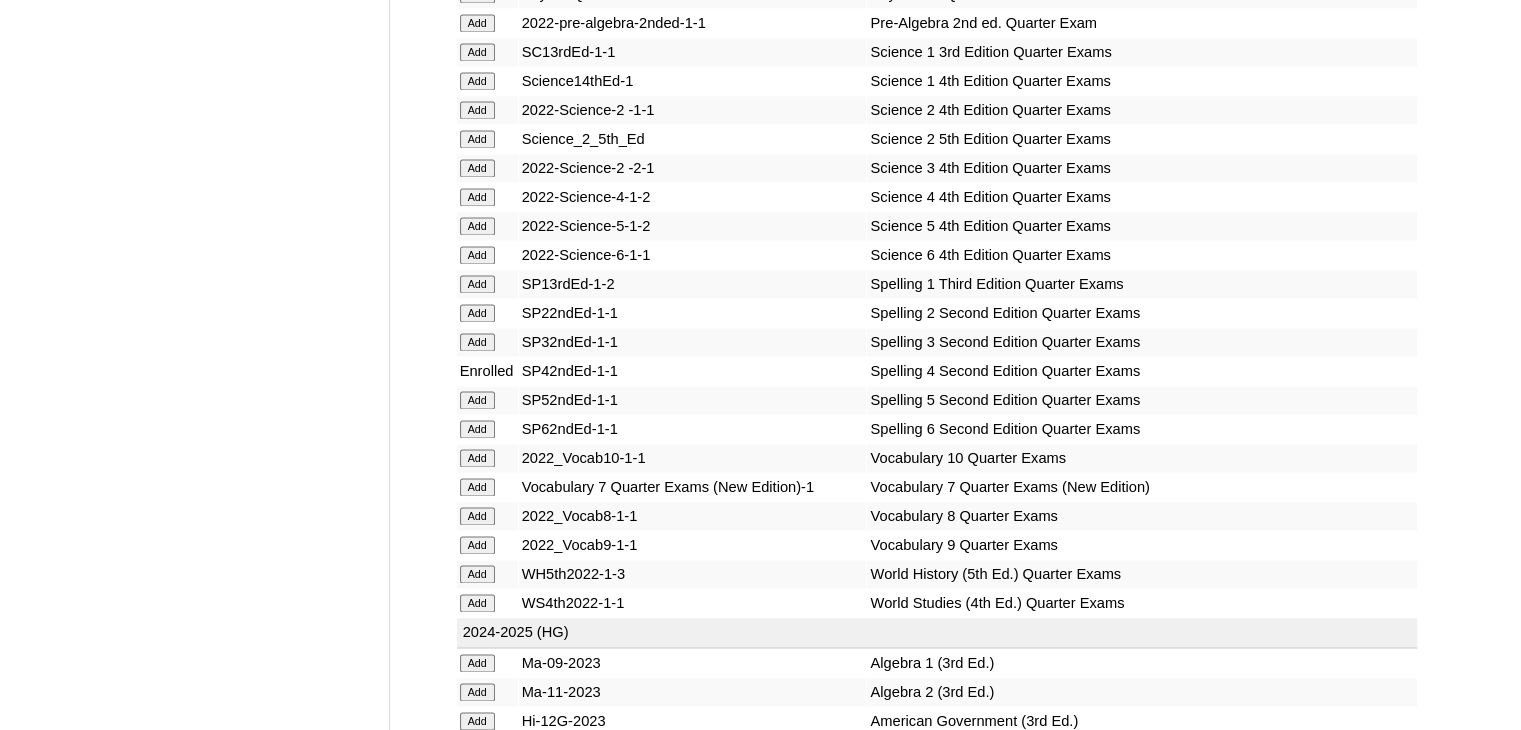 click on "Add" at bounding box center (477, -10218) 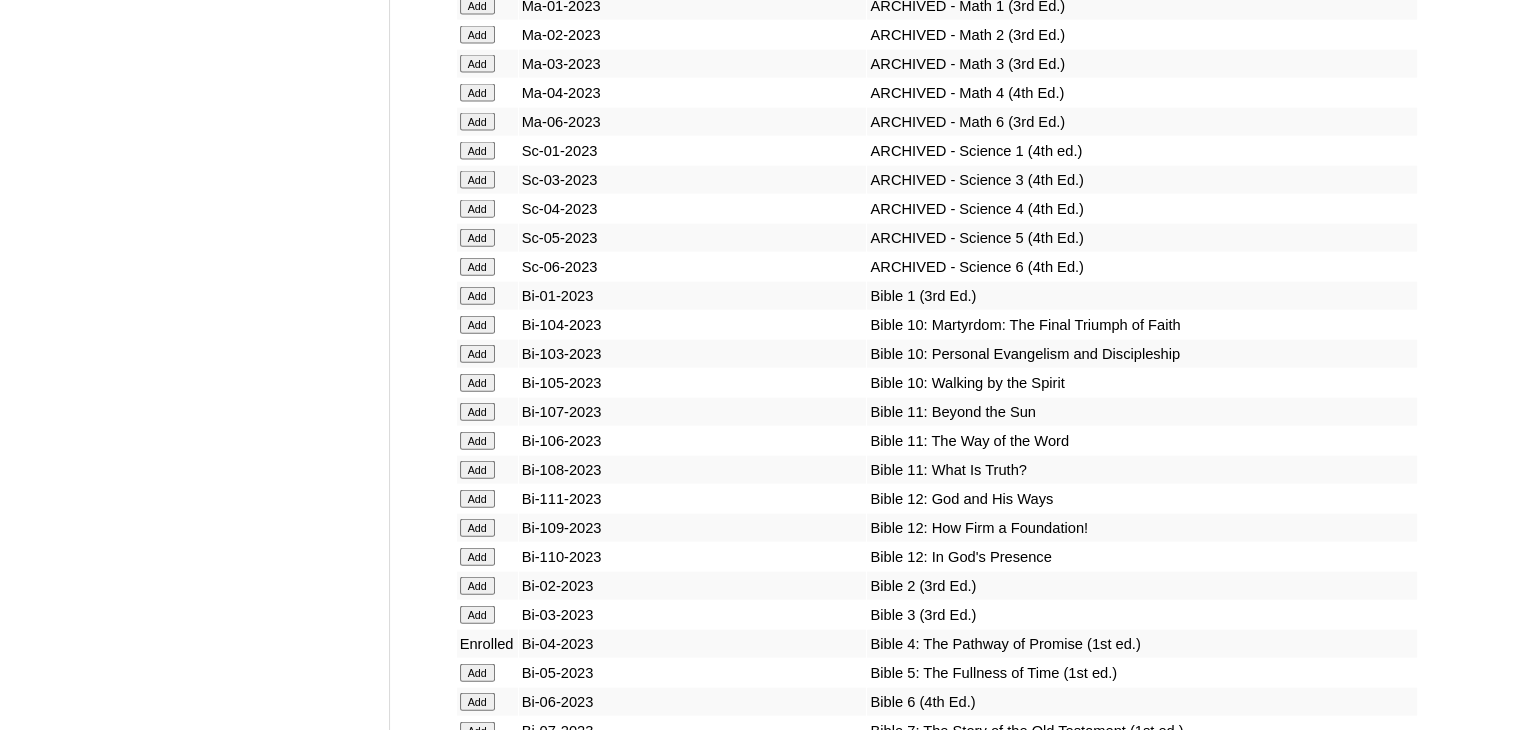 scroll, scrollTop: 15030, scrollLeft: 0, axis: vertical 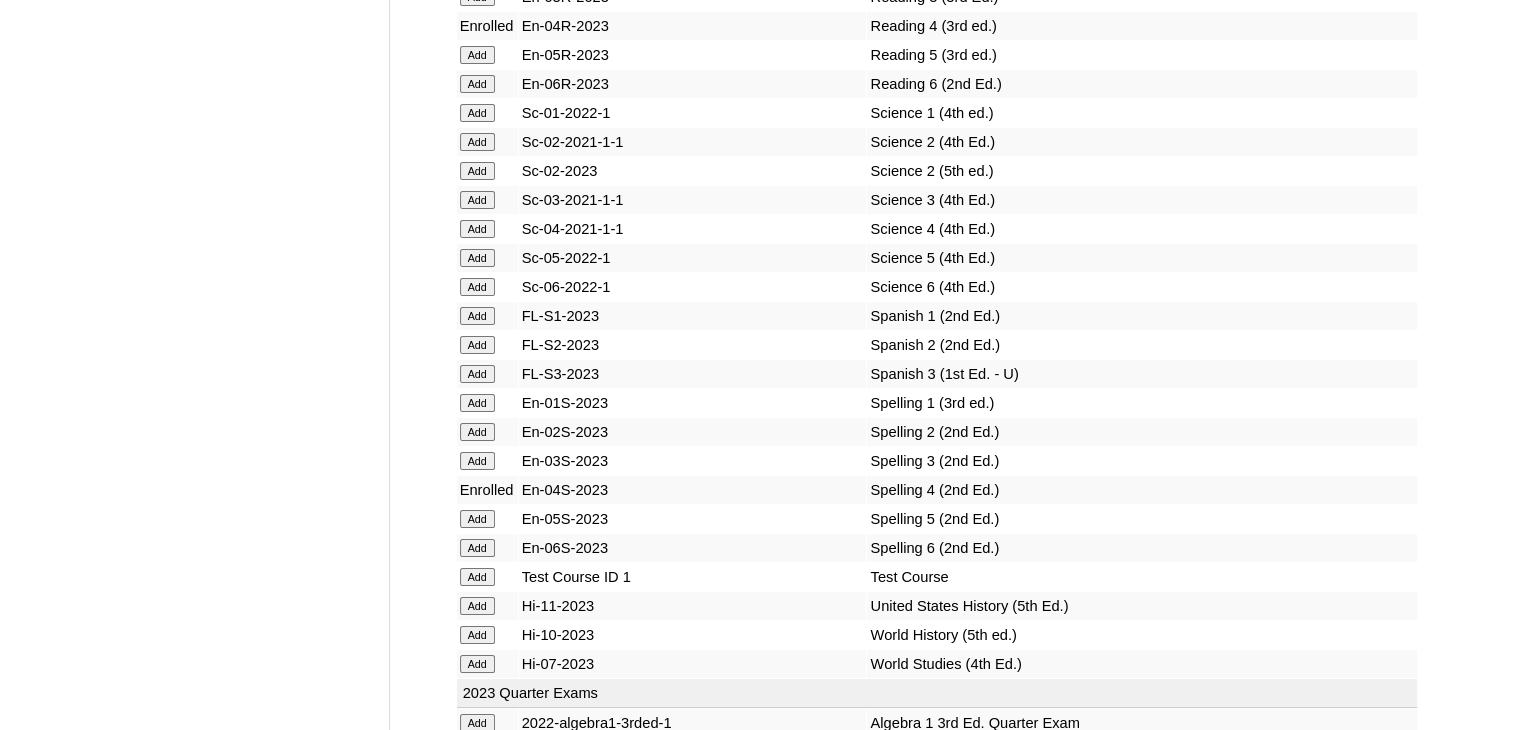 click on "Add" at bounding box center (477, -14654) 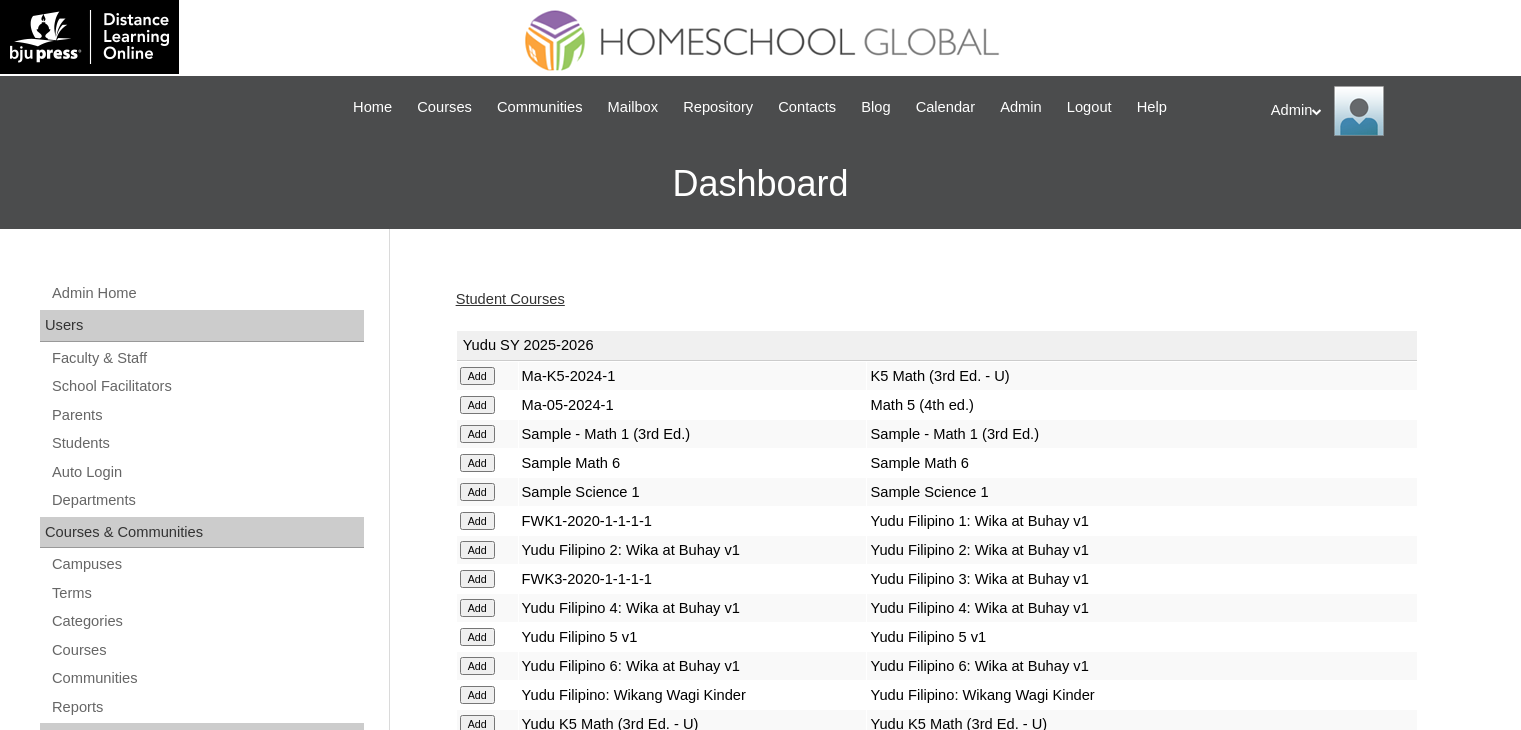 scroll, scrollTop: 0, scrollLeft: 0, axis: both 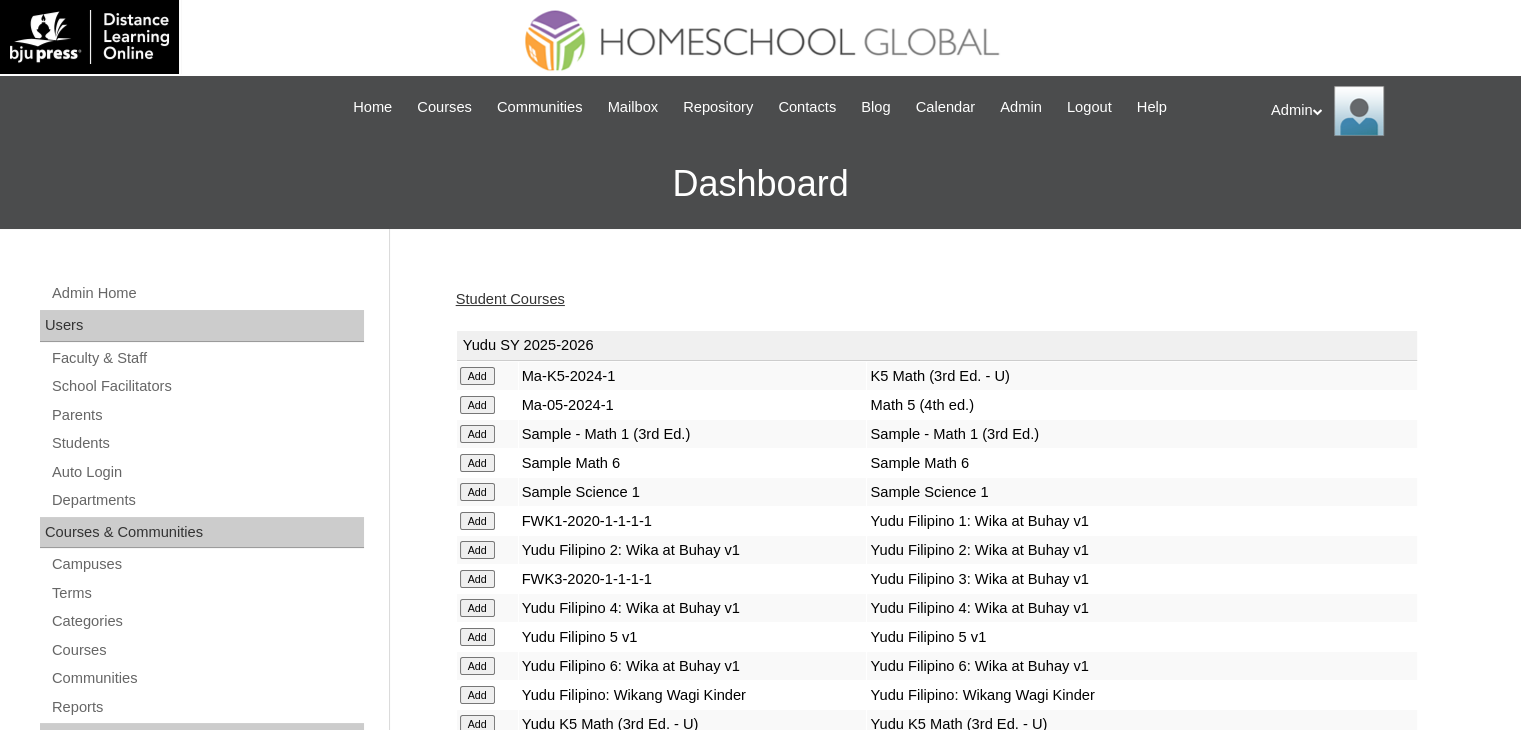 click on "Student Courses" at bounding box center (510, 299) 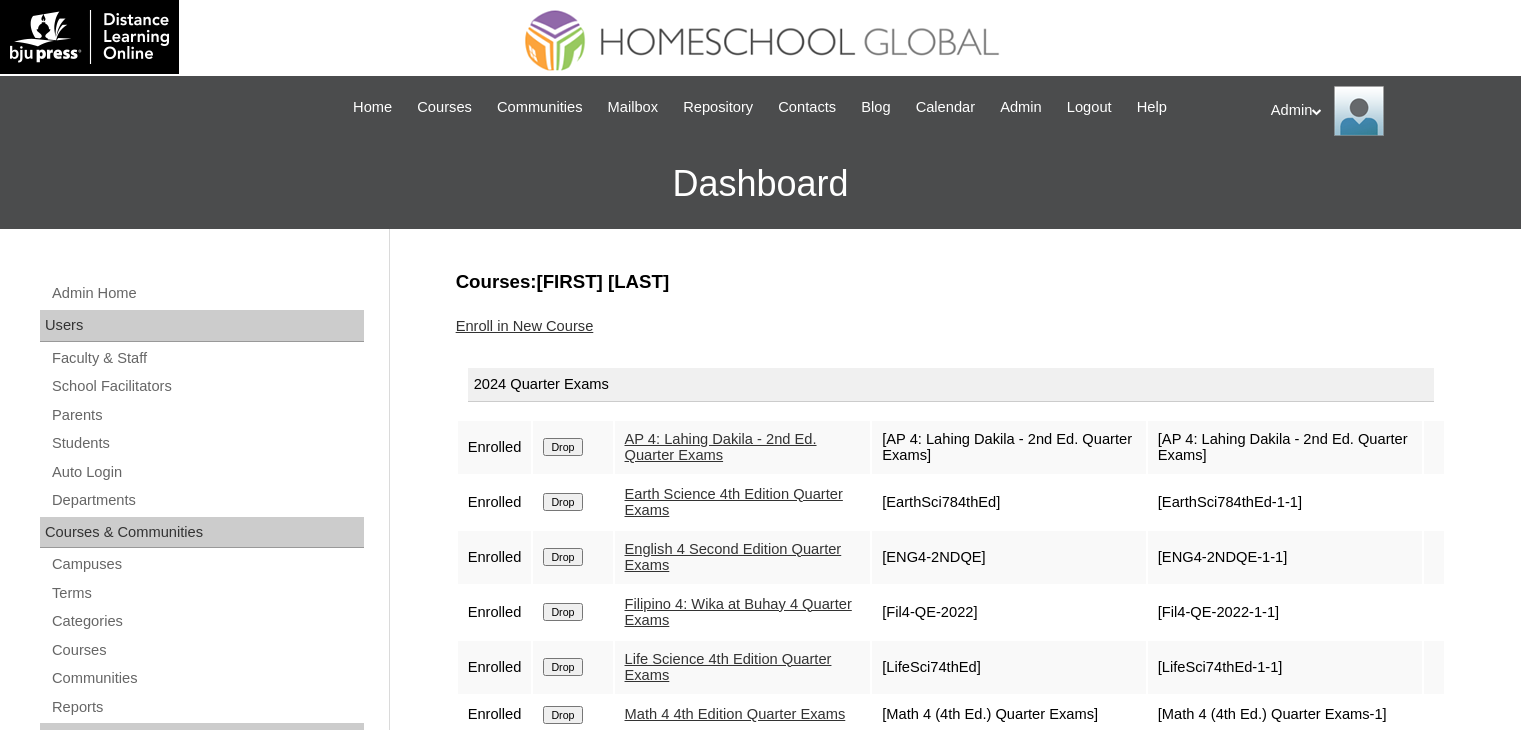 scroll, scrollTop: 0, scrollLeft: 0, axis: both 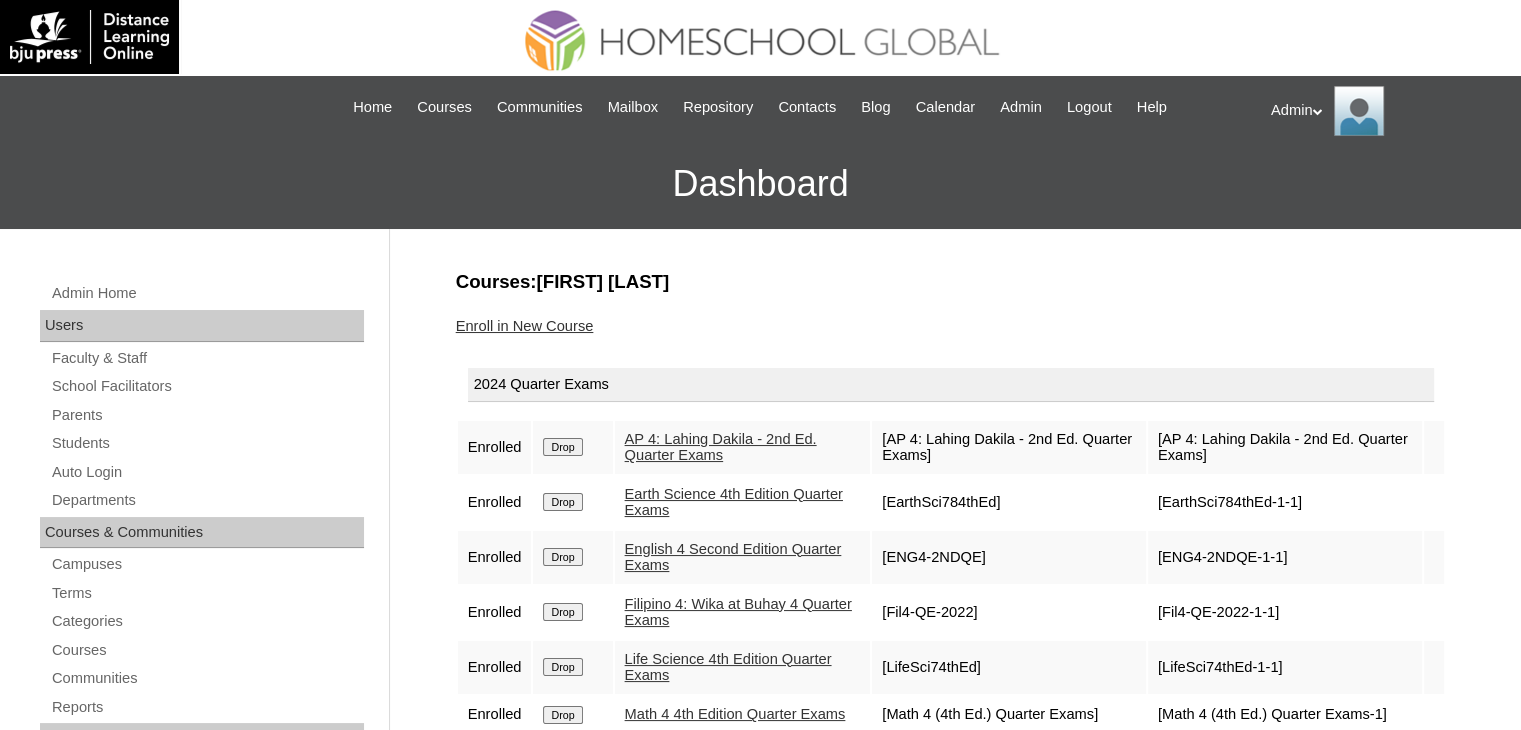 click on "Drop" at bounding box center (562, 447) 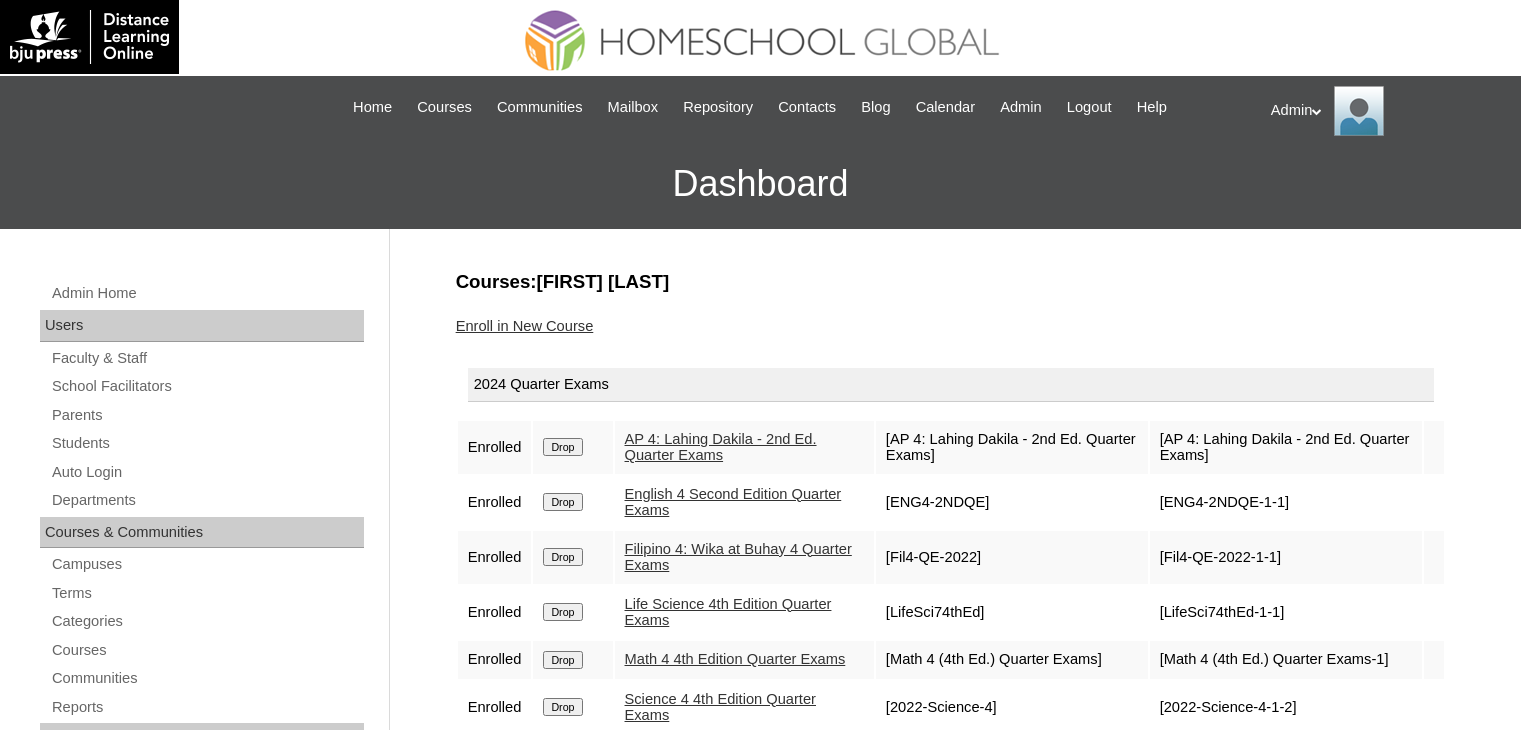 scroll, scrollTop: 0, scrollLeft: 0, axis: both 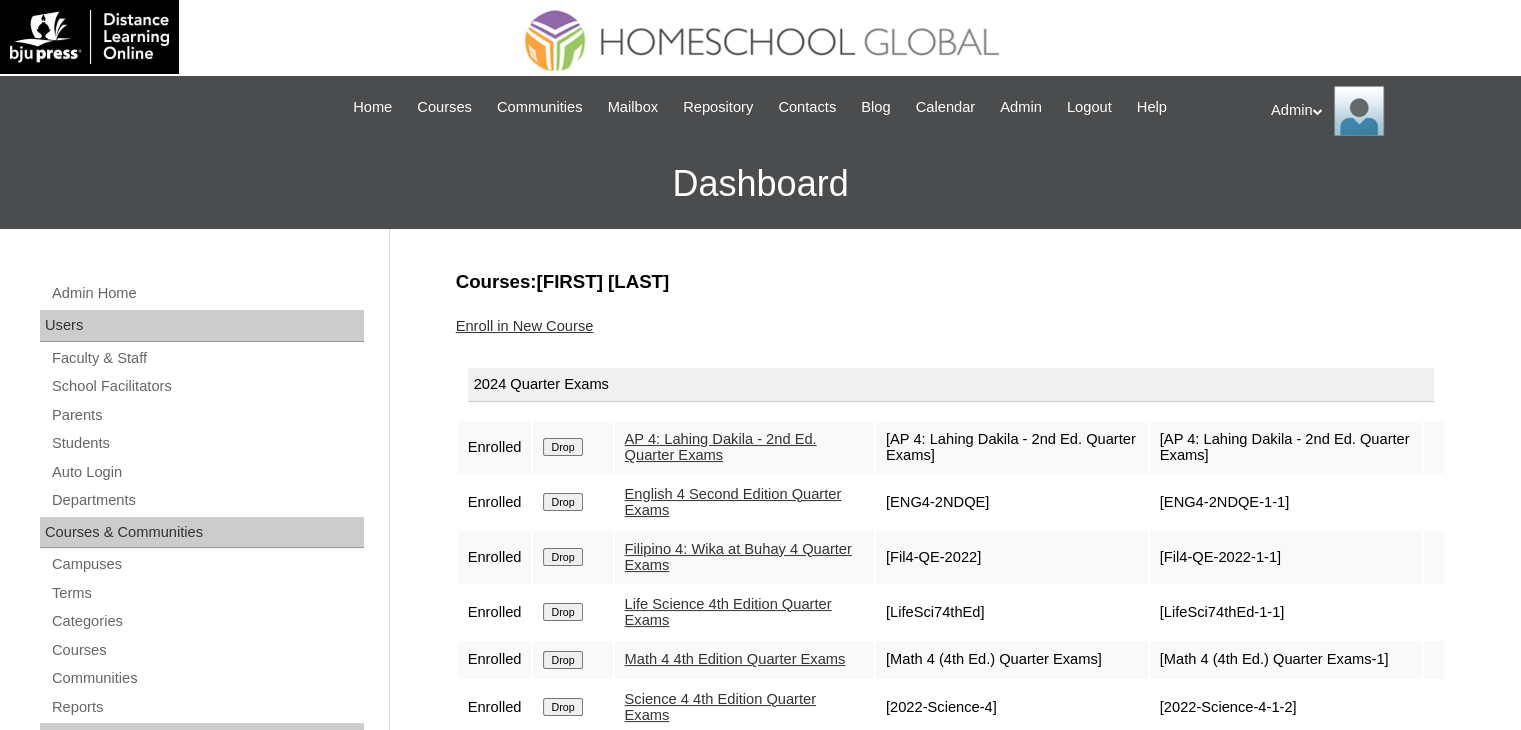 click on "Drop" at bounding box center [562, 447] 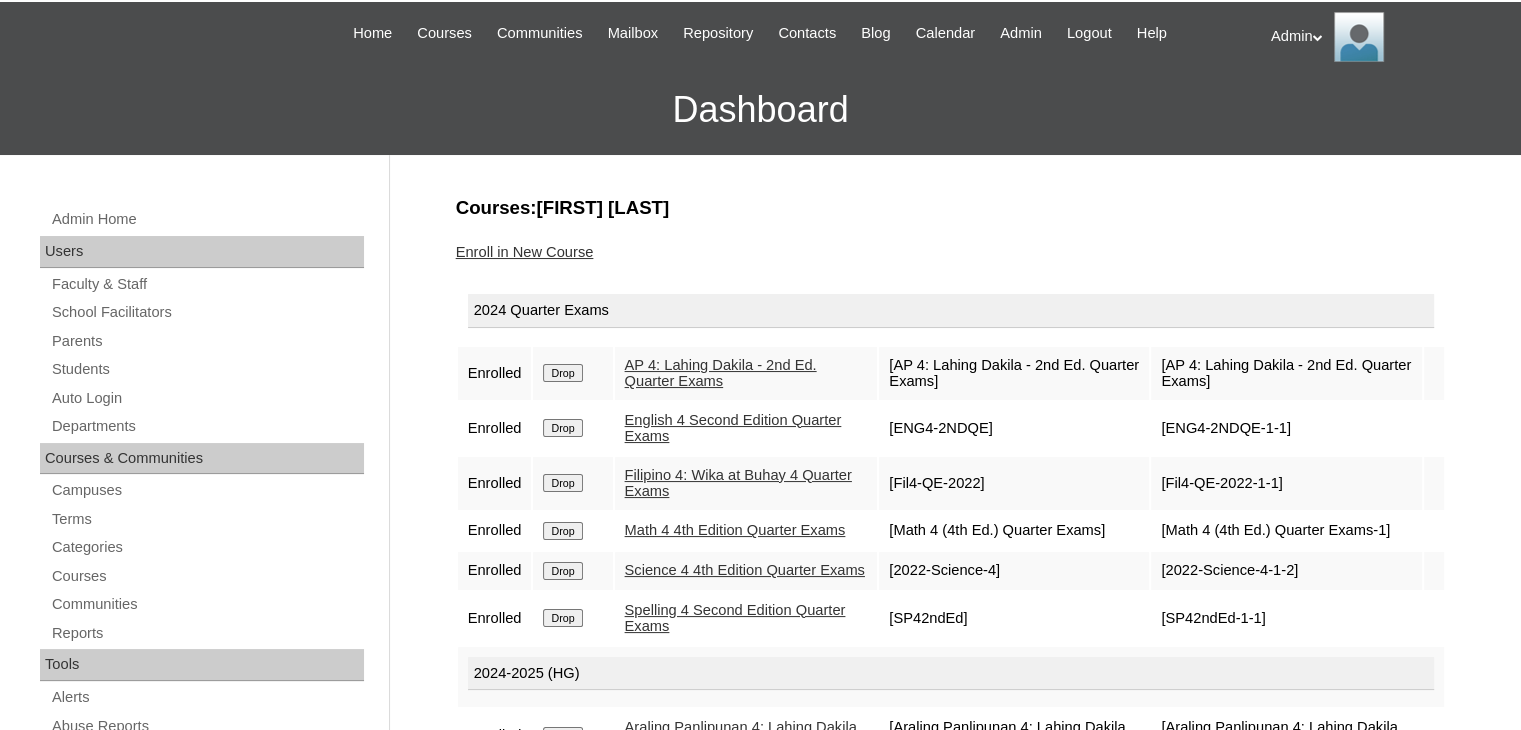 scroll, scrollTop: 70, scrollLeft: 0, axis: vertical 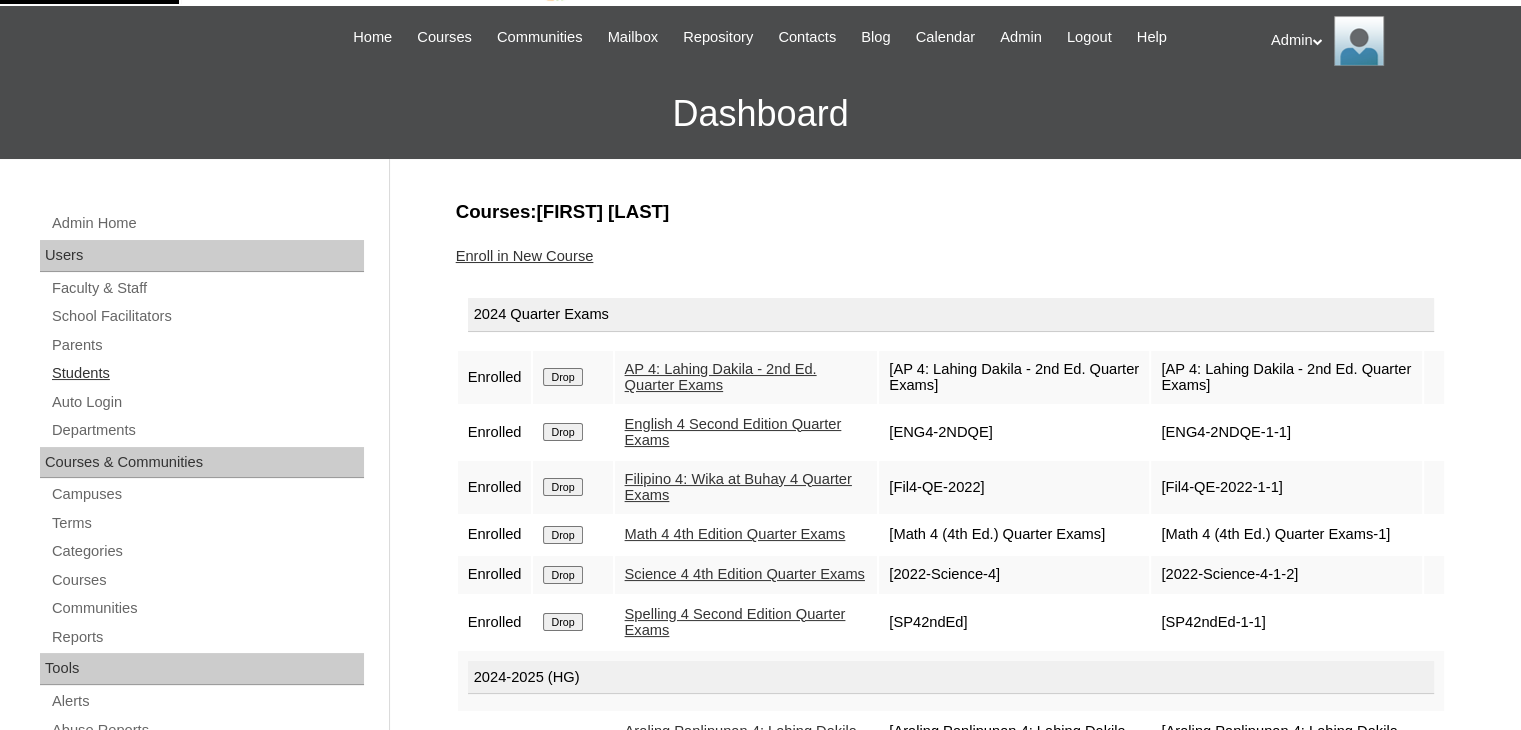 click on "Students" at bounding box center [207, 373] 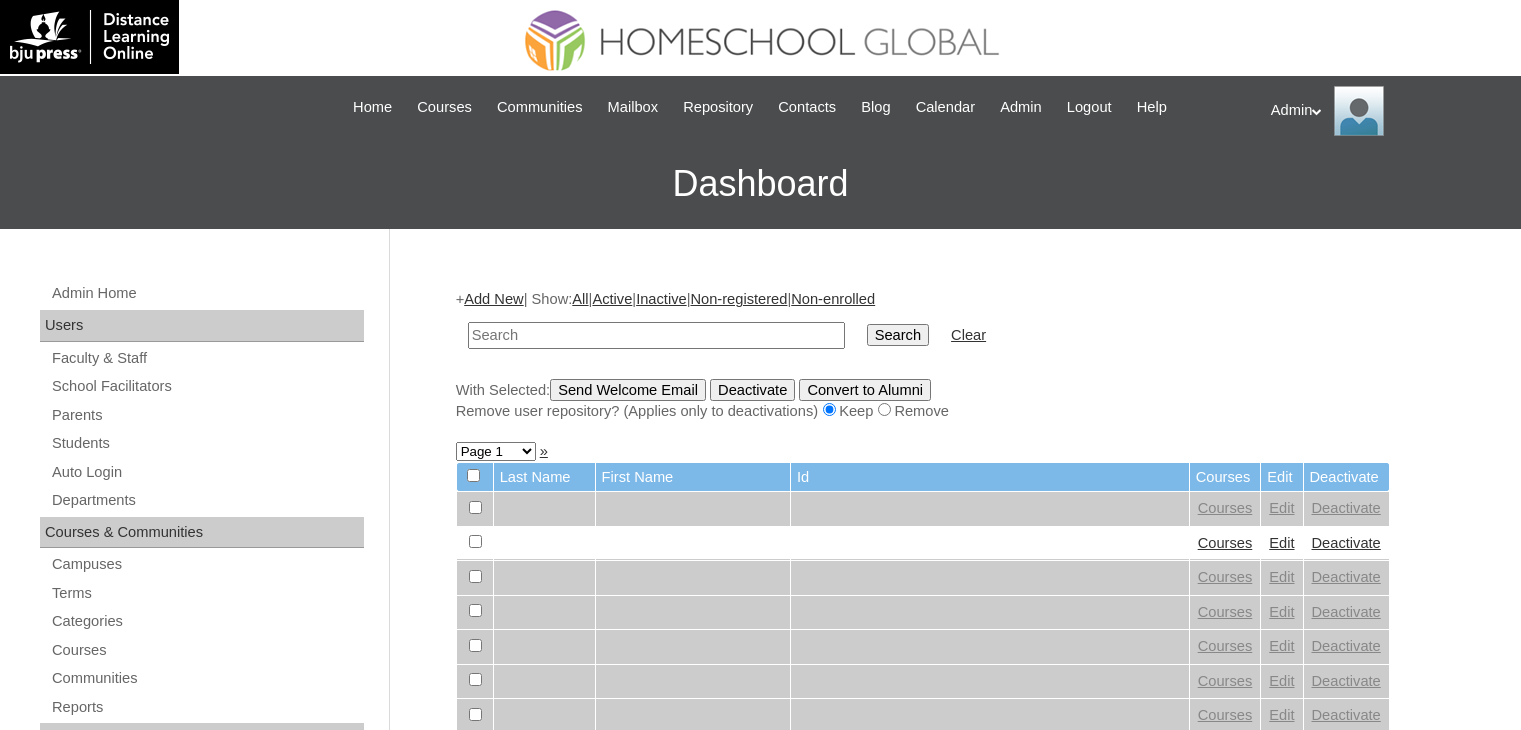 scroll, scrollTop: 0, scrollLeft: 0, axis: both 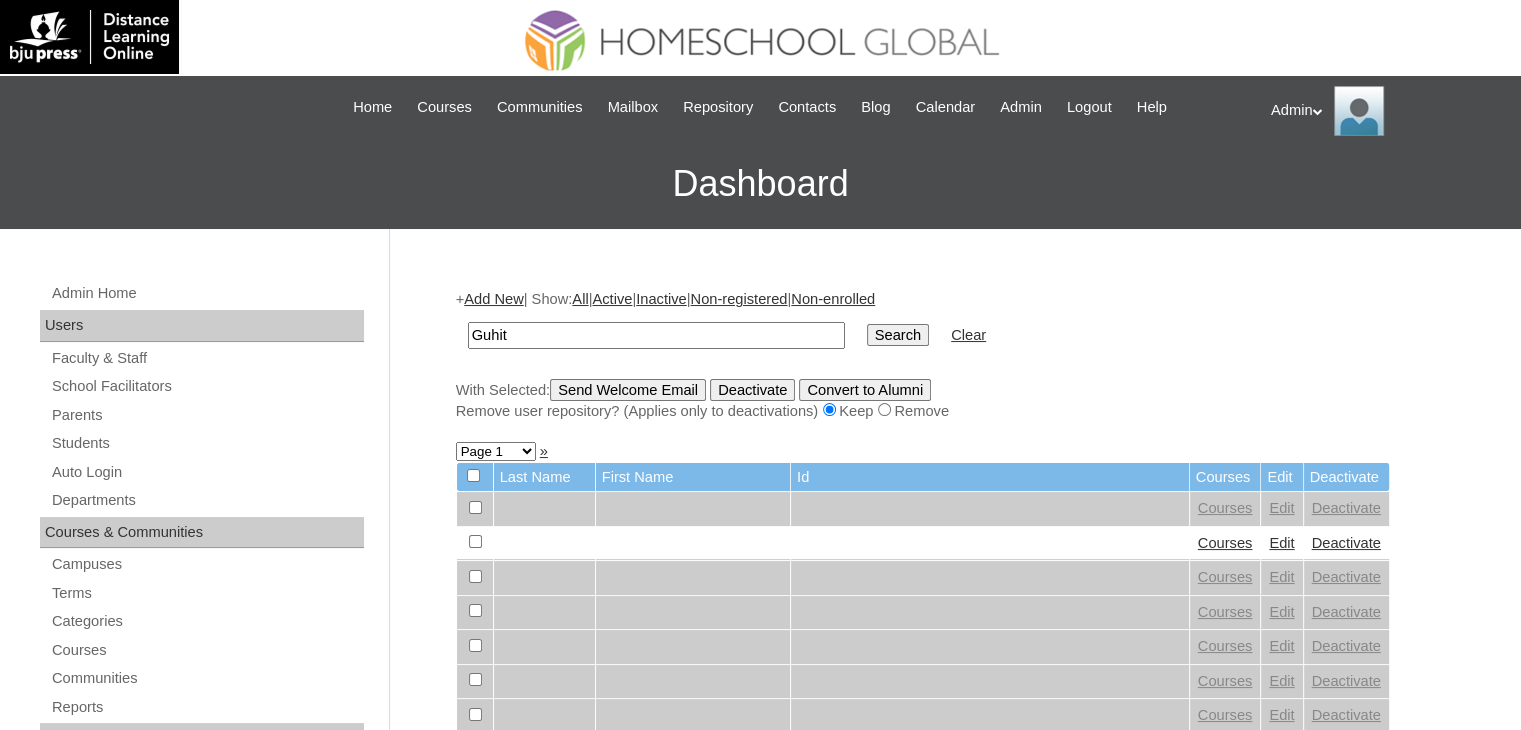 type on "Guhit" 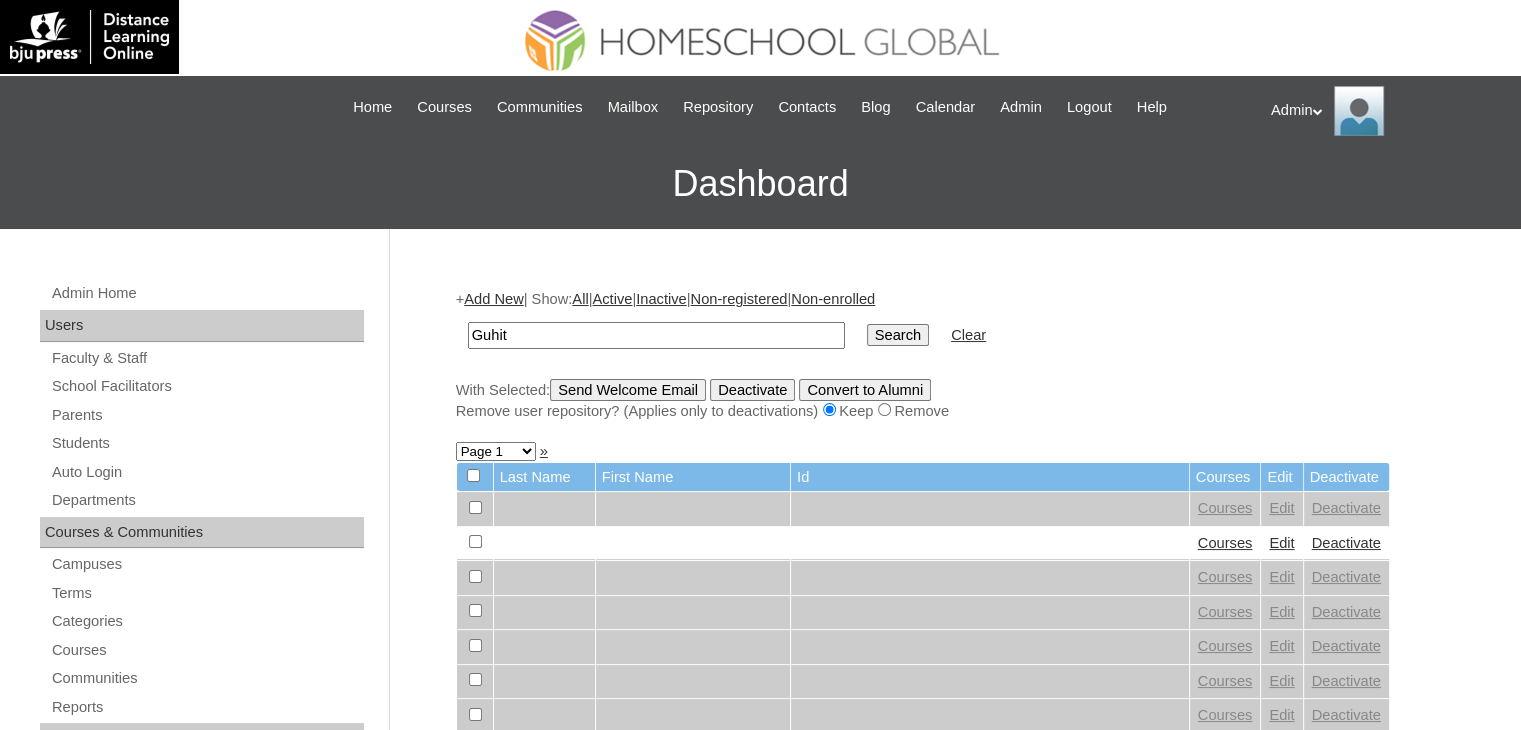 click on "Search" at bounding box center [898, 335] 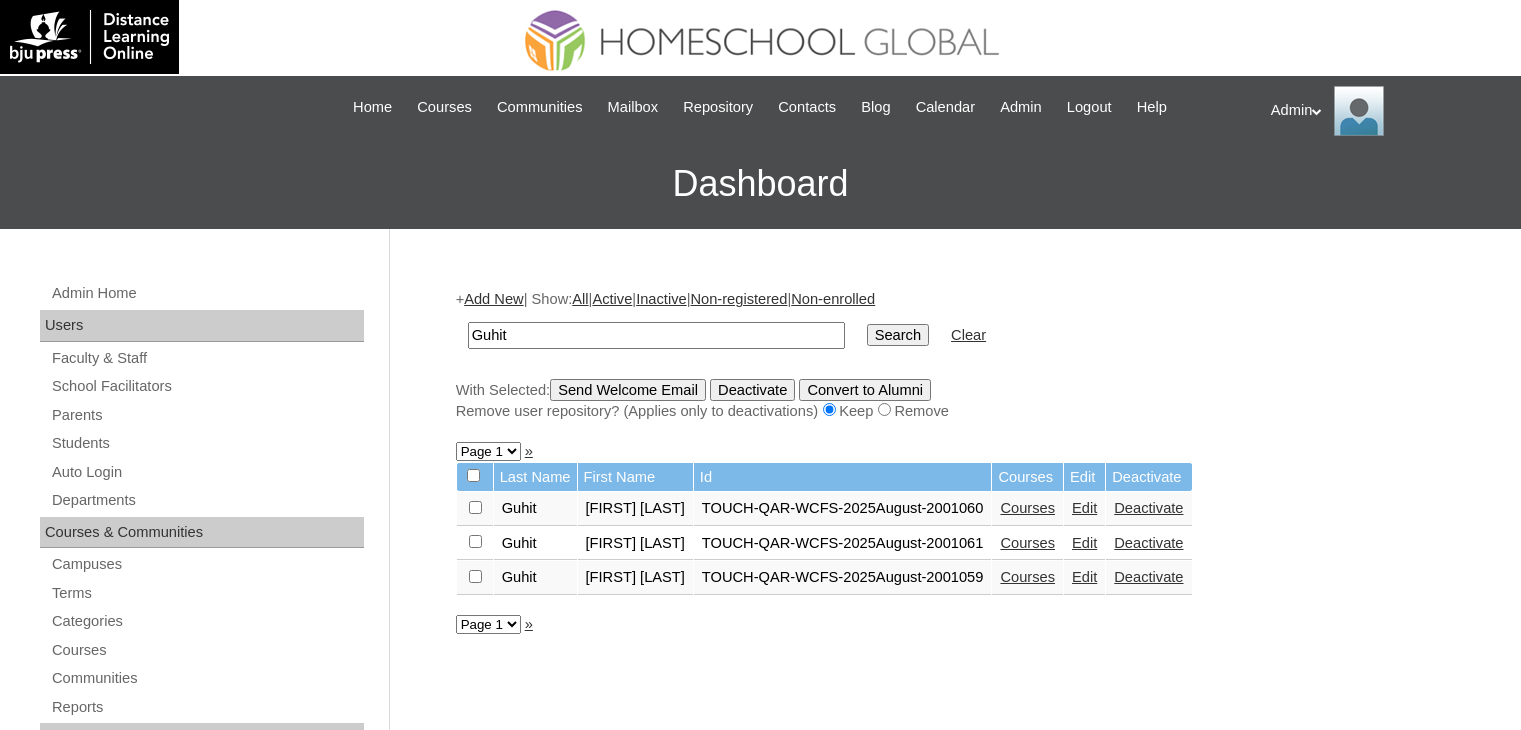 scroll, scrollTop: 0, scrollLeft: 0, axis: both 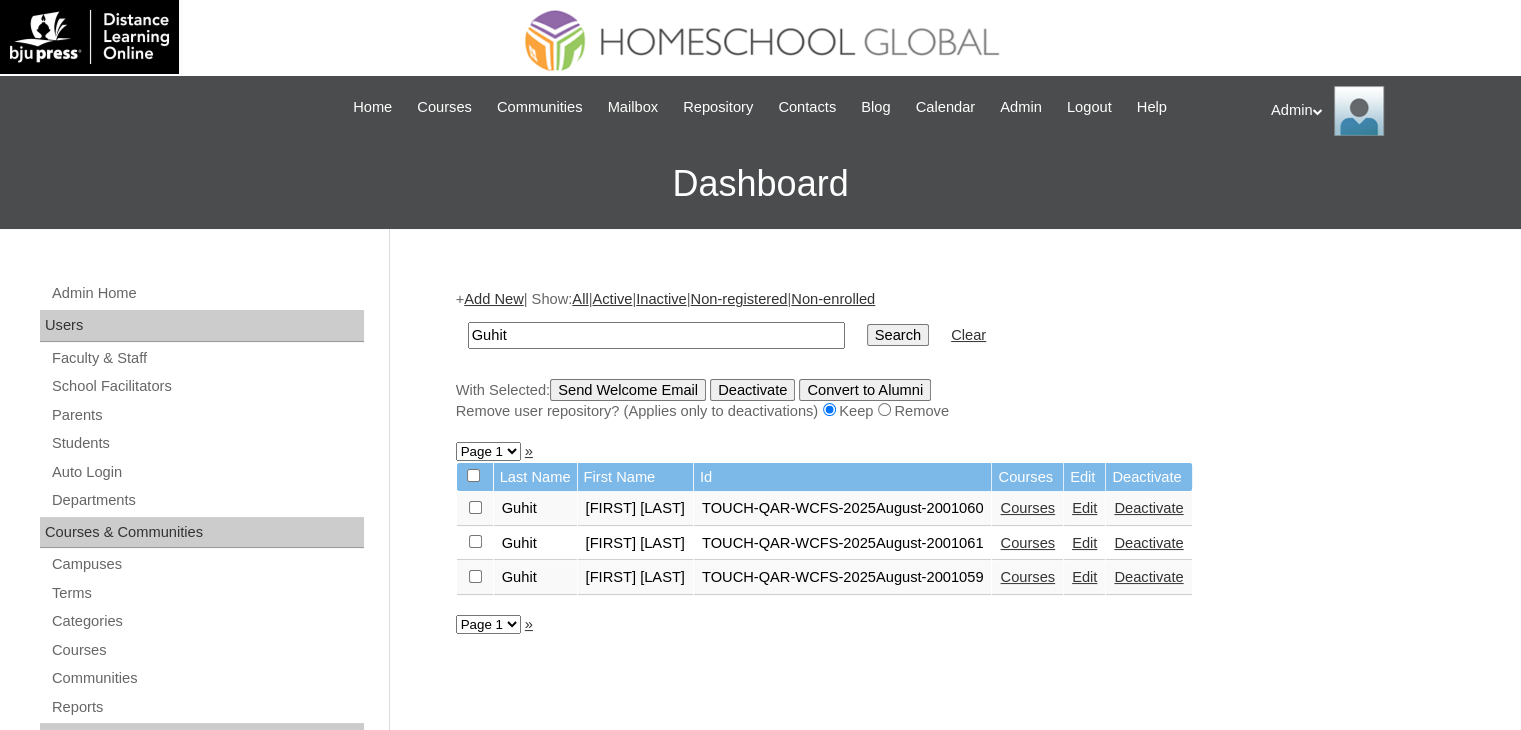 click on "Courses" at bounding box center (1027, 508) 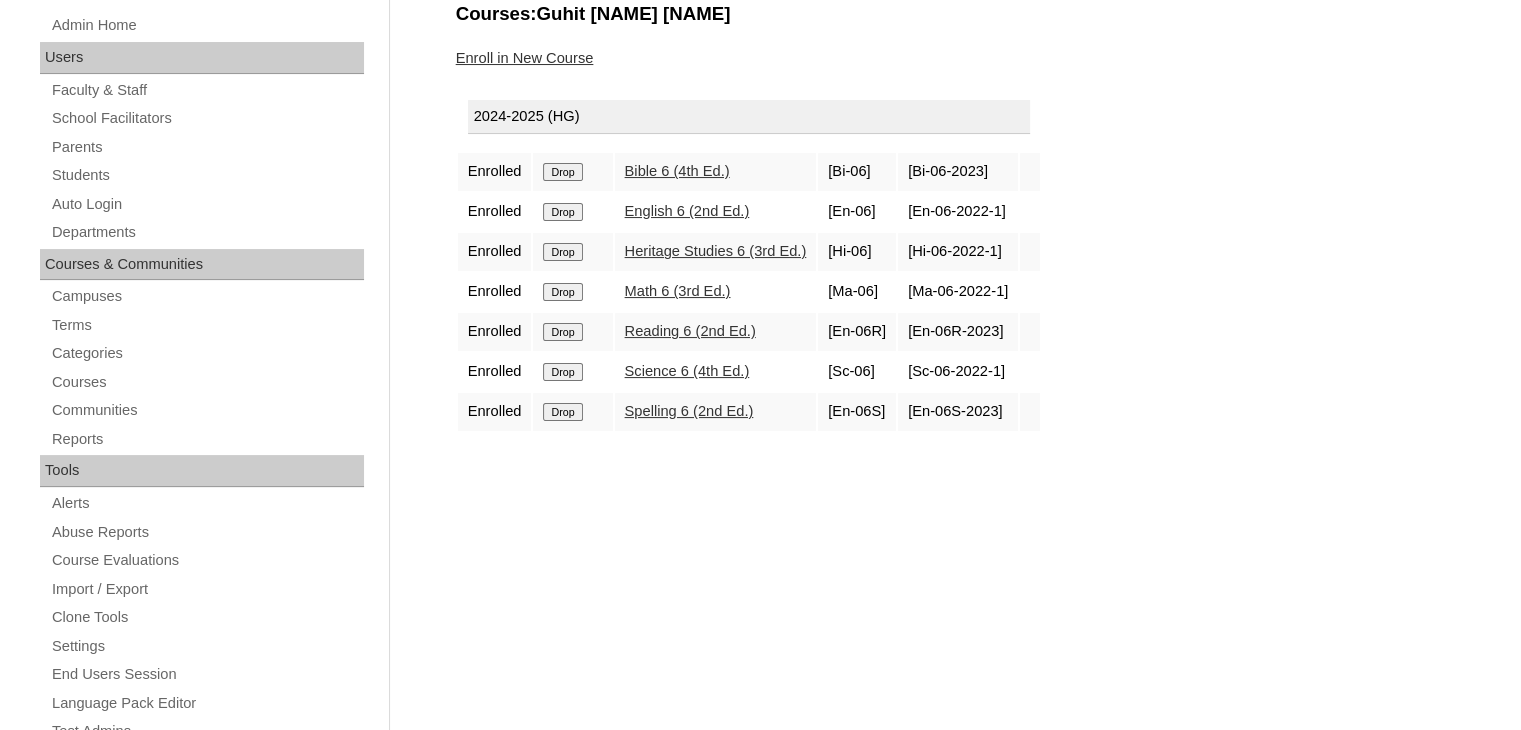 scroll, scrollTop: 272, scrollLeft: 0, axis: vertical 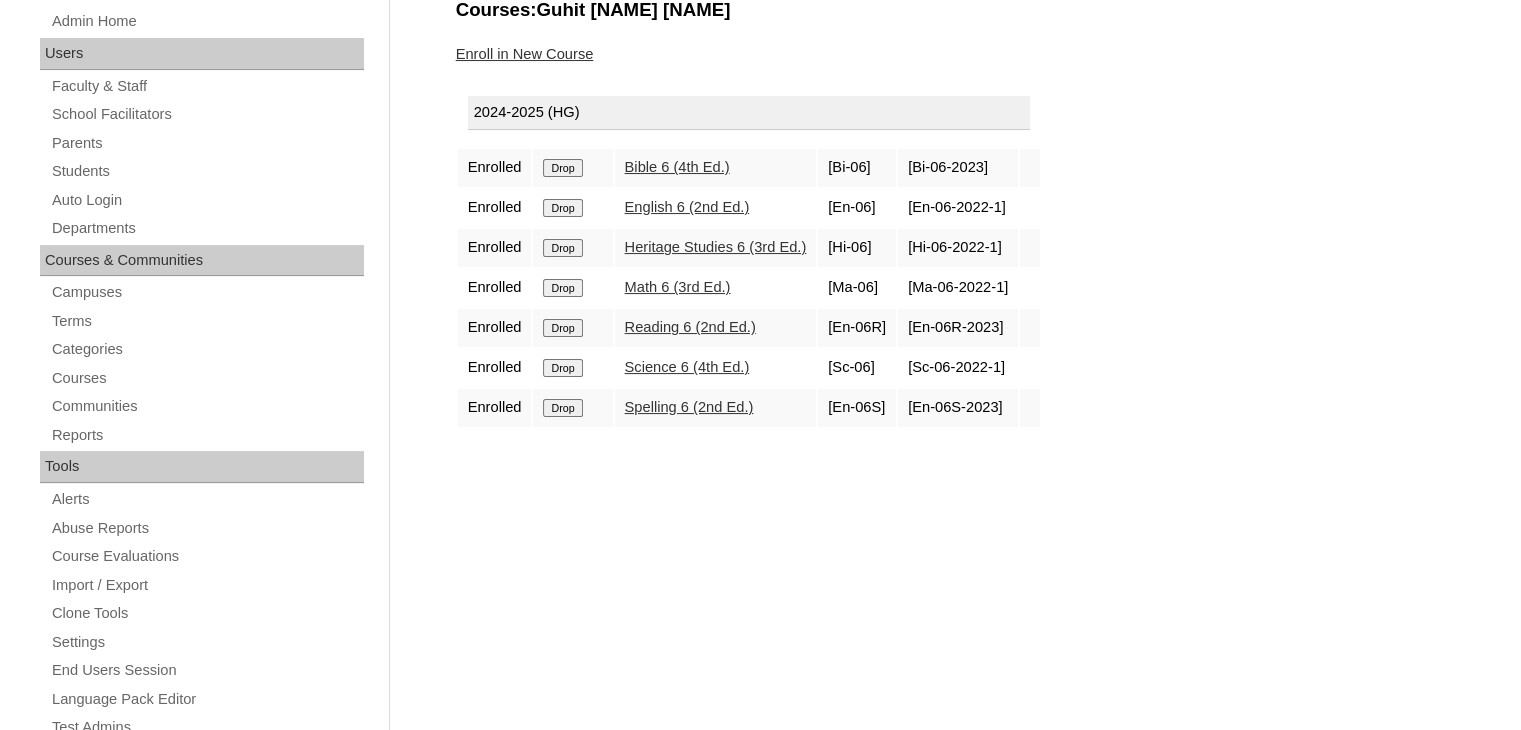 click on "Drop" at bounding box center (572, 408) 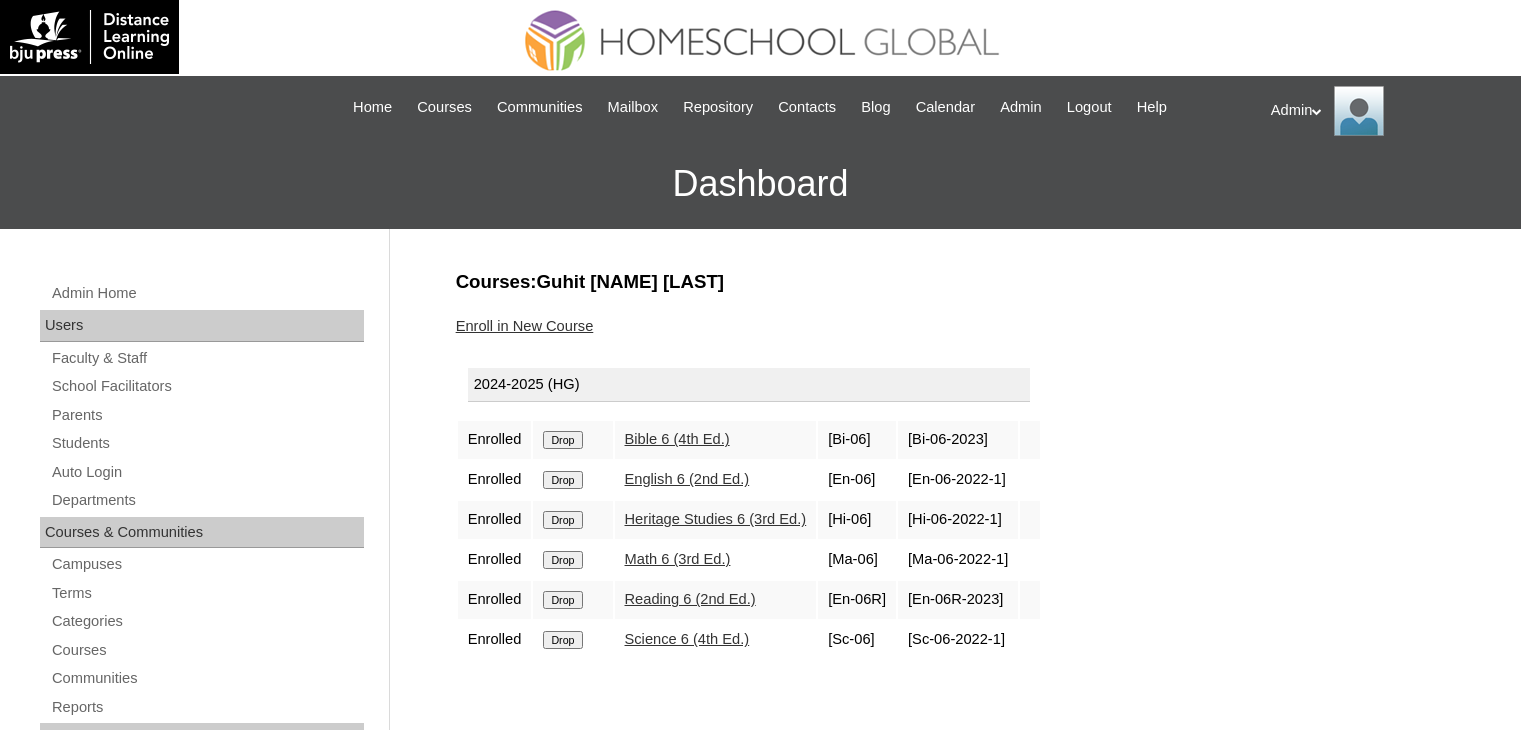 scroll, scrollTop: 0, scrollLeft: 0, axis: both 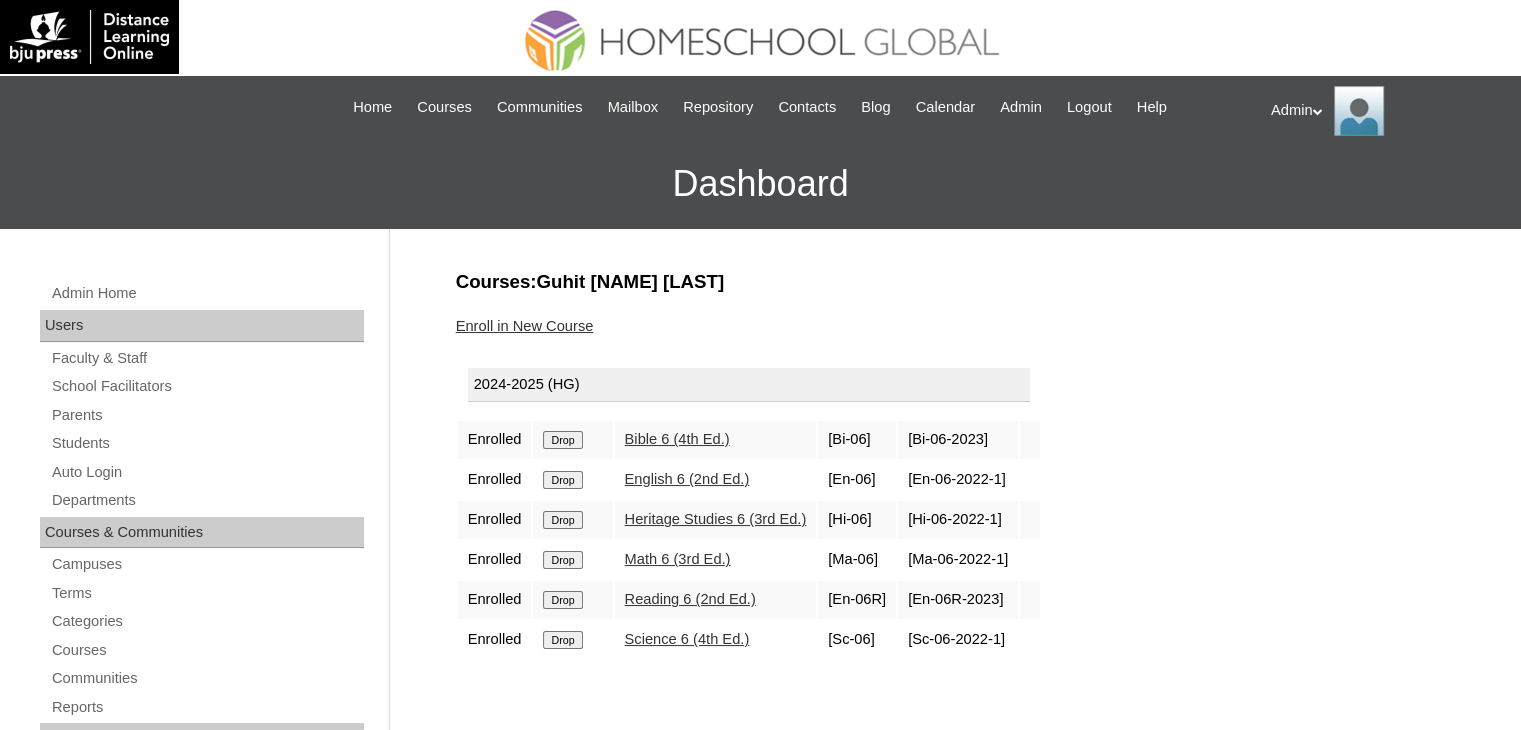 click on "Drop" at bounding box center [562, 440] 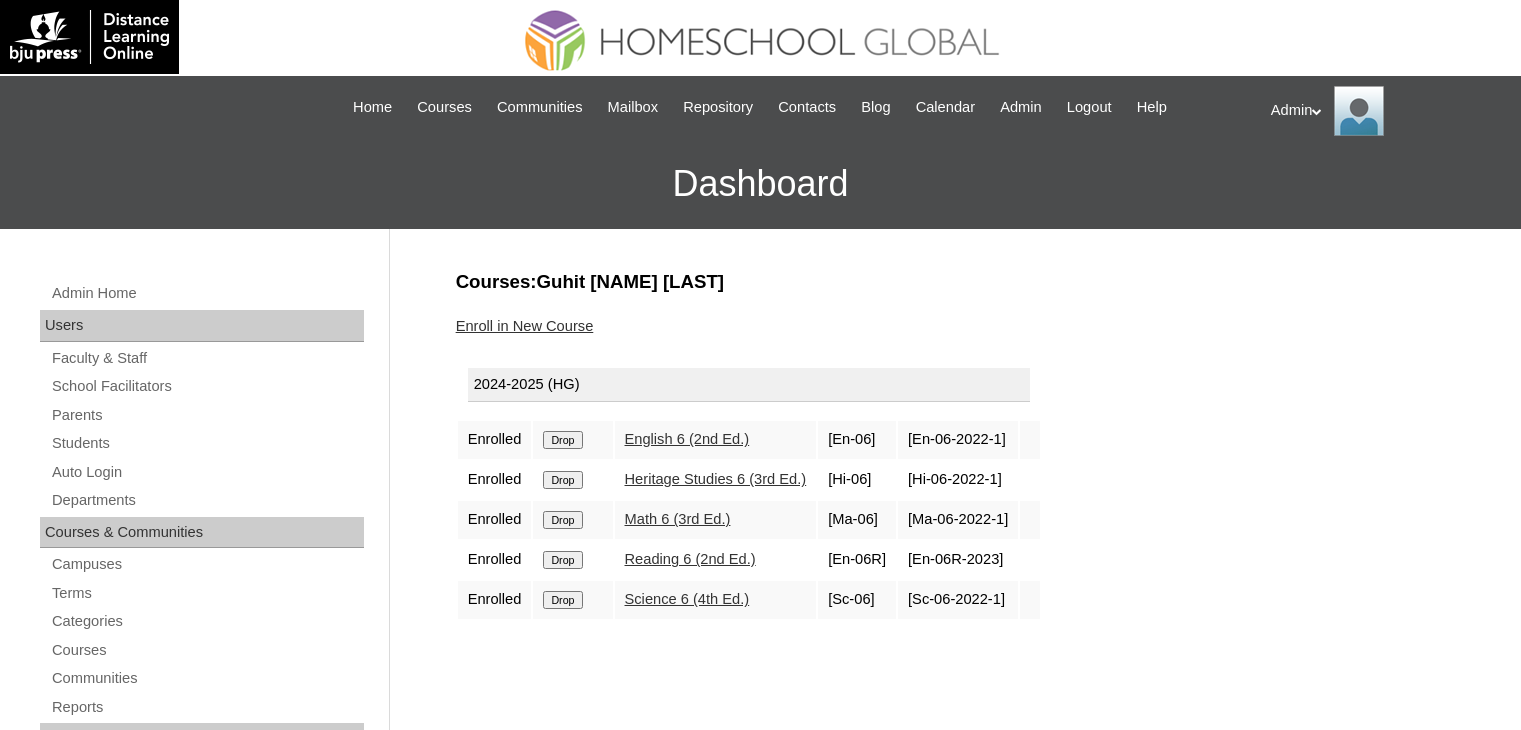 scroll, scrollTop: 0, scrollLeft: 0, axis: both 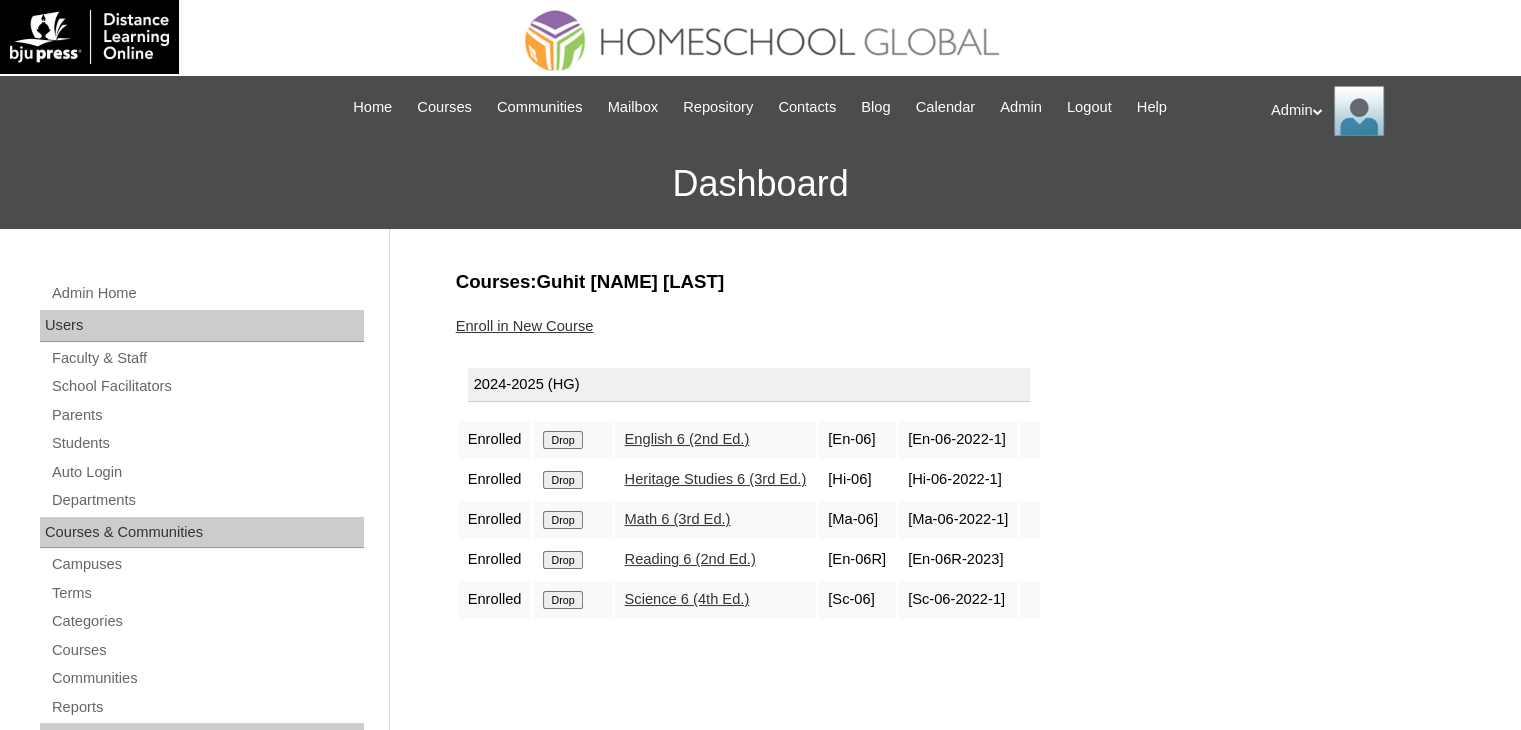 click on "Drop" at bounding box center [562, 440] 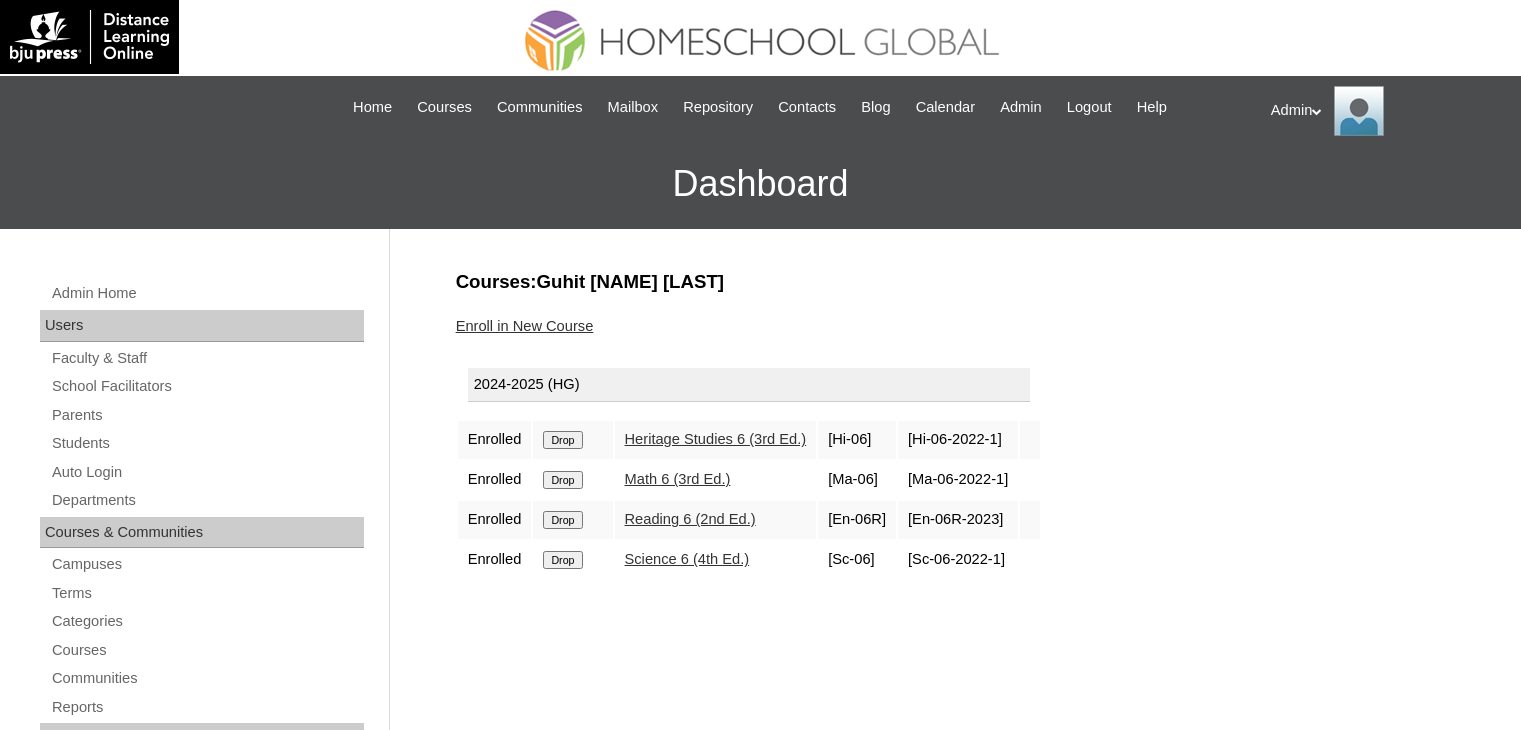 scroll, scrollTop: 0, scrollLeft: 0, axis: both 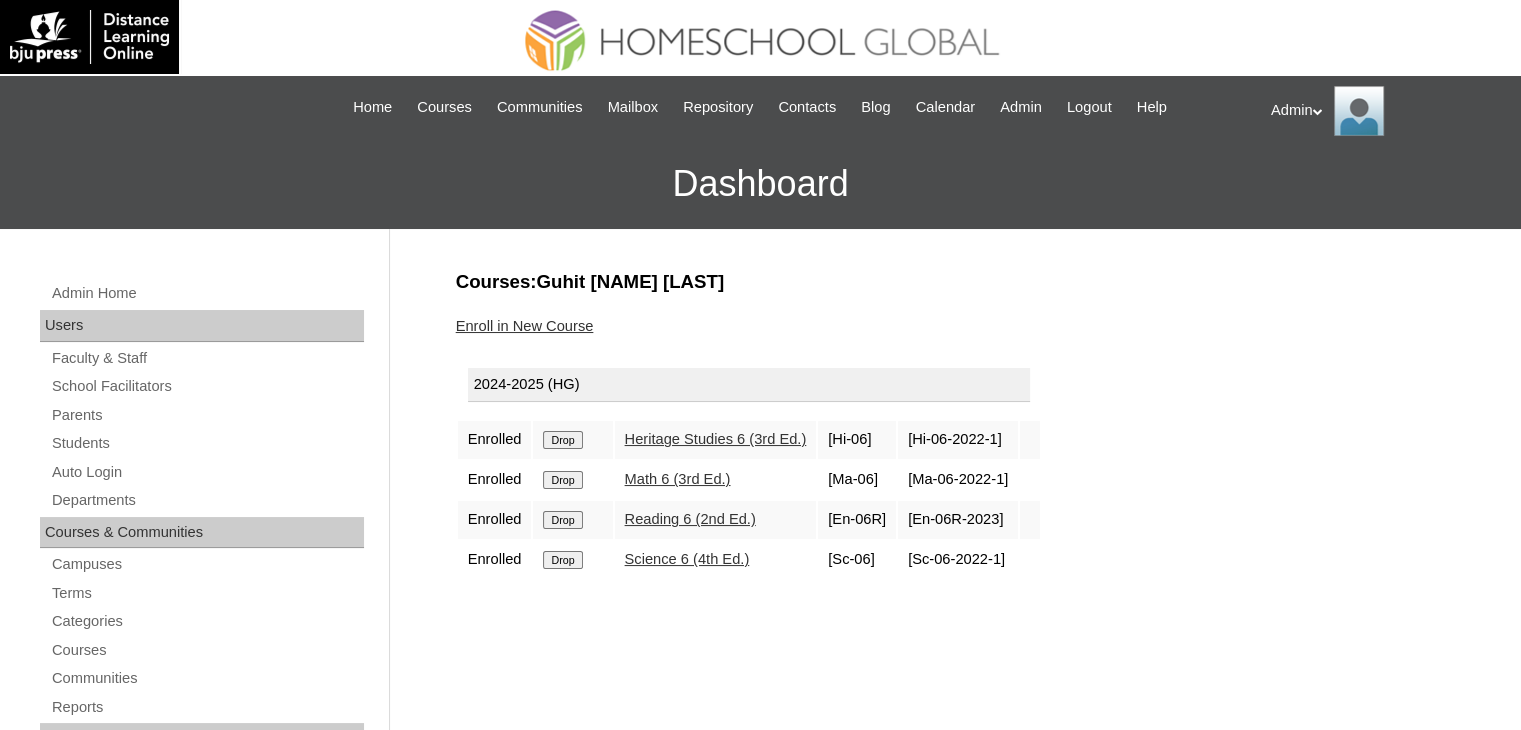 click on "Drop" at bounding box center (562, 440) 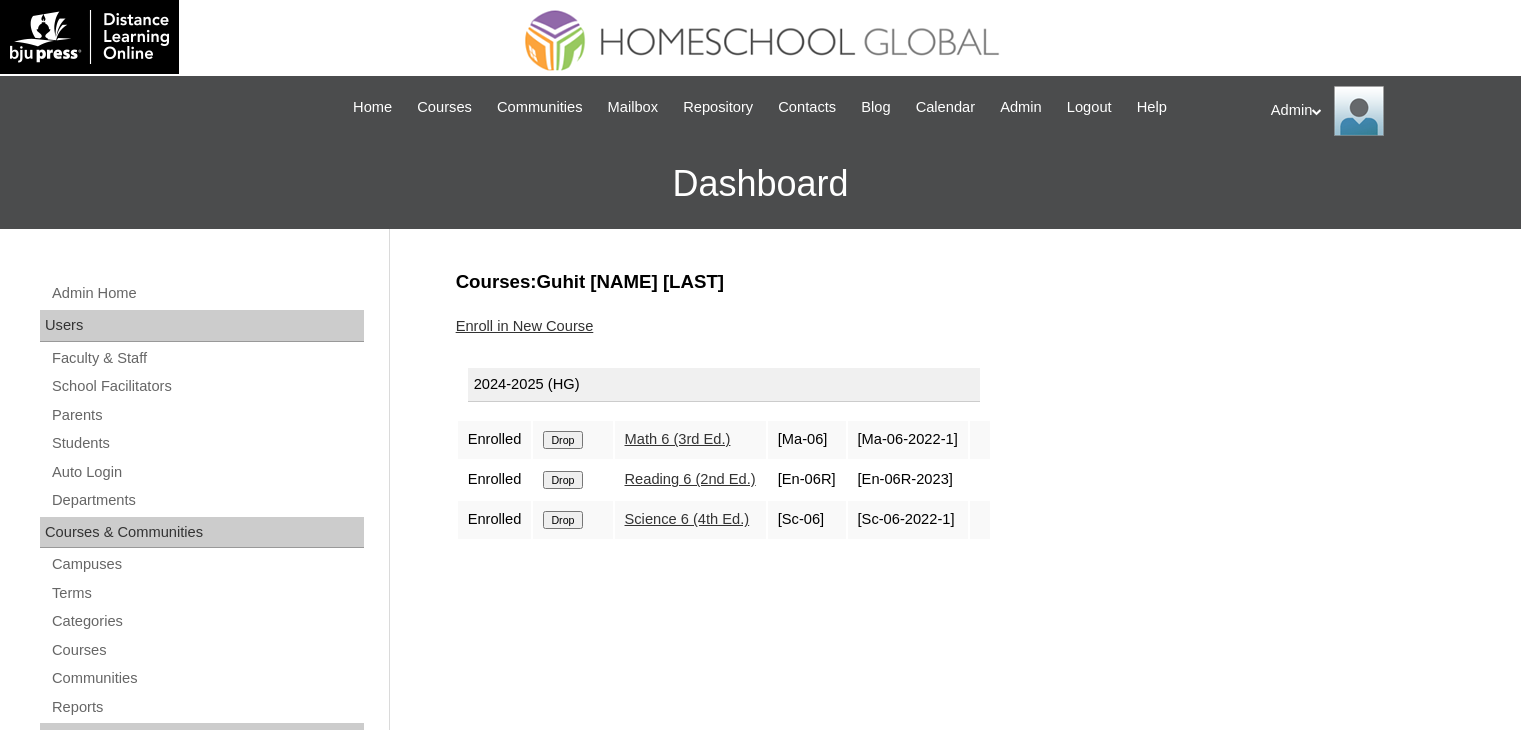 scroll, scrollTop: 0, scrollLeft: 0, axis: both 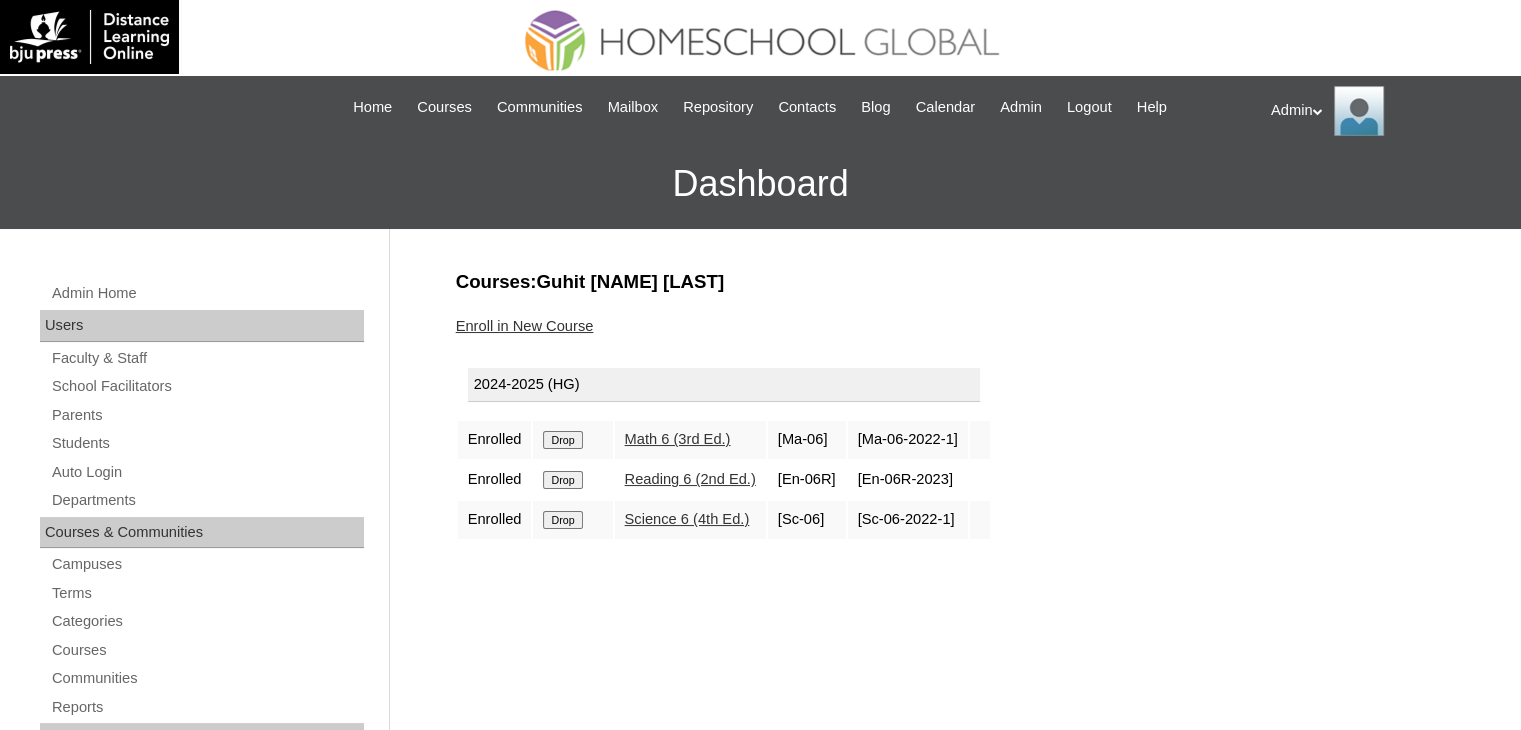 click on "Drop" at bounding box center [562, 440] 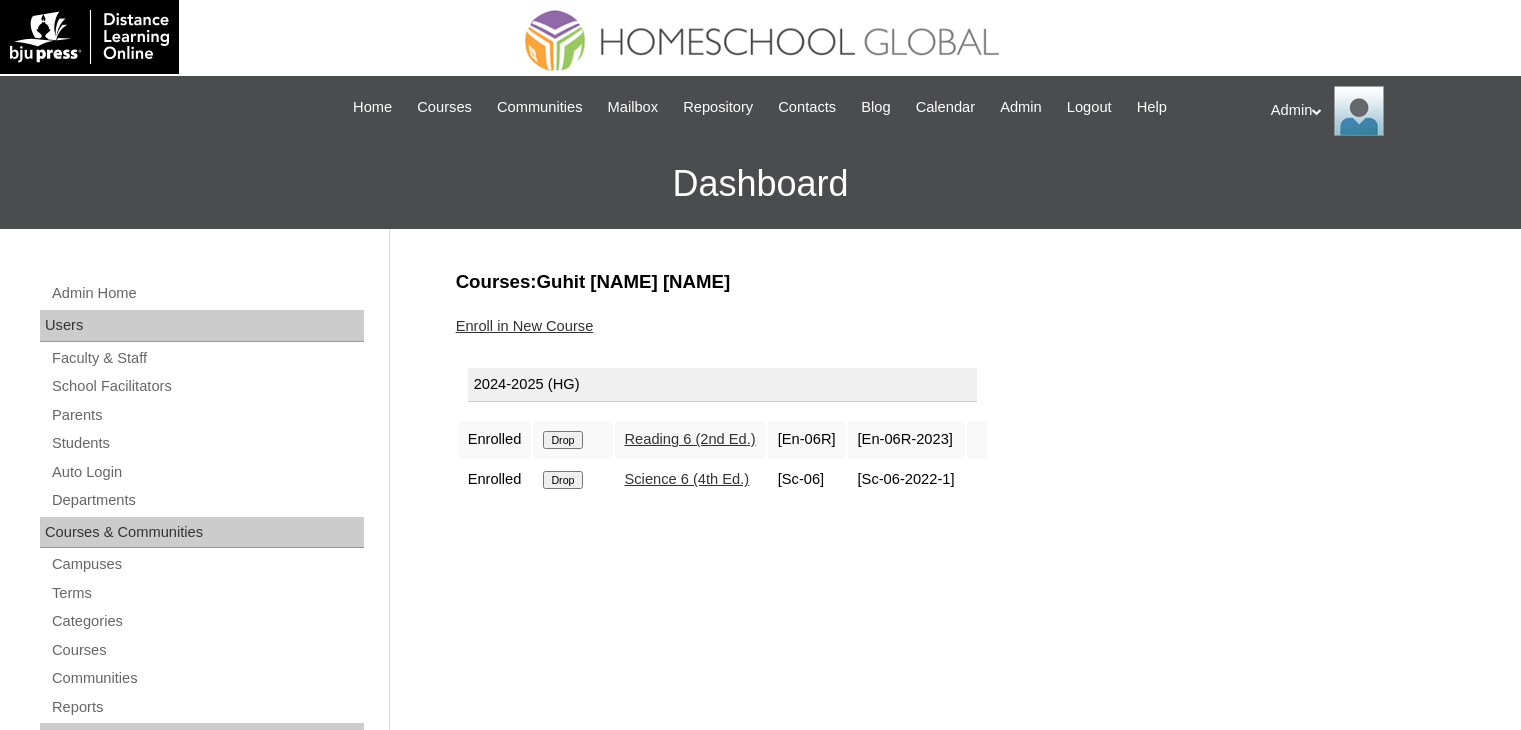 scroll, scrollTop: 0, scrollLeft: 0, axis: both 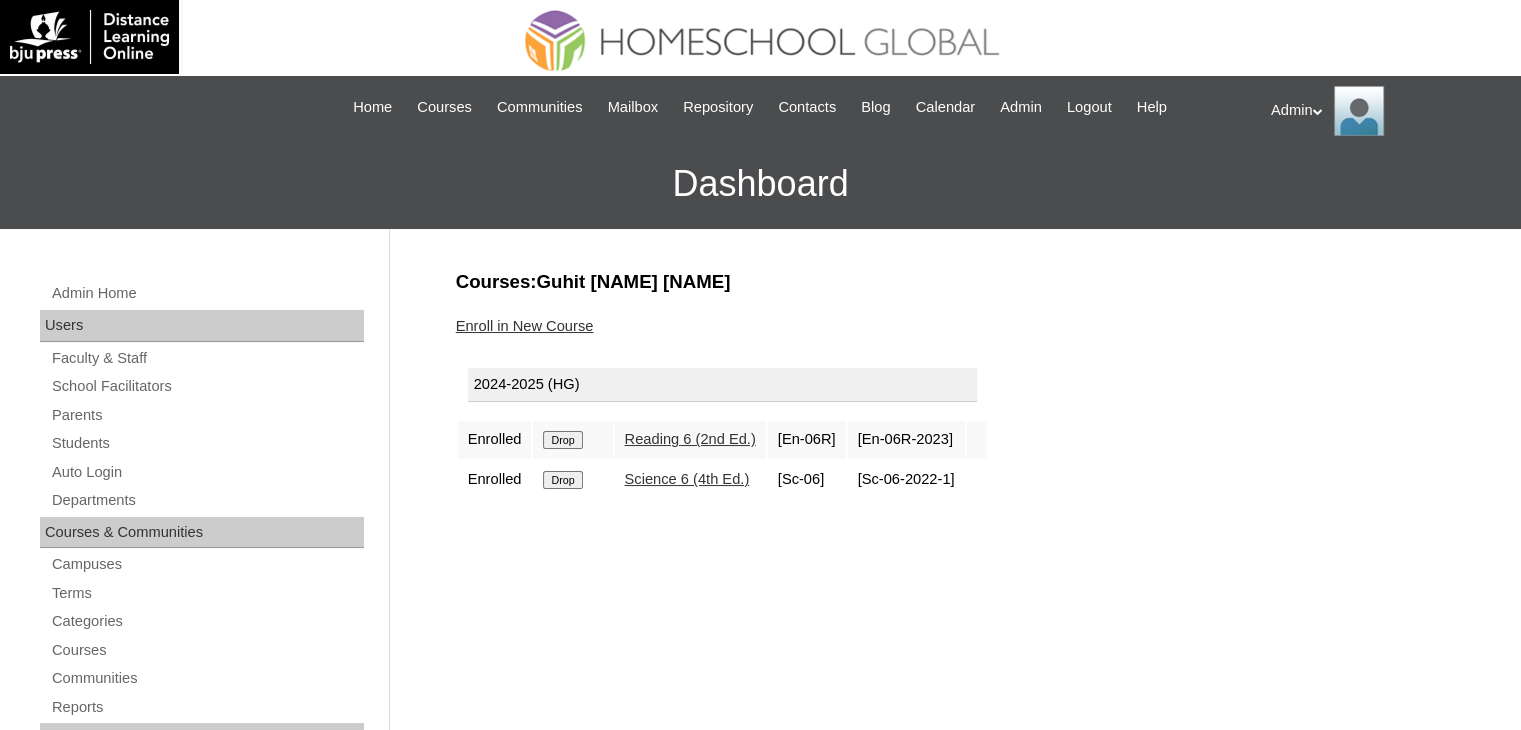 click on "Drop" at bounding box center [562, 440] 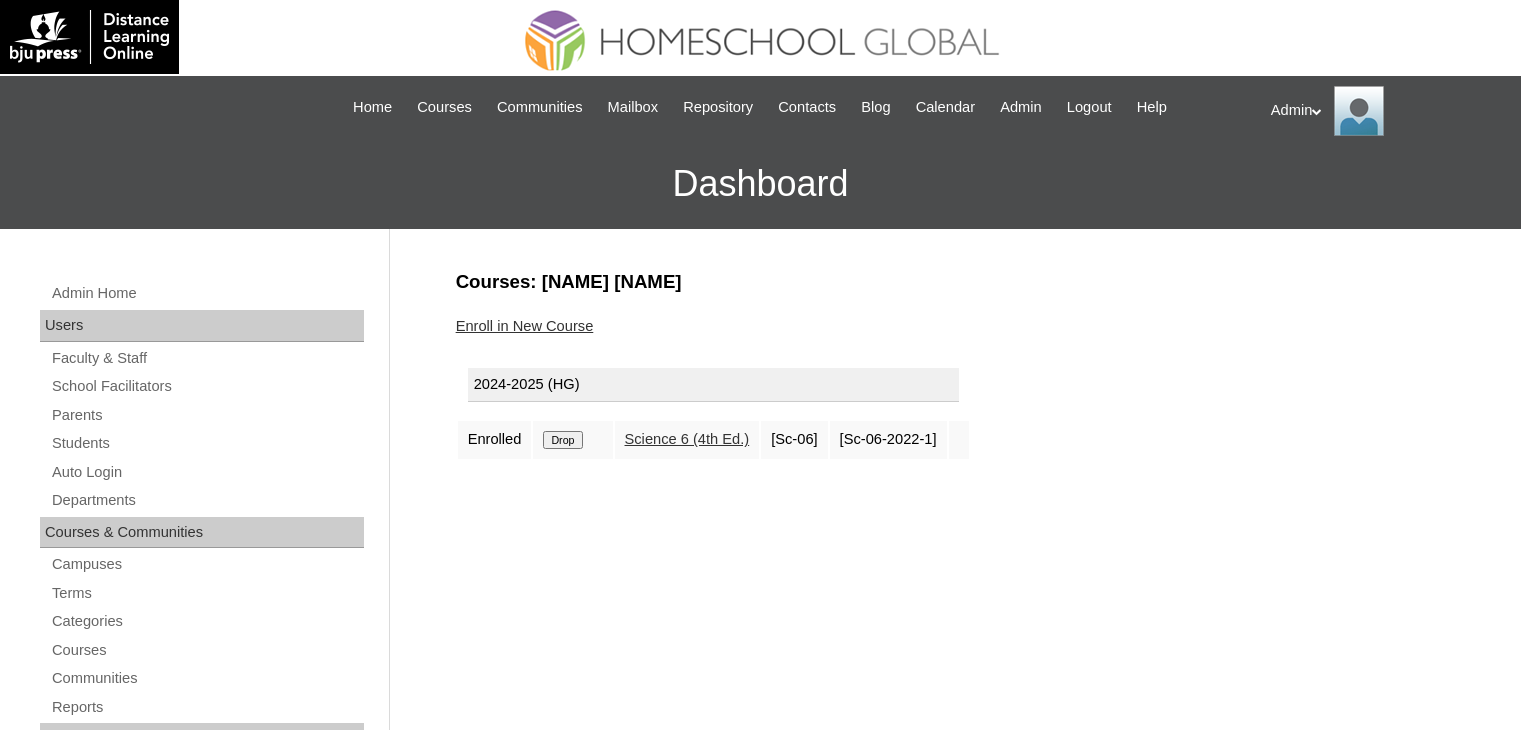 scroll, scrollTop: 0, scrollLeft: 0, axis: both 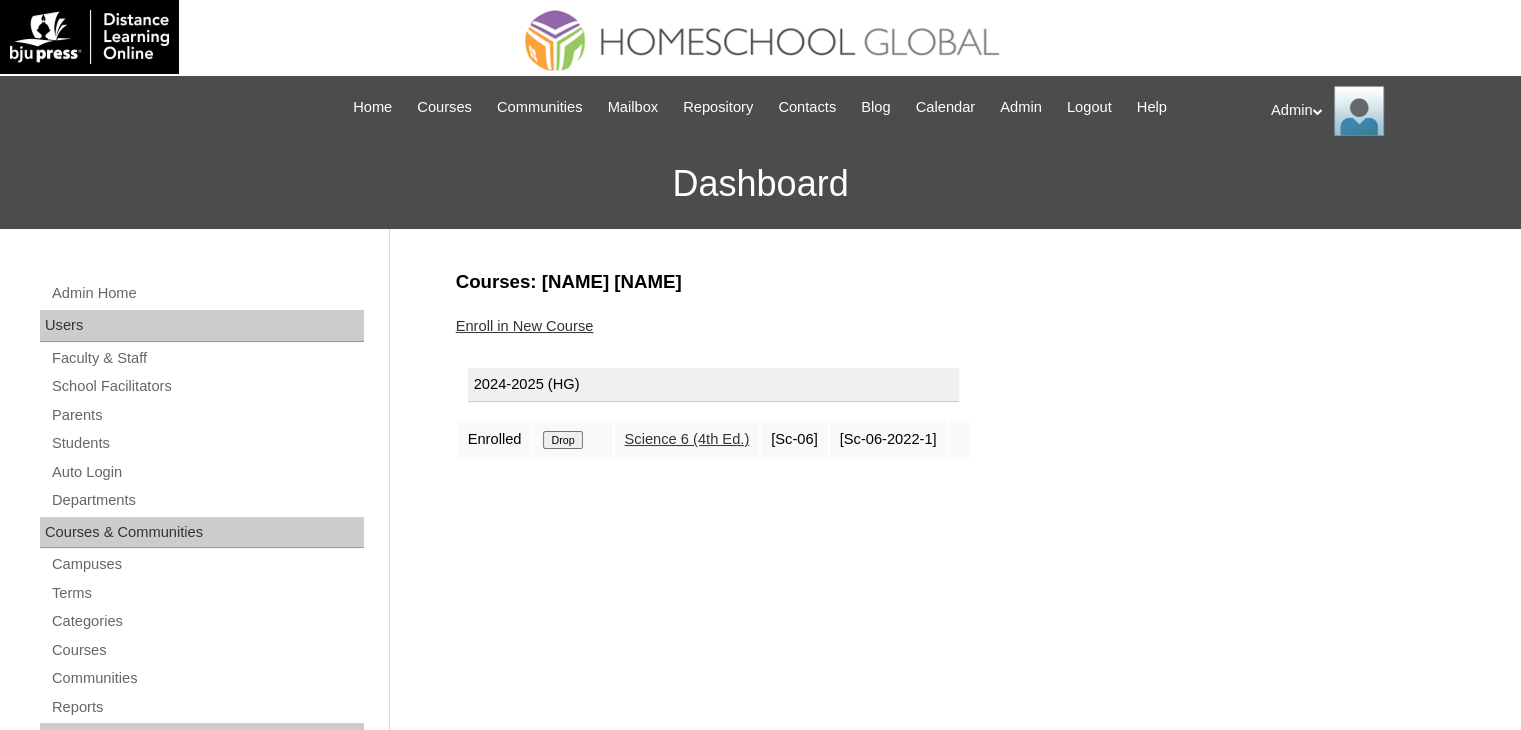 click on "Drop" at bounding box center (562, 440) 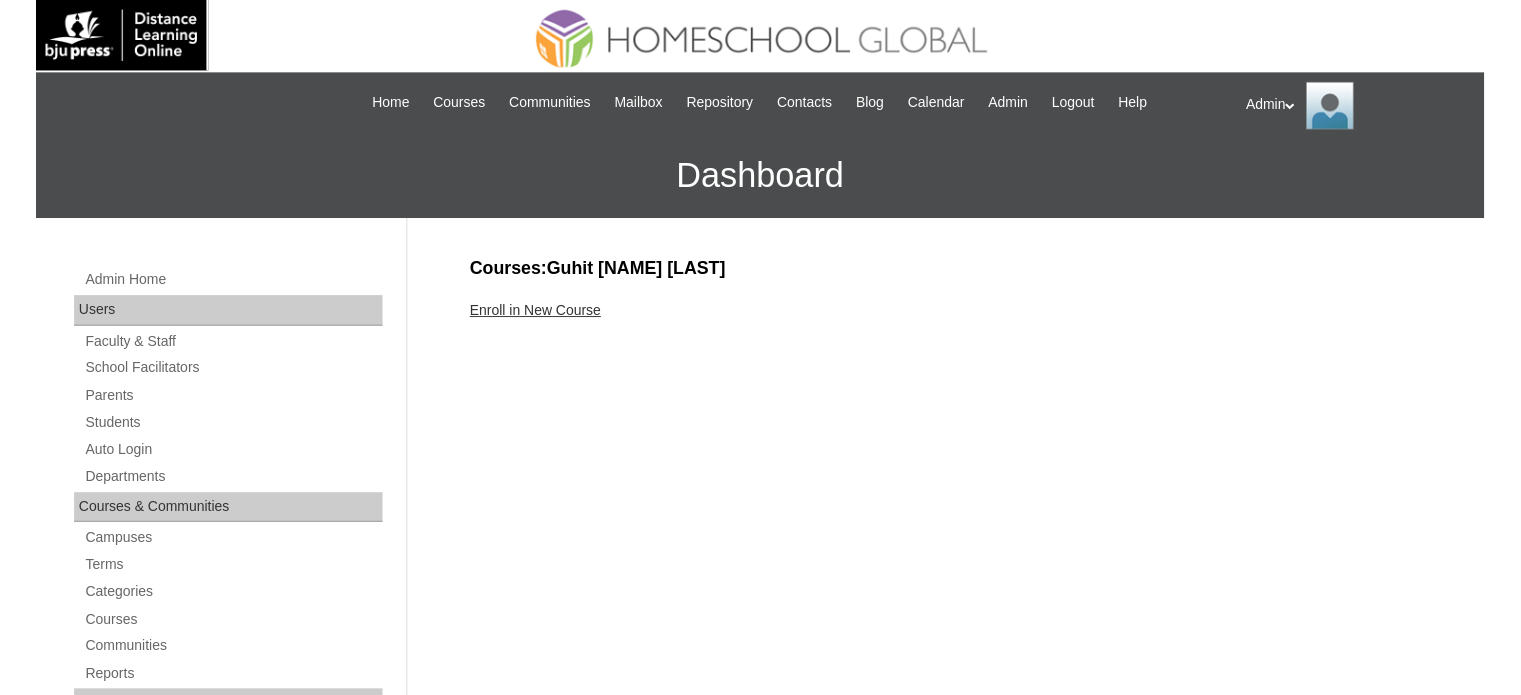 scroll, scrollTop: 0, scrollLeft: 0, axis: both 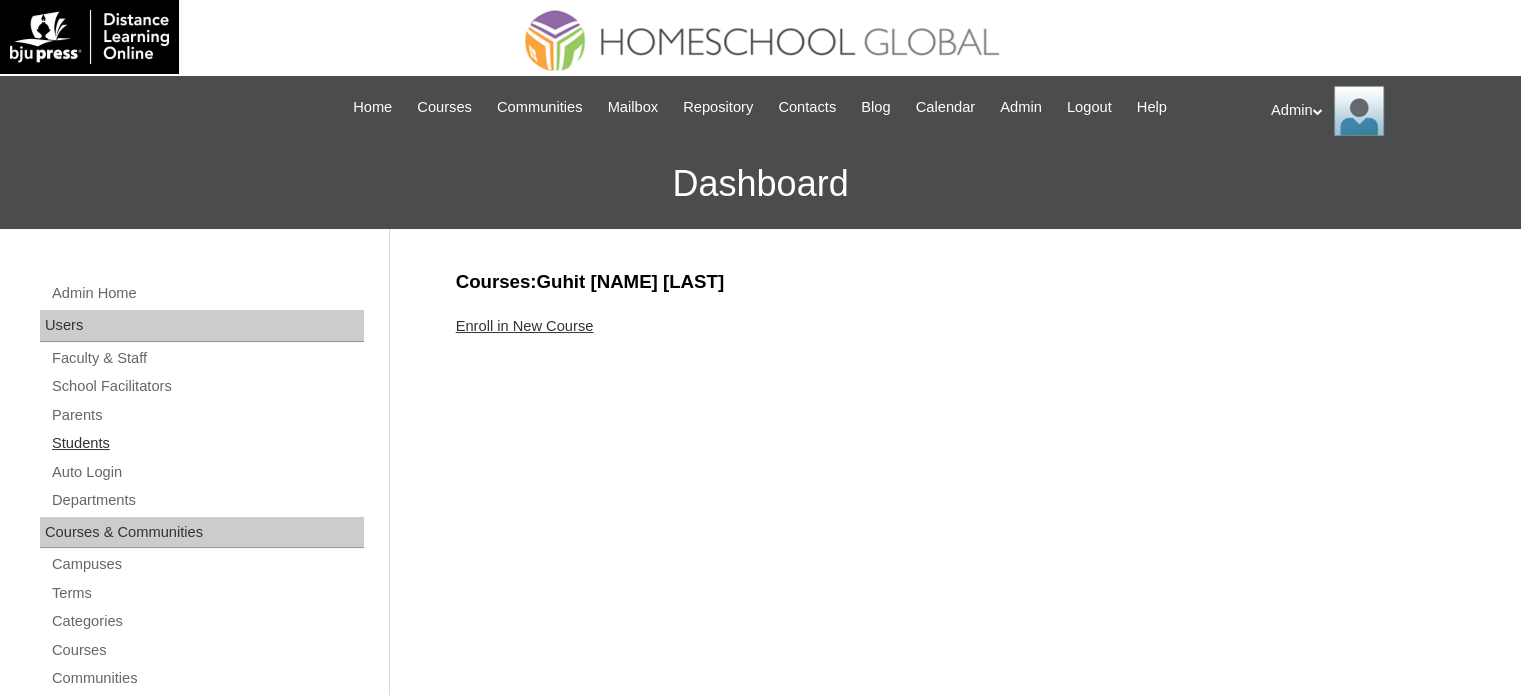 click on "Students" at bounding box center [207, 443] 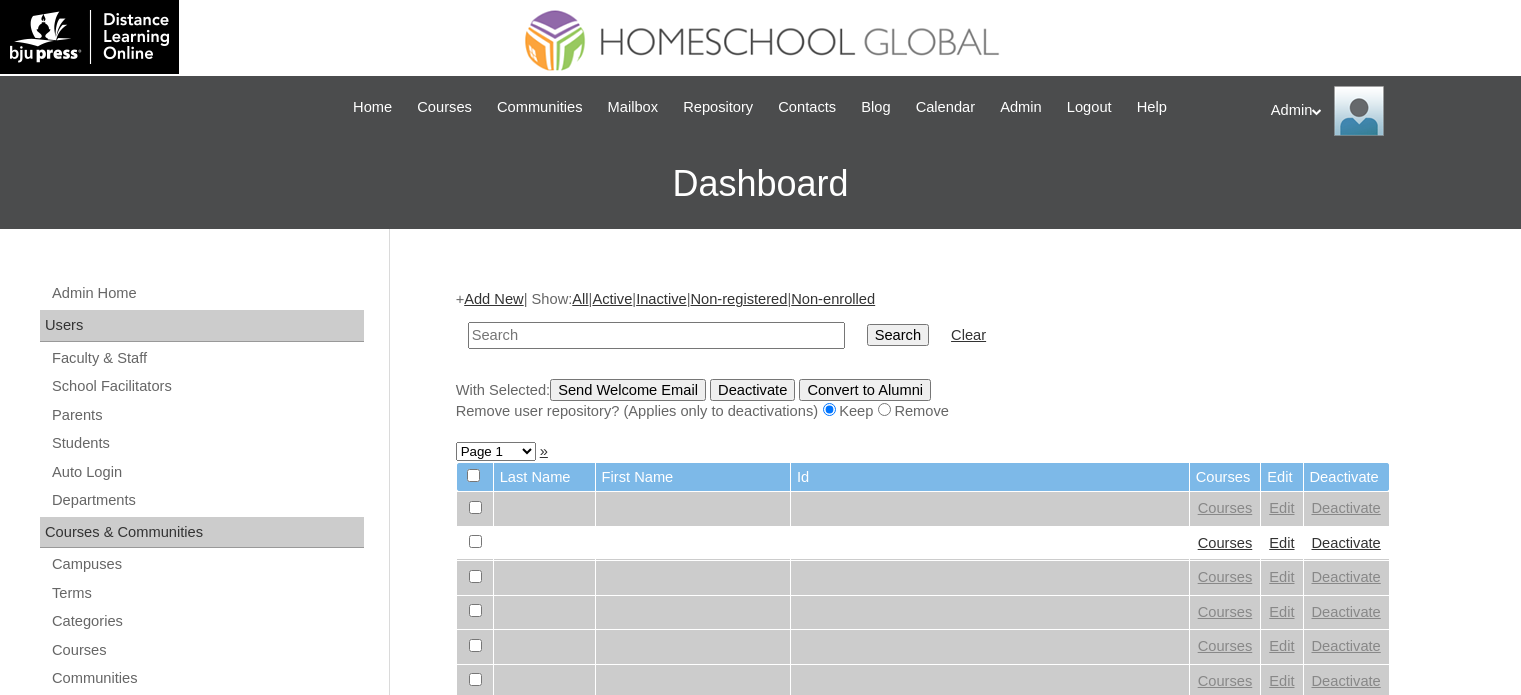 scroll, scrollTop: 0, scrollLeft: 0, axis: both 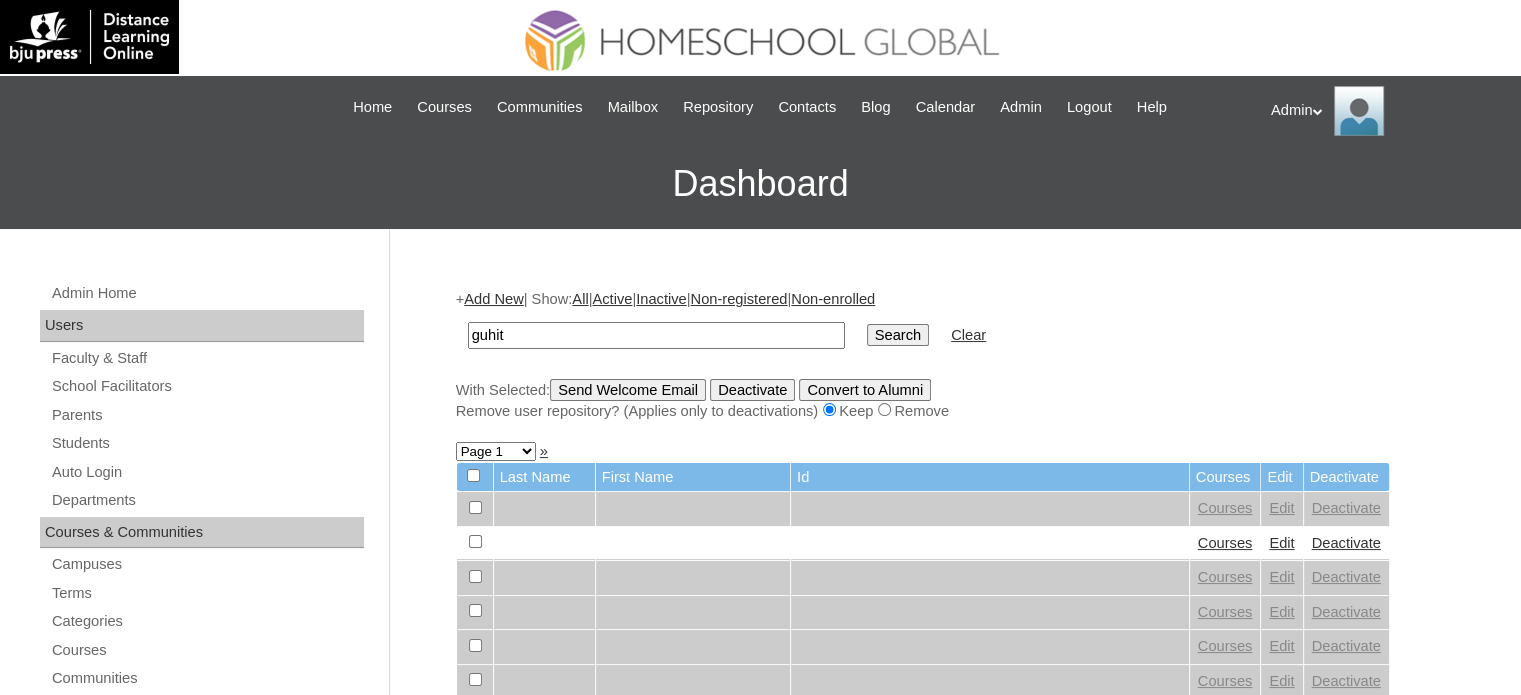 type on "guhit" 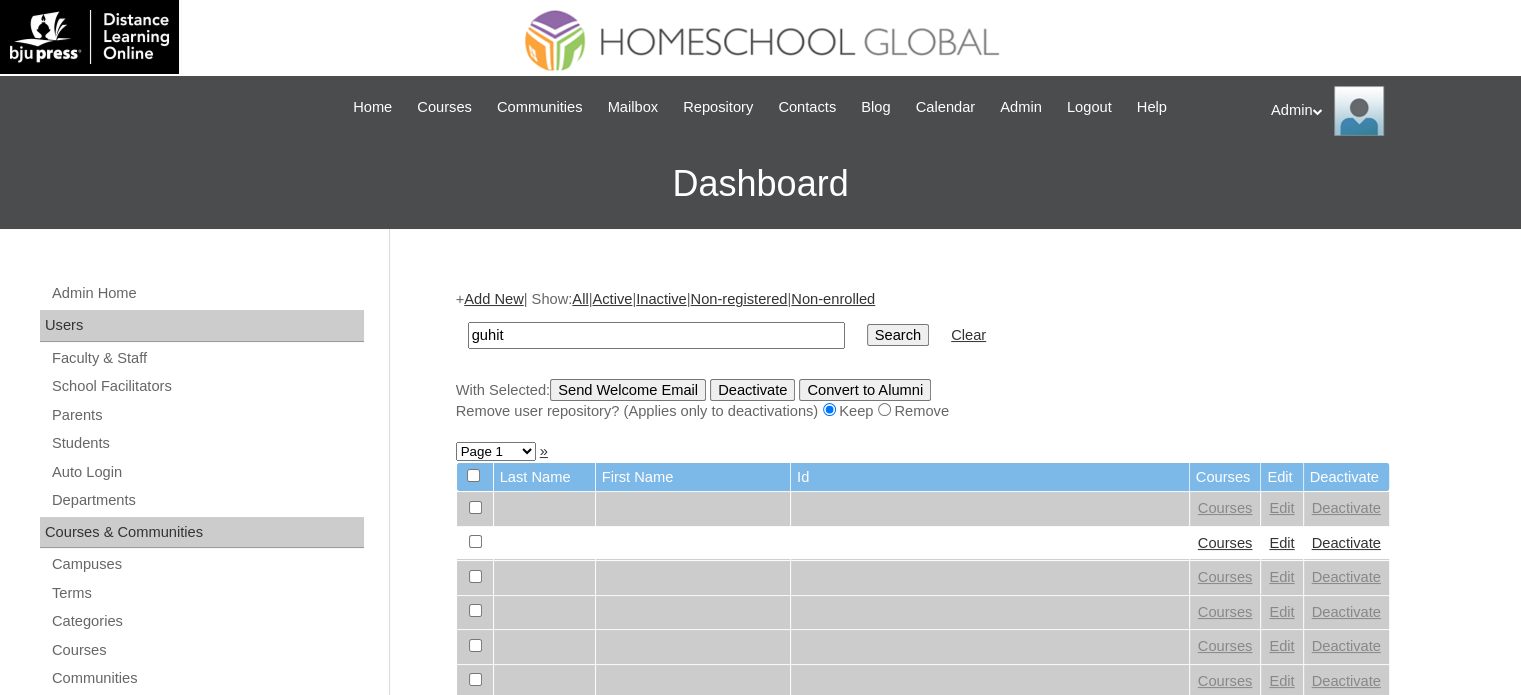 click on "Search" at bounding box center (898, 335) 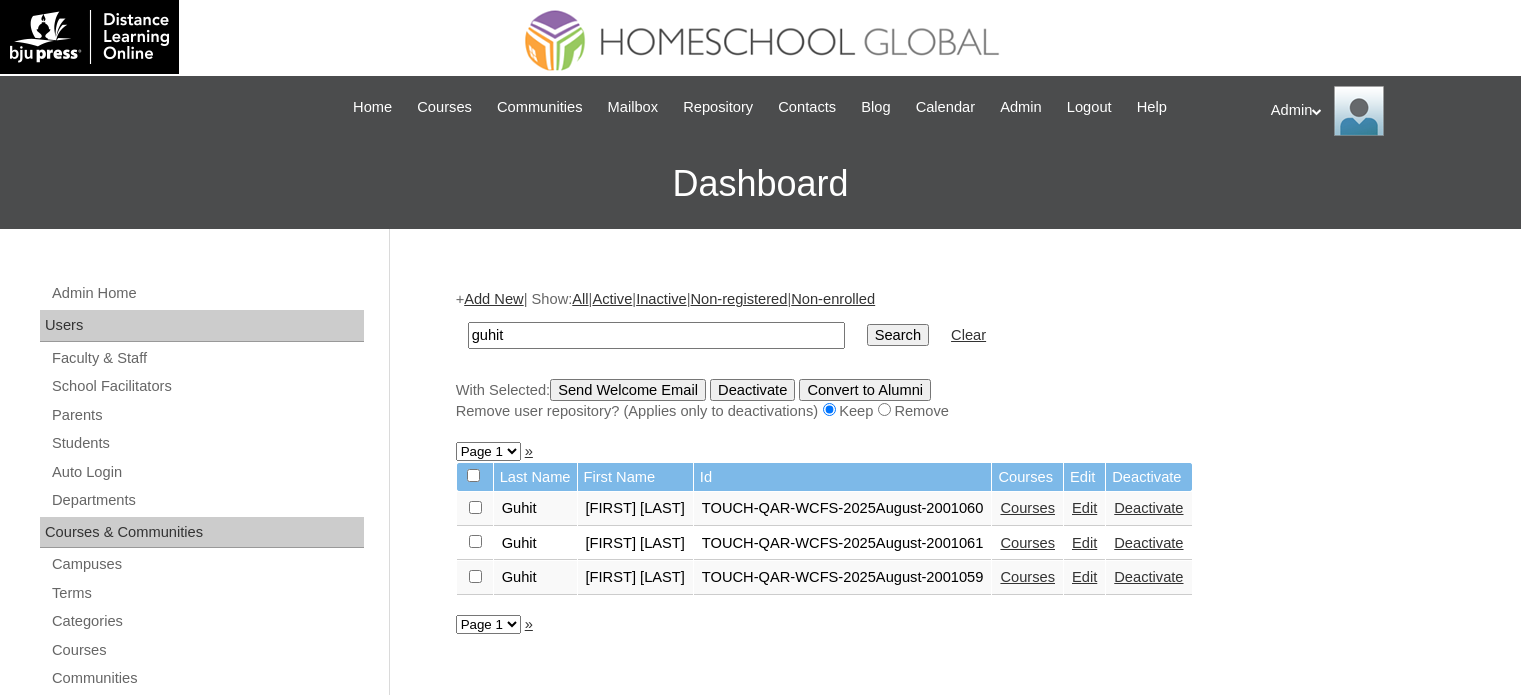scroll, scrollTop: 0, scrollLeft: 0, axis: both 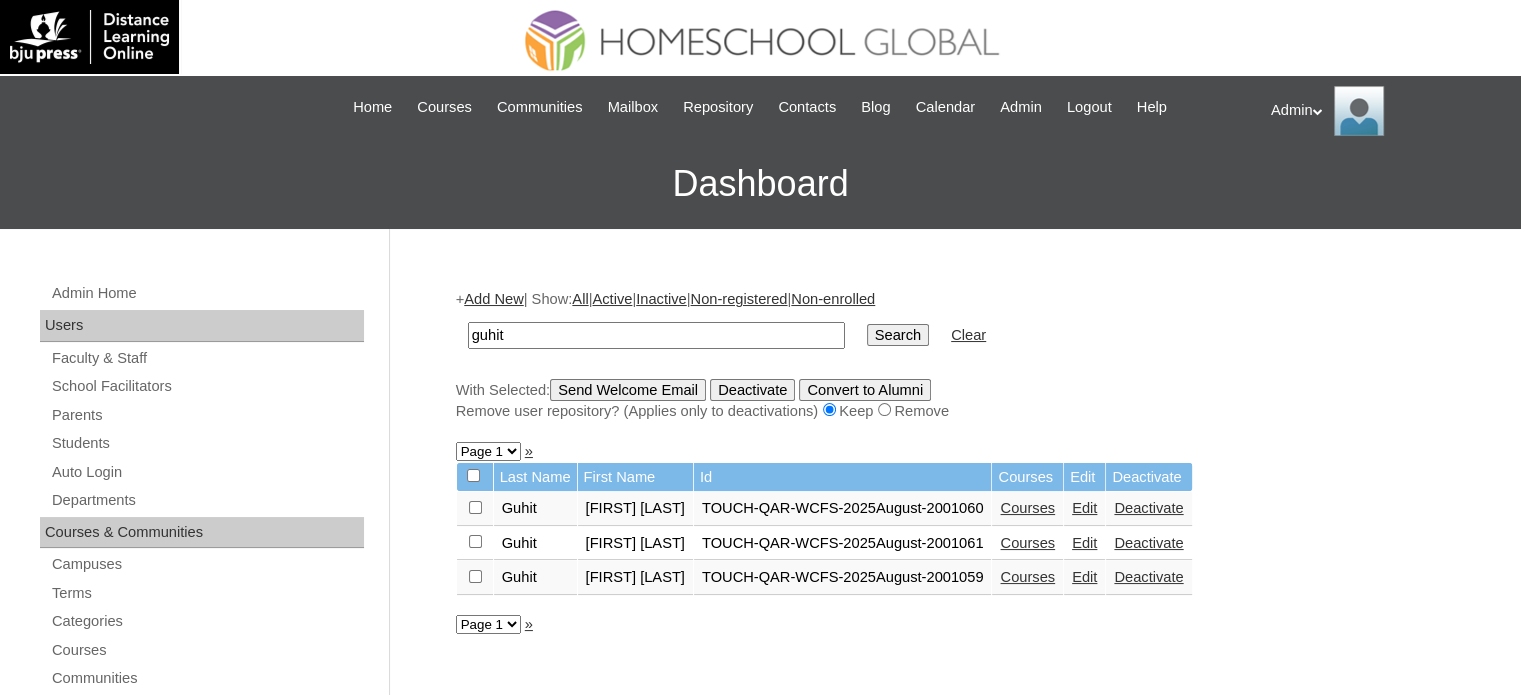 click on "Courses" at bounding box center (1027, 508) 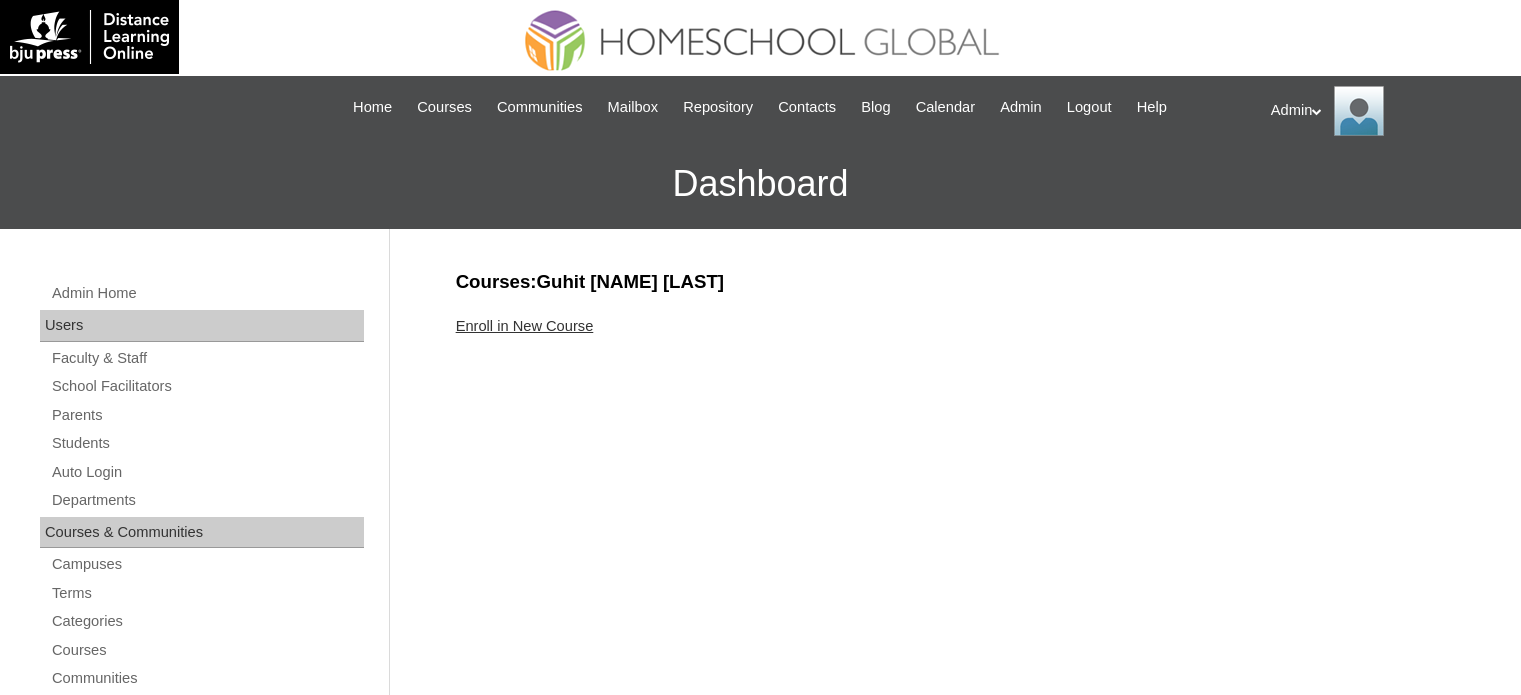 scroll, scrollTop: 0, scrollLeft: 0, axis: both 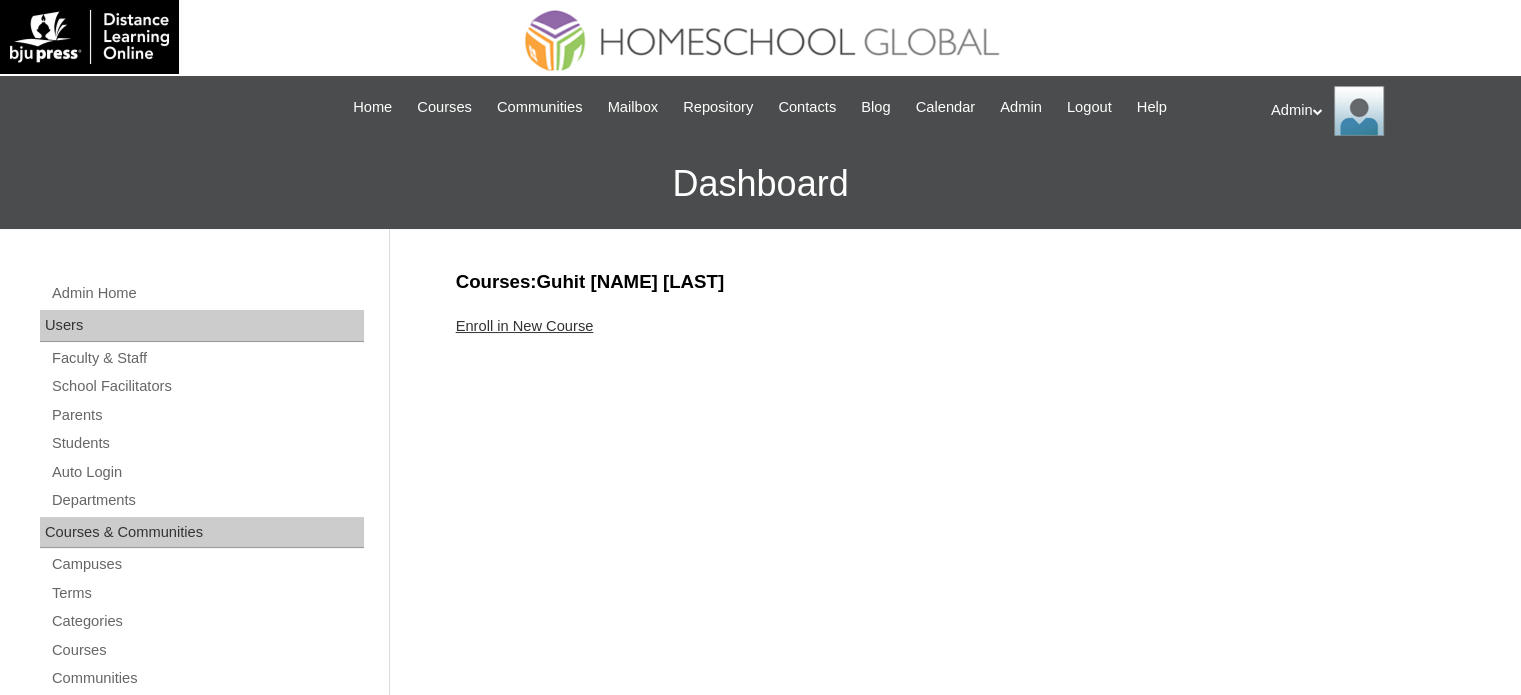 click on "Enroll in New Course" at bounding box center [525, 326] 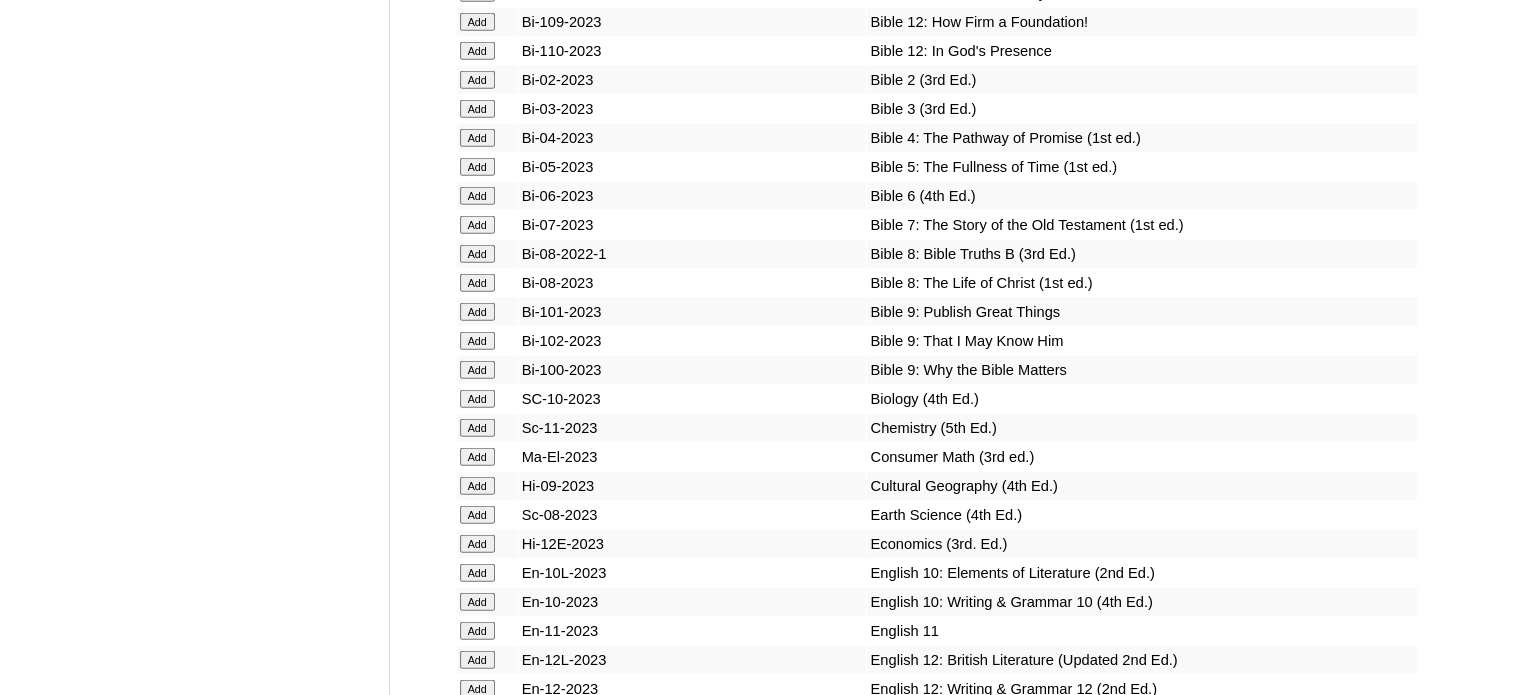 scroll, scrollTop: 4611, scrollLeft: 0, axis: vertical 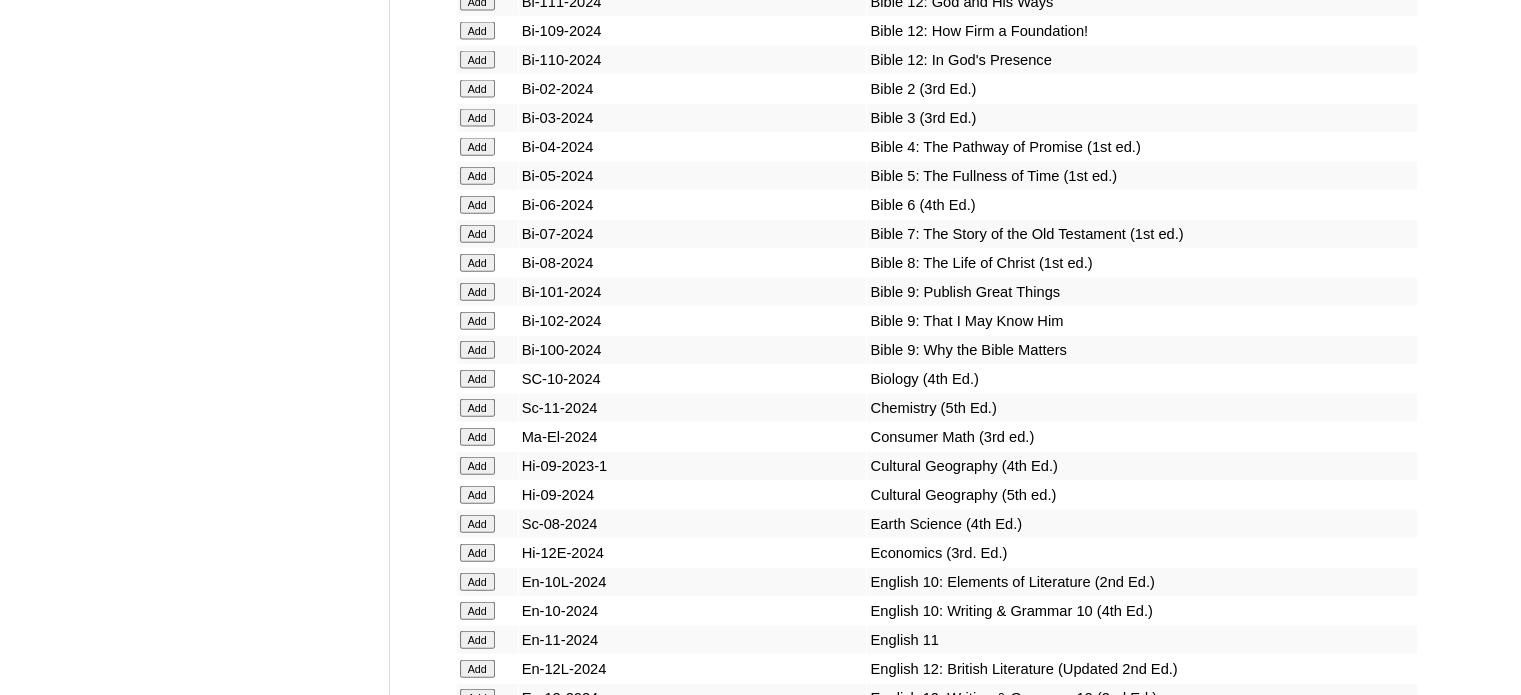 click on "Add" at bounding box center (477, -4235) 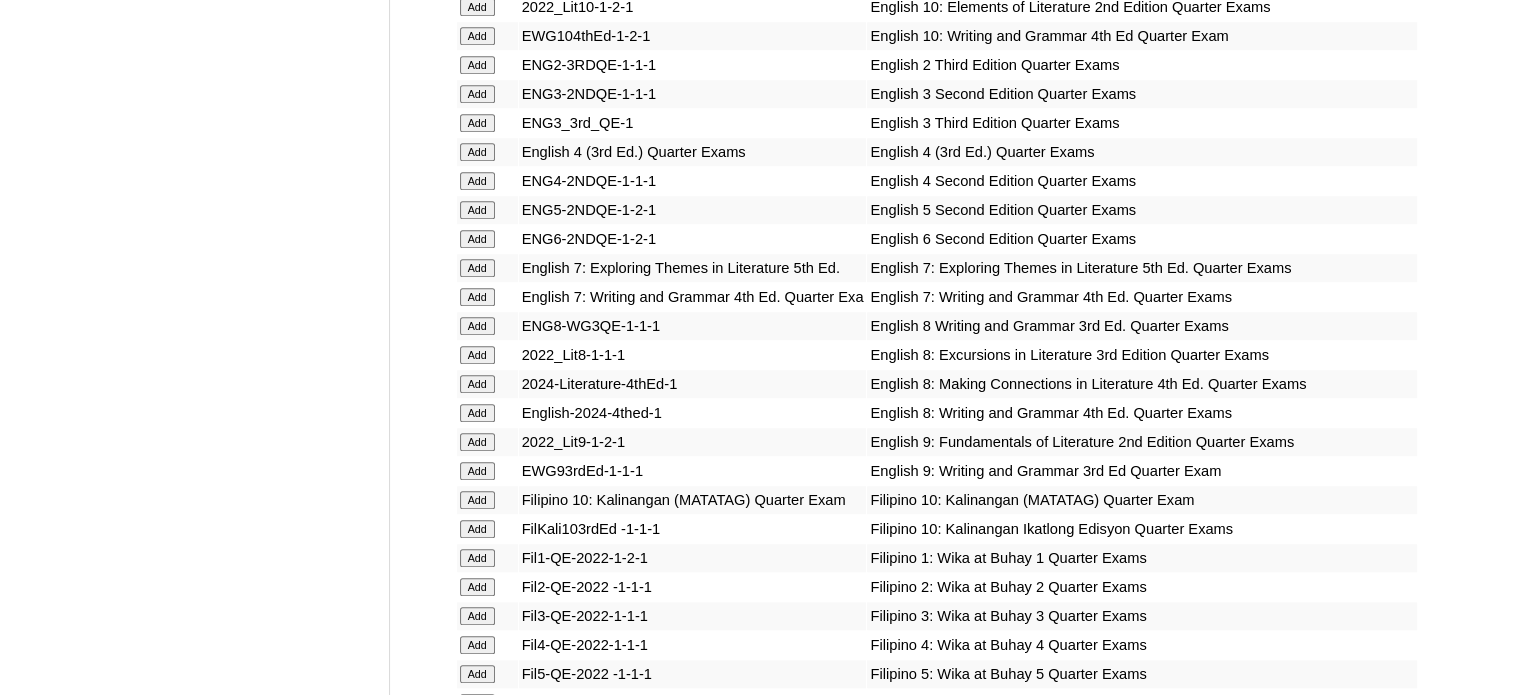 scroll, scrollTop: 1642, scrollLeft: 0, axis: vertical 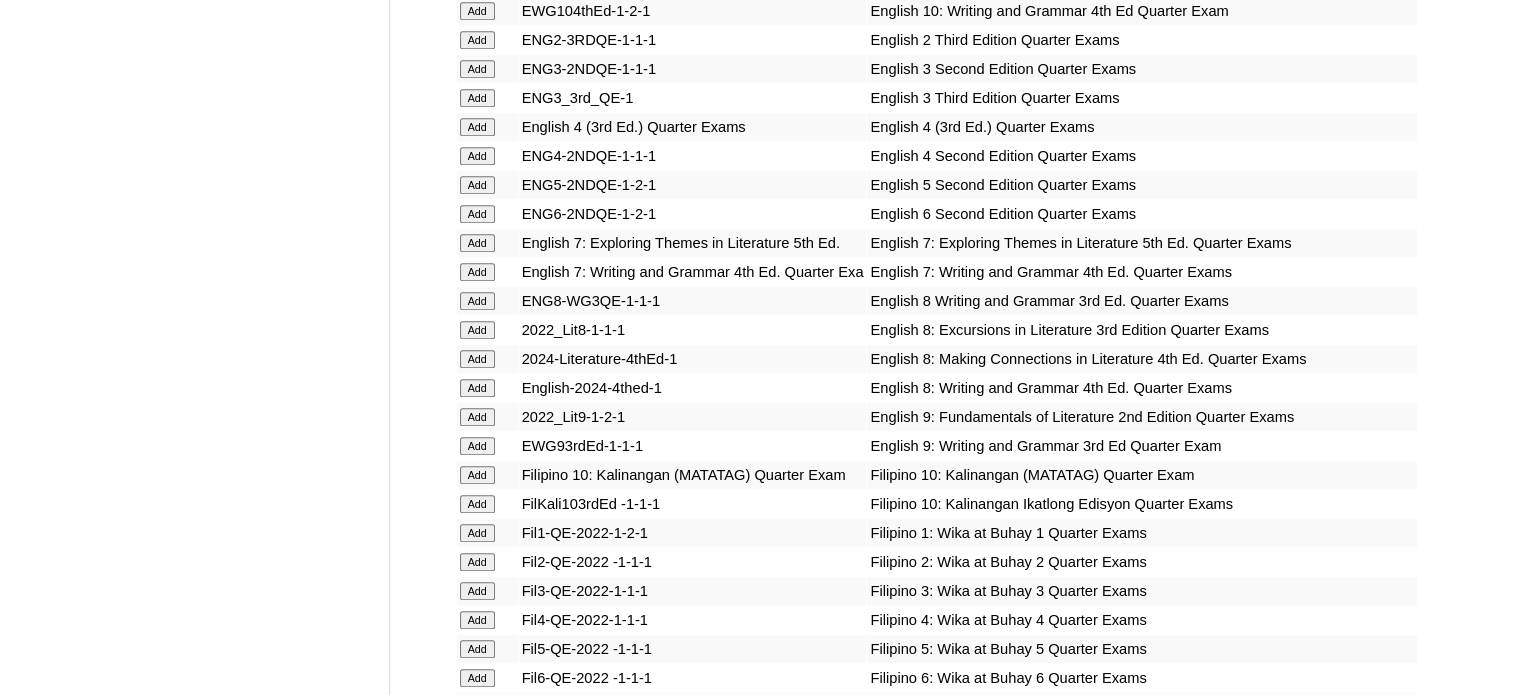 click on "Add" at bounding box center [477, -1266] 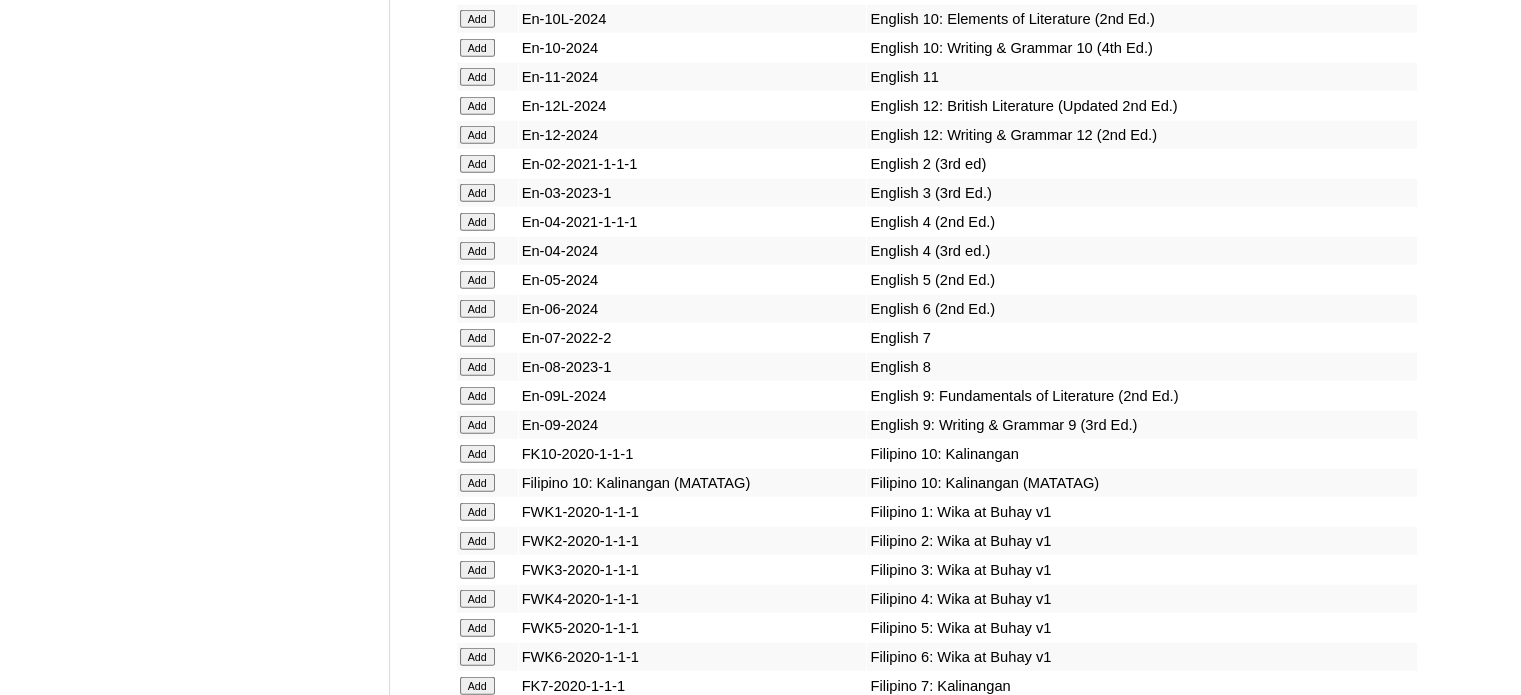 scroll, scrollTop: 5177, scrollLeft: 0, axis: vertical 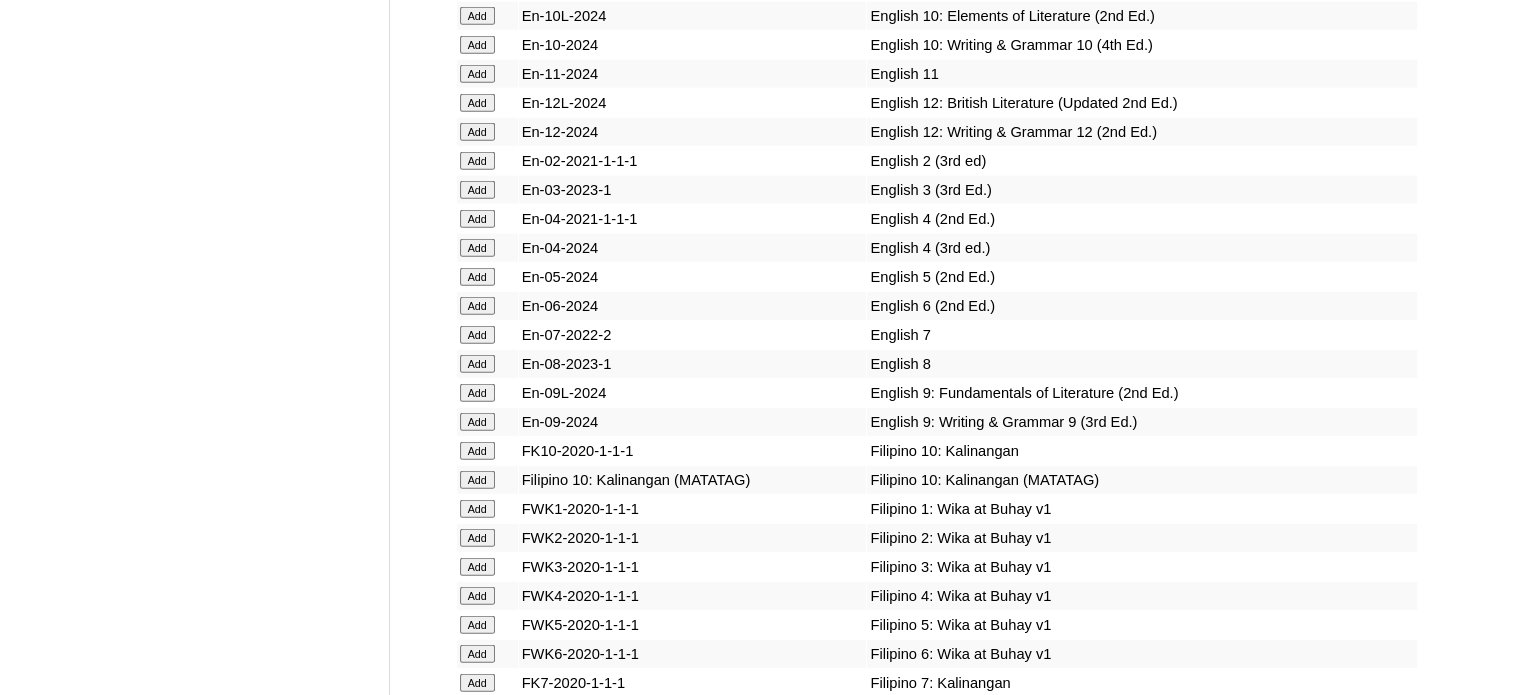 click on "Add" at bounding box center [477, -4801] 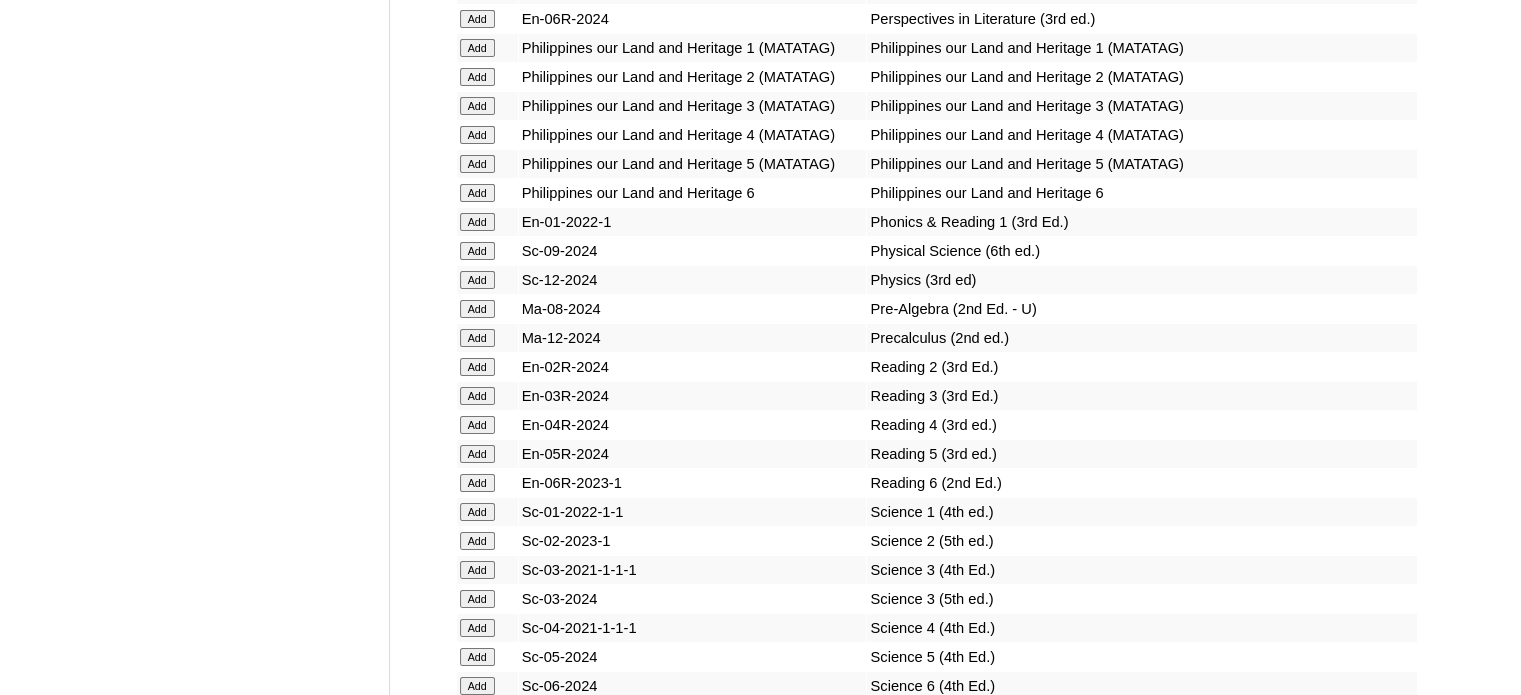 scroll, scrollTop: 14903, scrollLeft: 0, axis: vertical 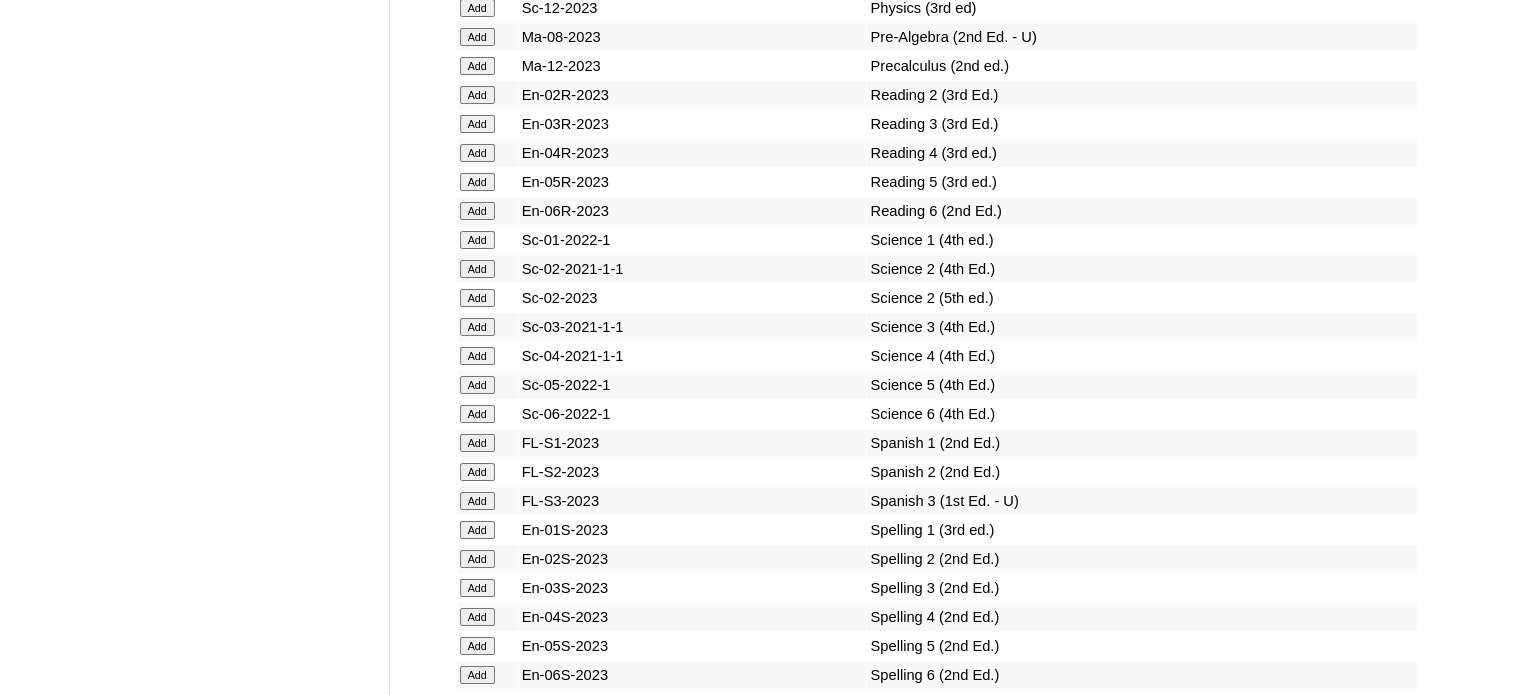 click on "Add" at bounding box center [477, -14527] 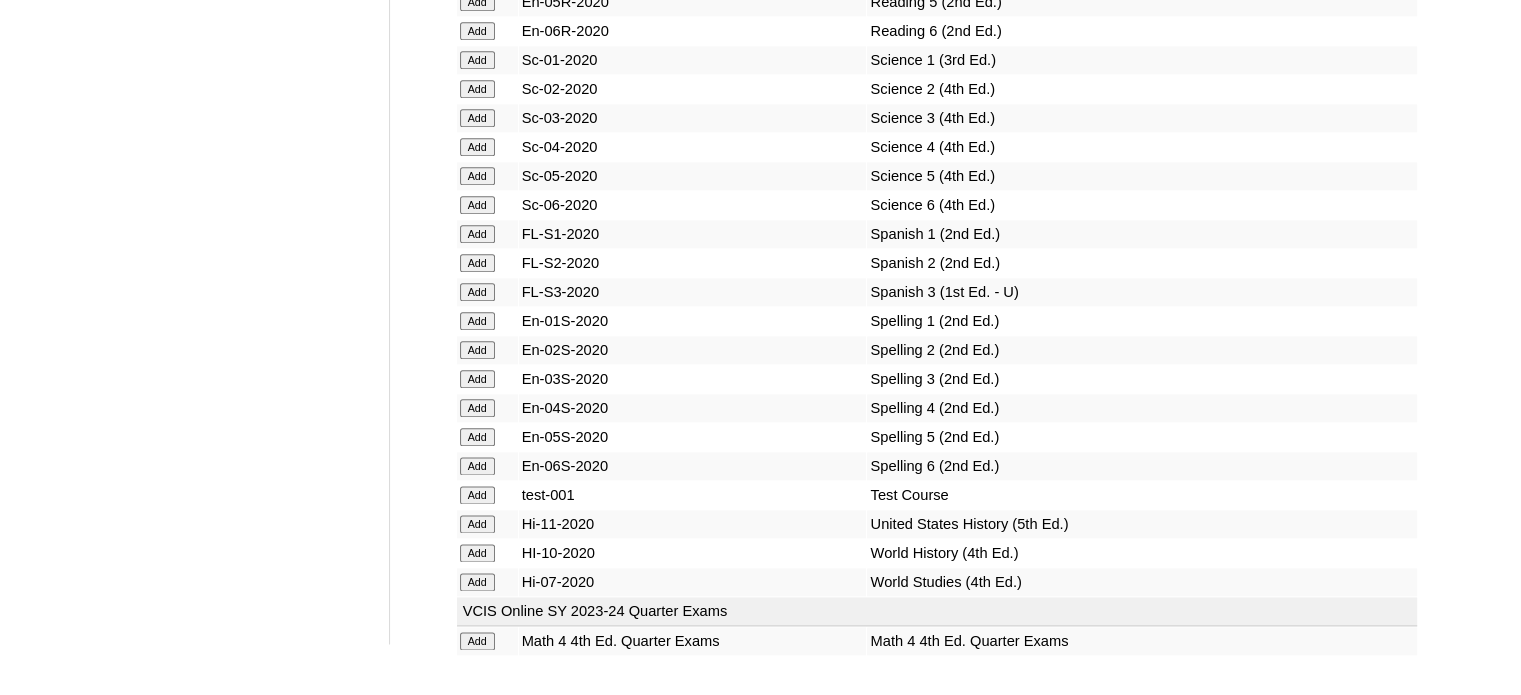 scroll, scrollTop: 3544, scrollLeft: 0, axis: vertical 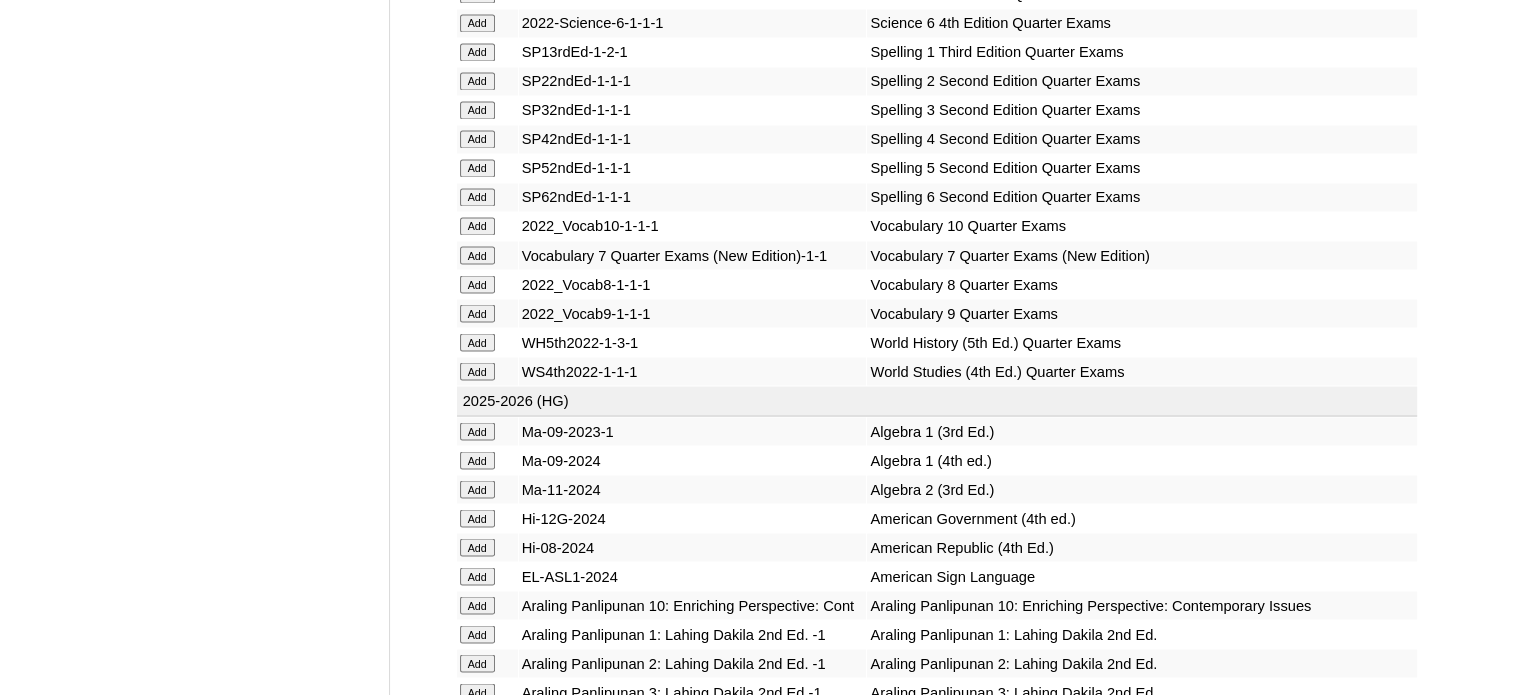 click on "Add" at bounding box center (477, -3168) 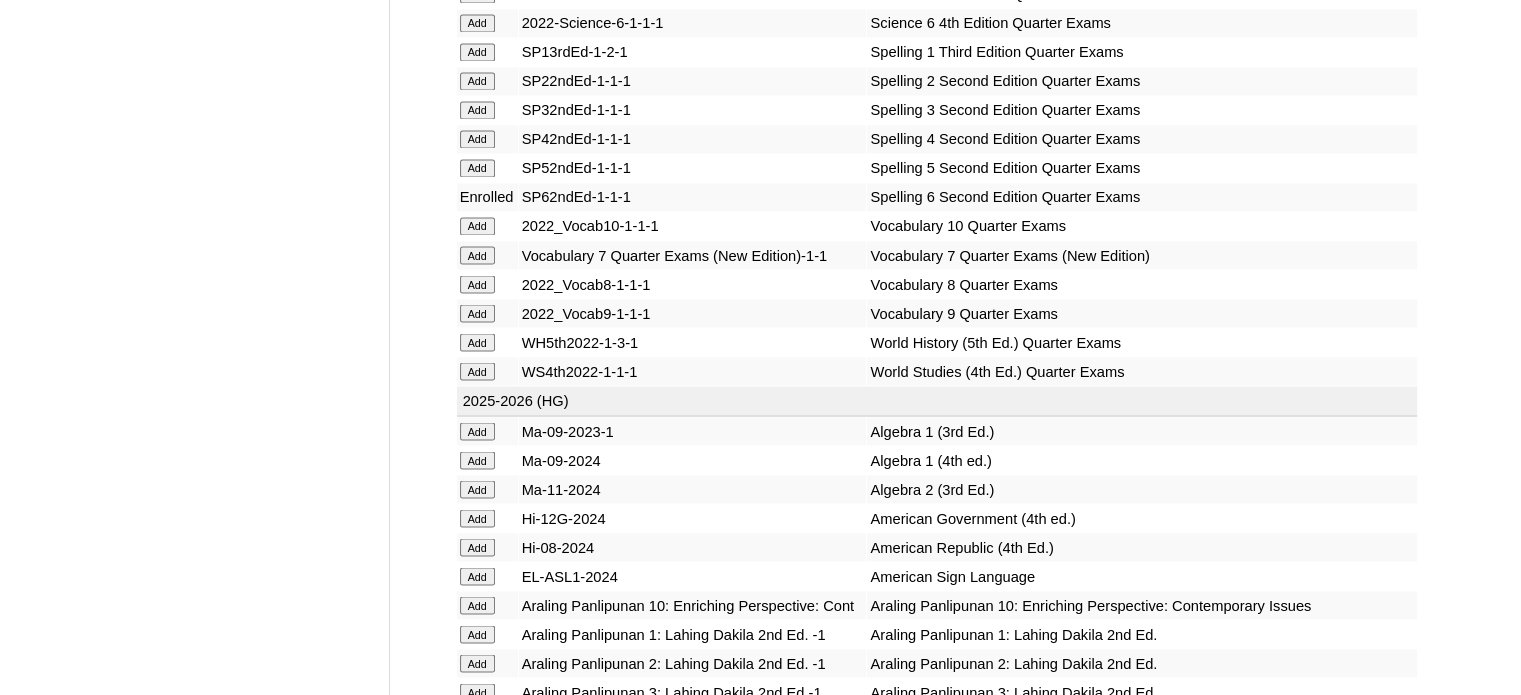 scroll, scrollTop: 7779, scrollLeft: 0, axis: vertical 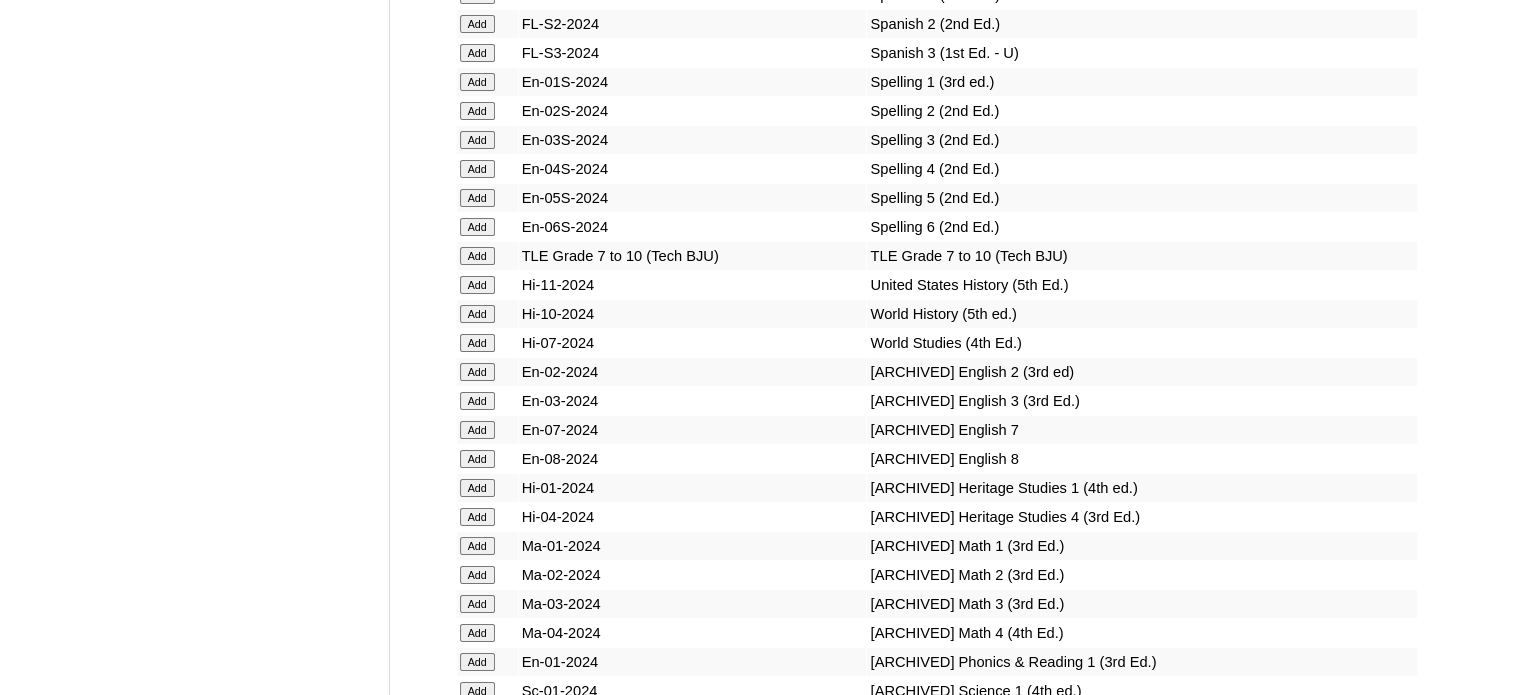 click on "Add" at bounding box center [477, -7403] 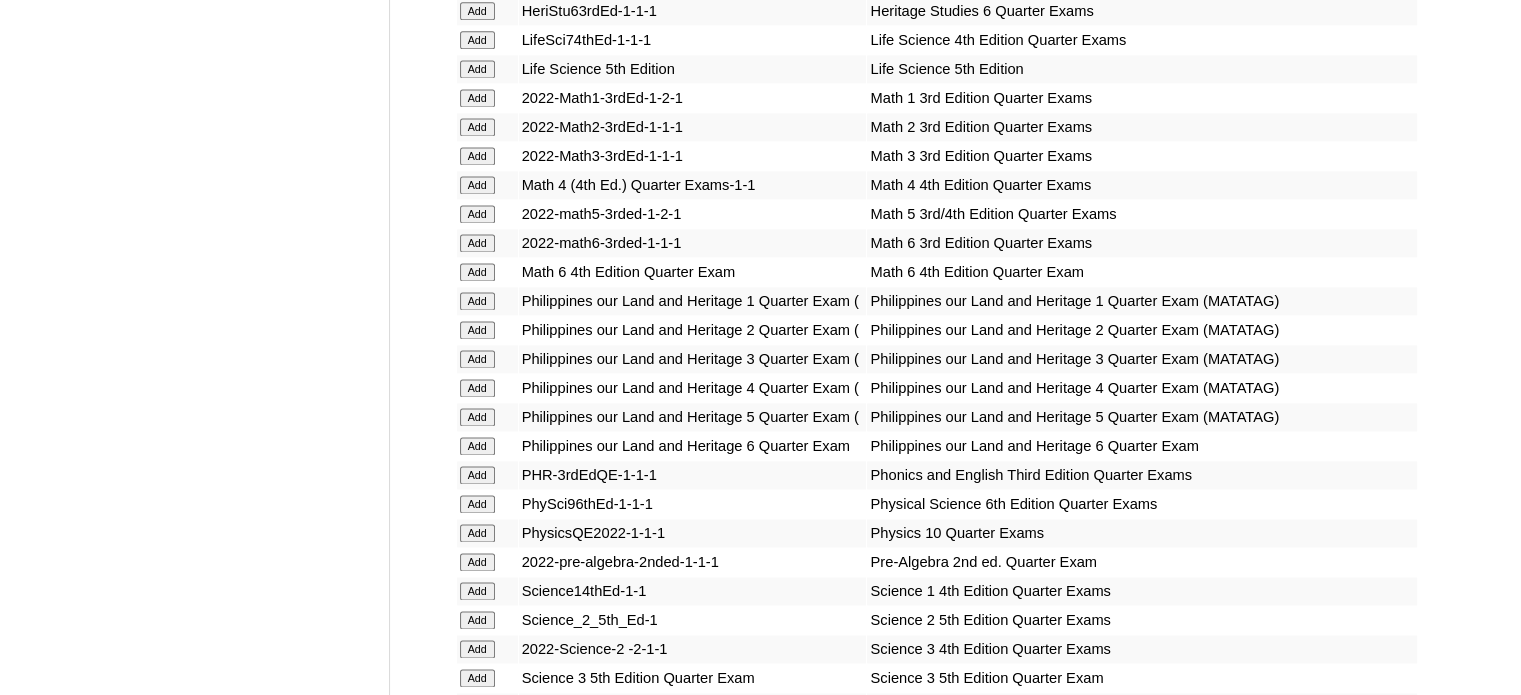 scroll, scrollTop: 2803, scrollLeft: 0, axis: vertical 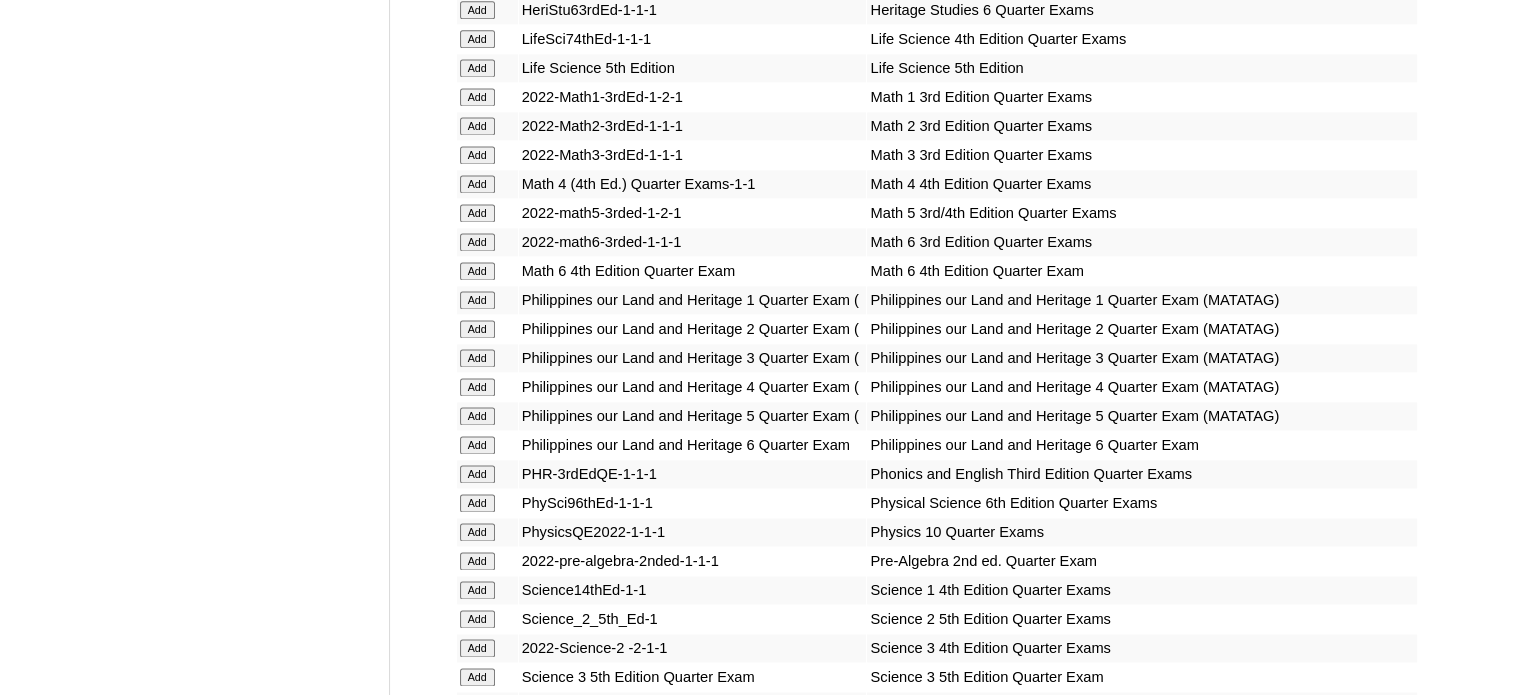 click on "Add" at bounding box center [477, -2427] 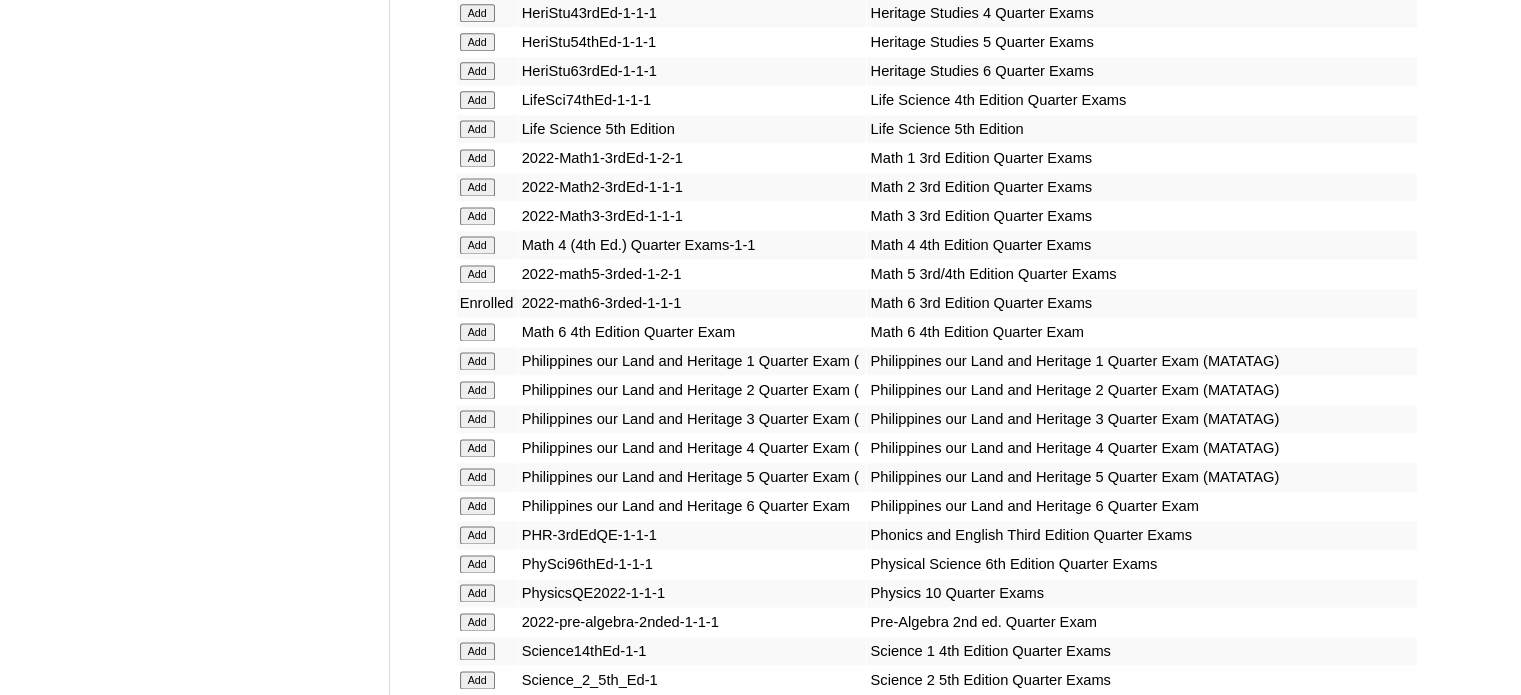 scroll, scrollTop: 6742, scrollLeft: 0, axis: vertical 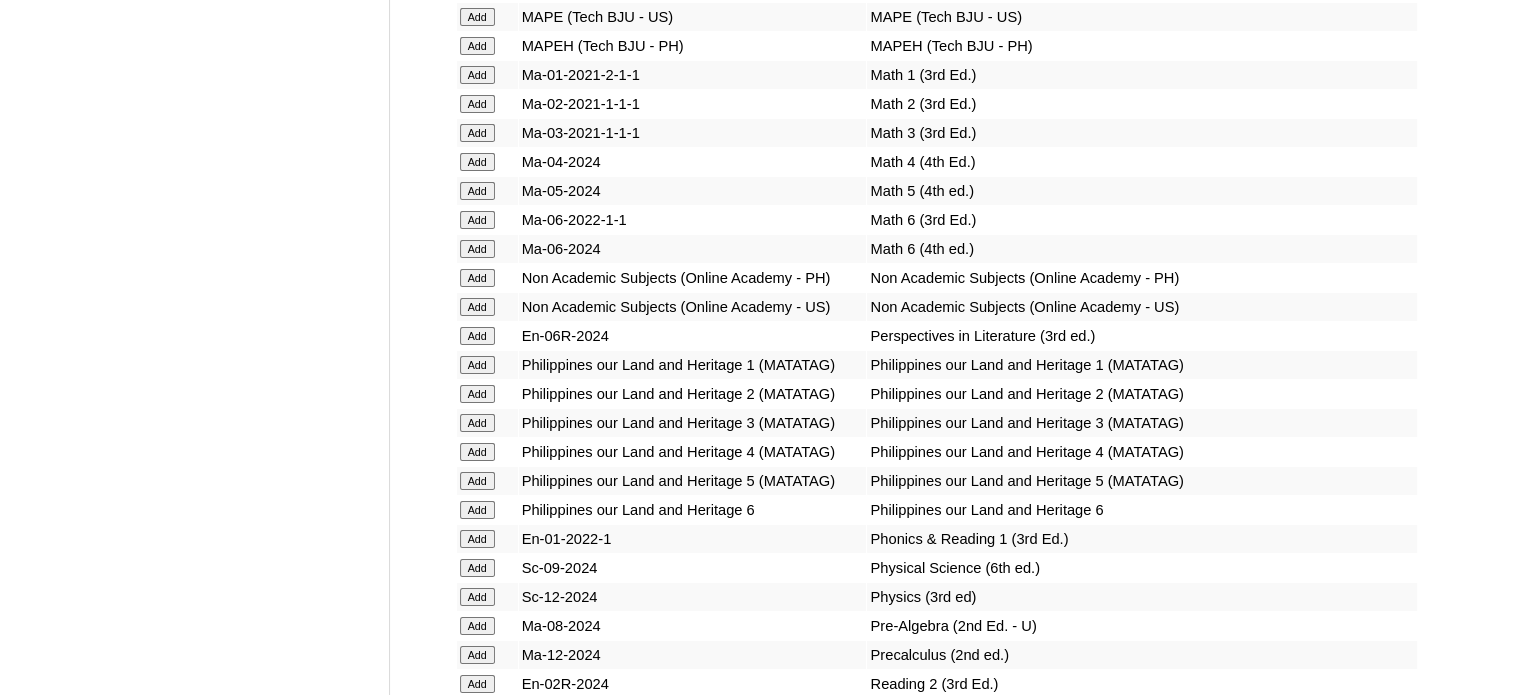 click on "Add" at bounding box center (477, -6366) 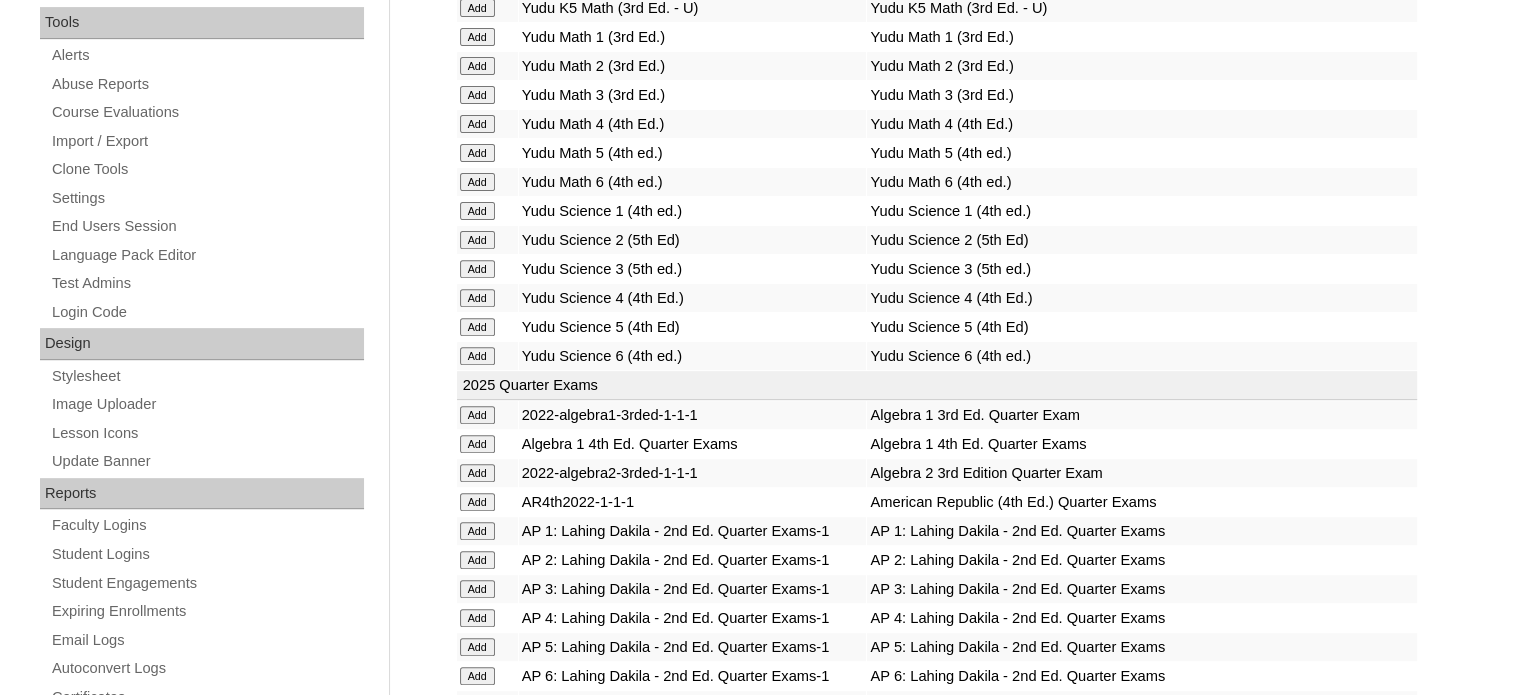 scroll, scrollTop: 3112, scrollLeft: 0, axis: vertical 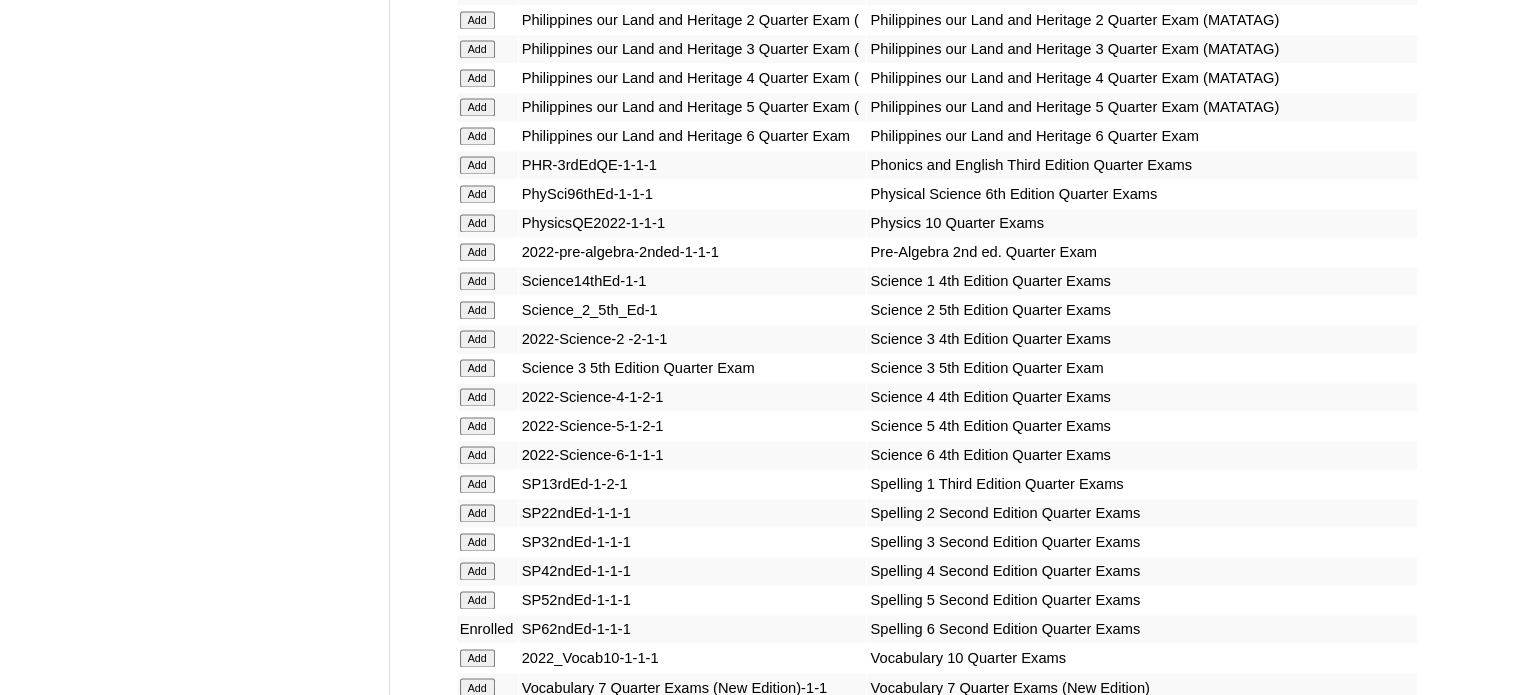click on "Add" at bounding box center [477, -2736] 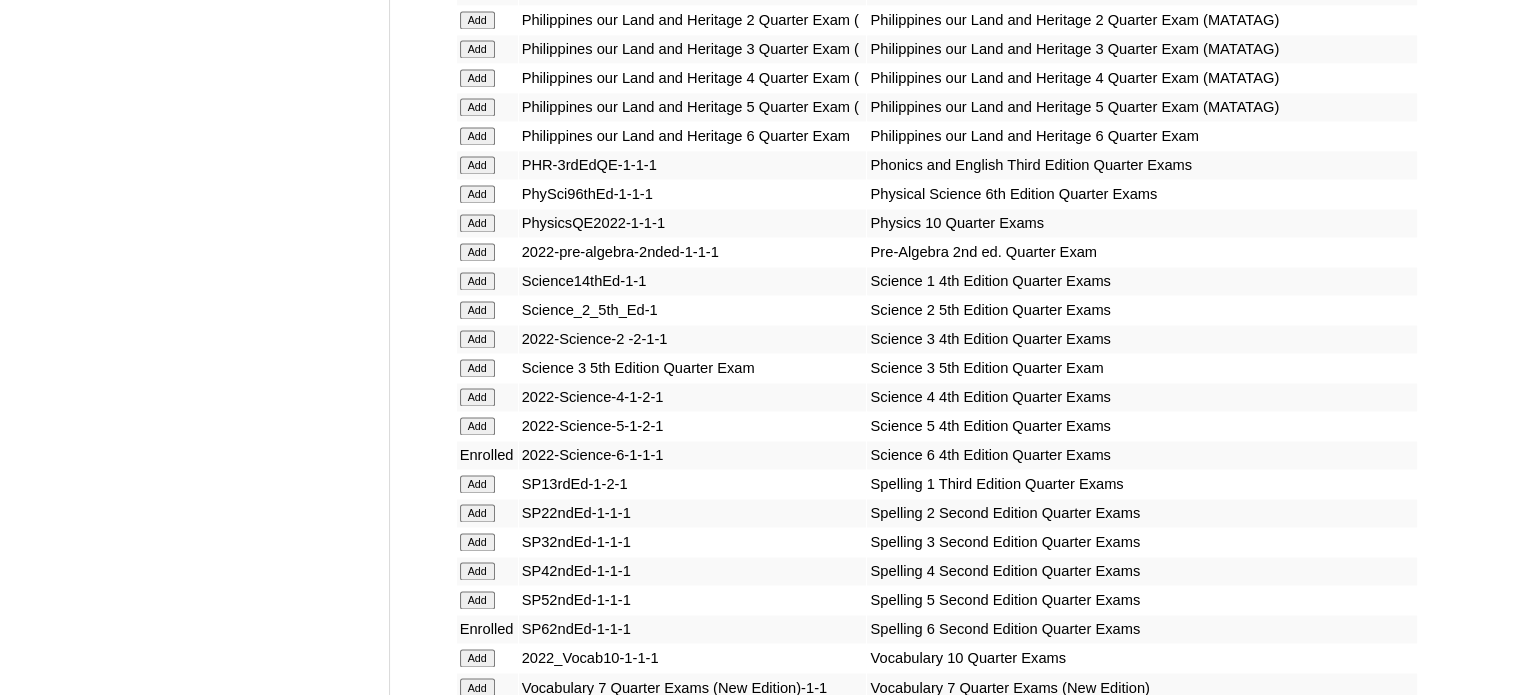 scroll, scrollTop: 7520, scrollLeft: 0, axis: vertical 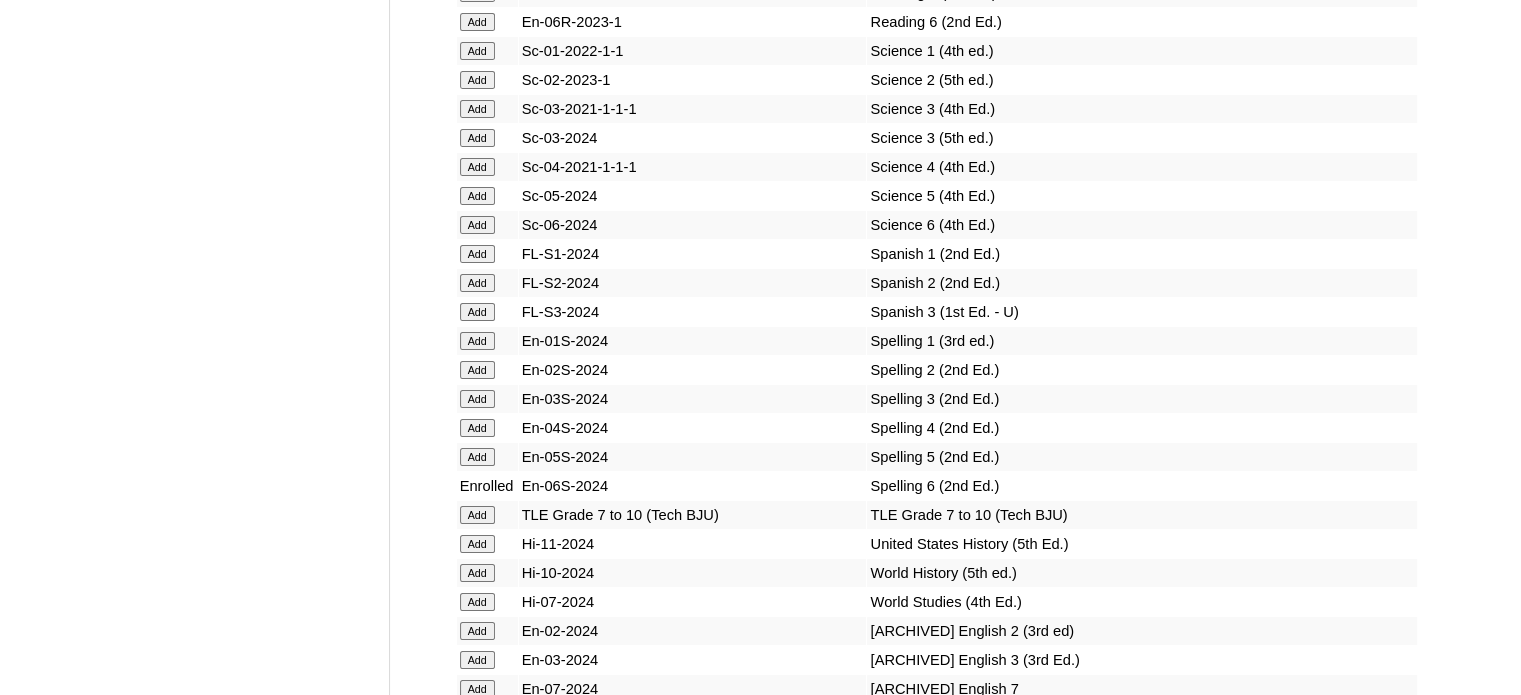 click on "Add" at bounding box center [477, -7144] 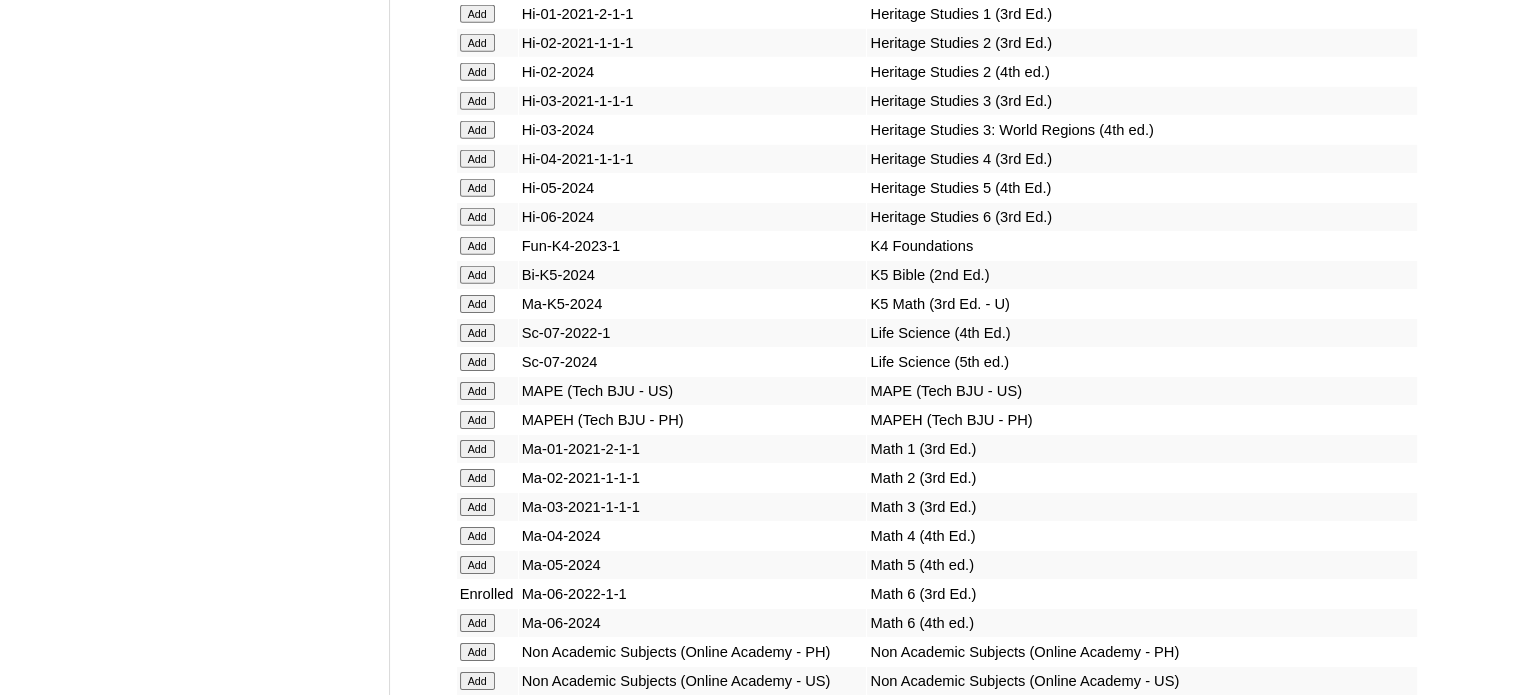scroll, scrollTop: 2512, scrollLeft: 0, axis: vertical 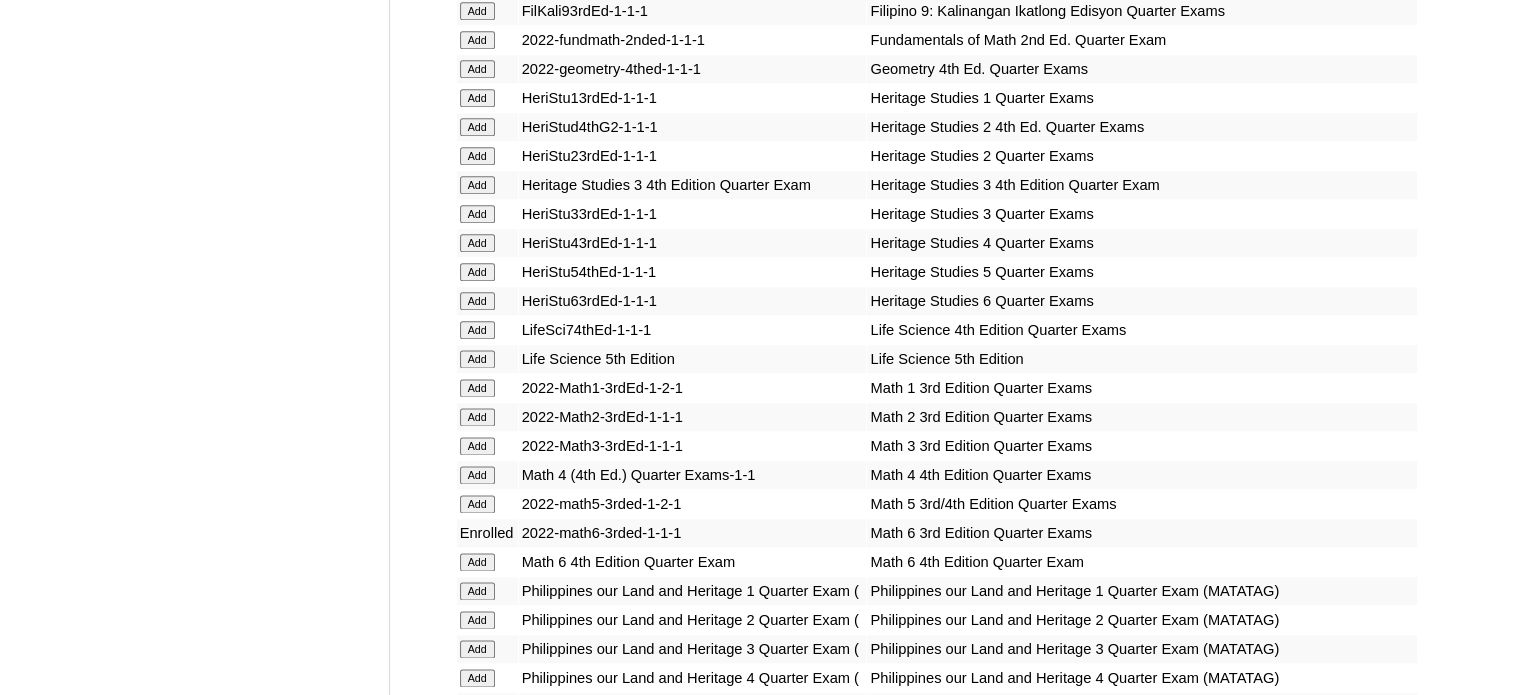 click on "Add" at bounding box center (477, -2136) 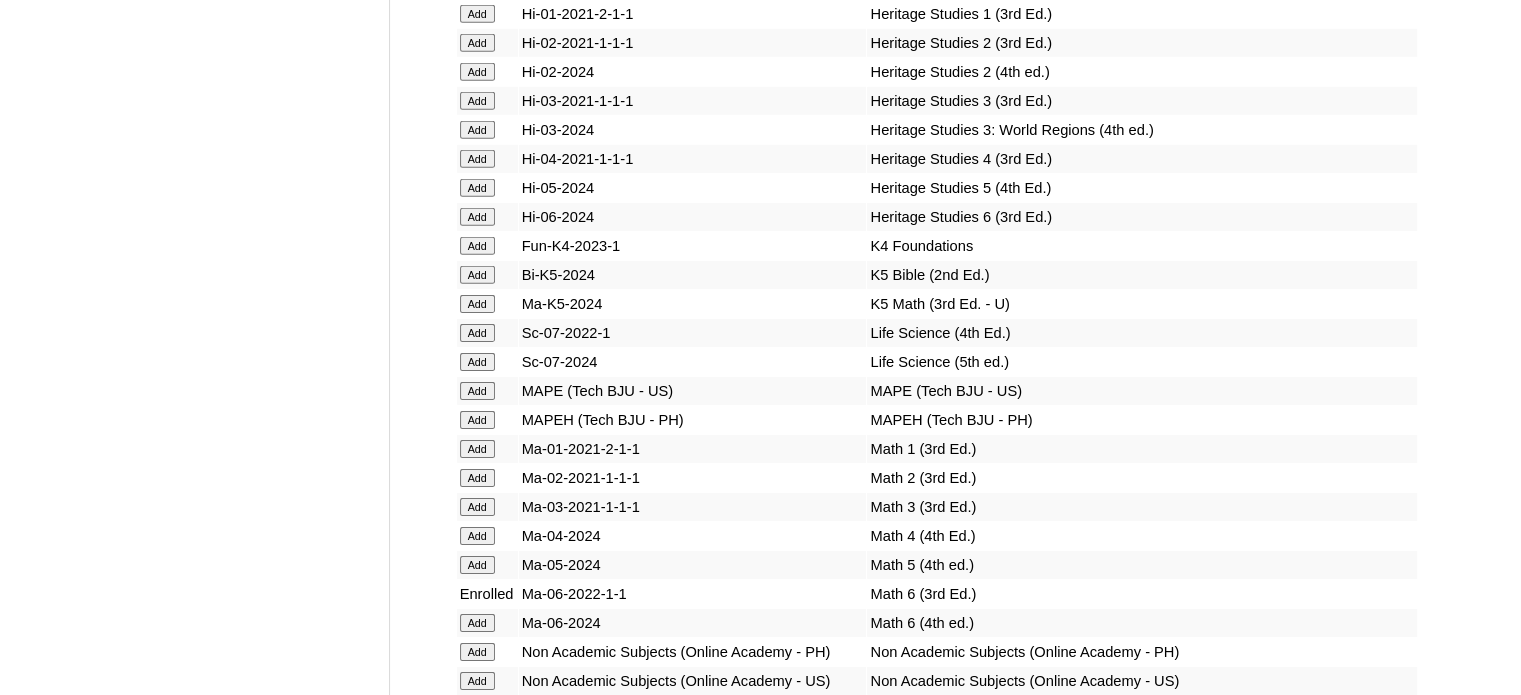 click on "Add" at bounding box center (477, -5992) 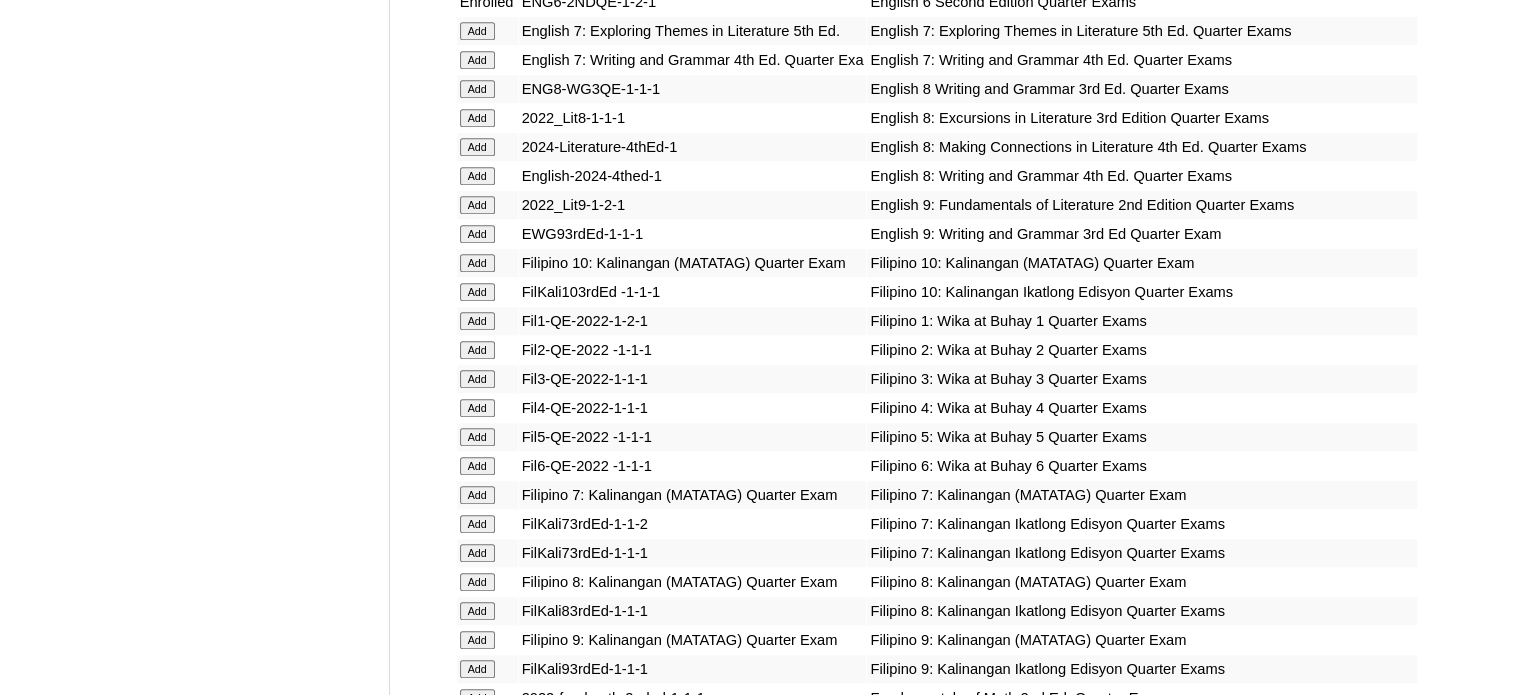 scroll, scrollTop: 1756, scrollLeft: 0, axis: vertical 